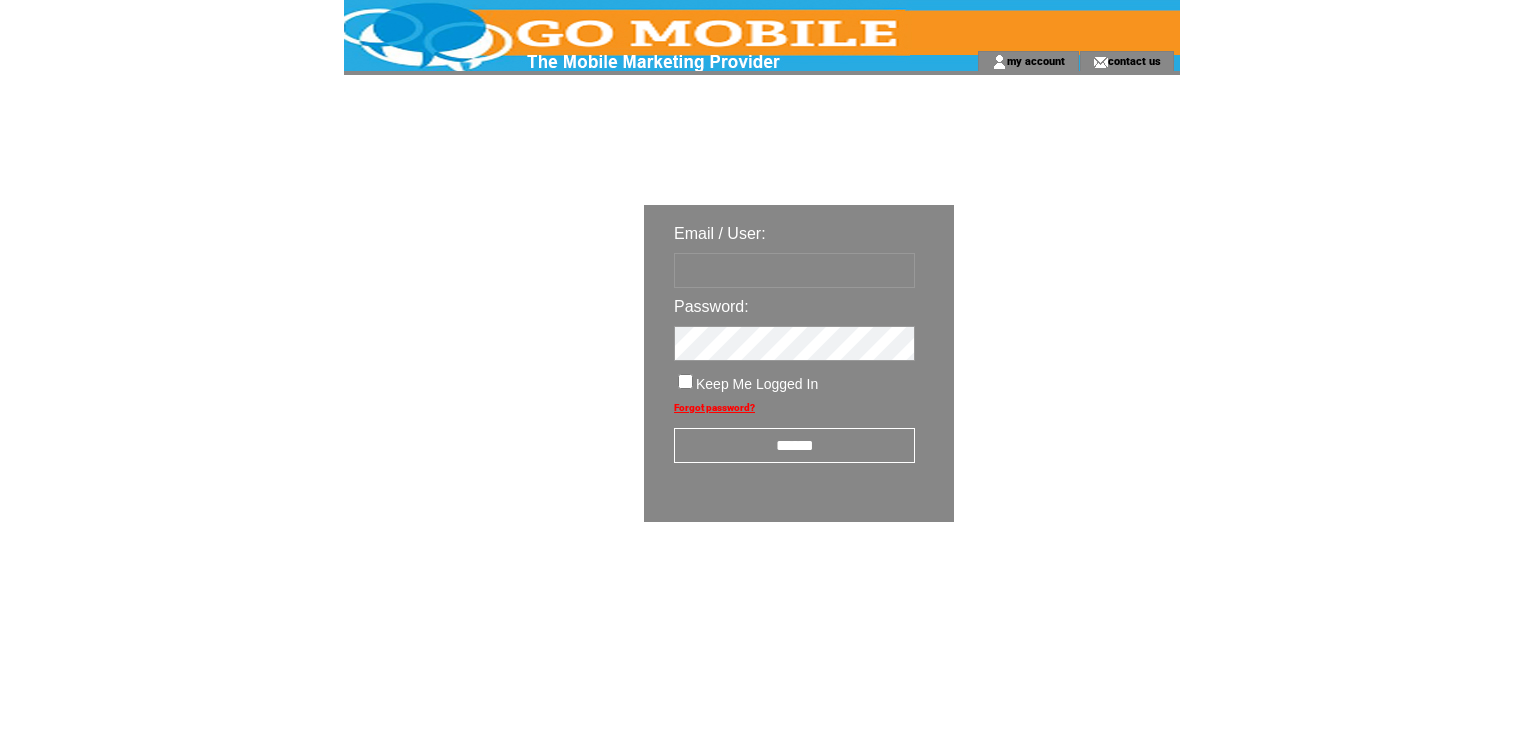 scroll, scrollTop: 0, scrollLeft: 0, axis: both 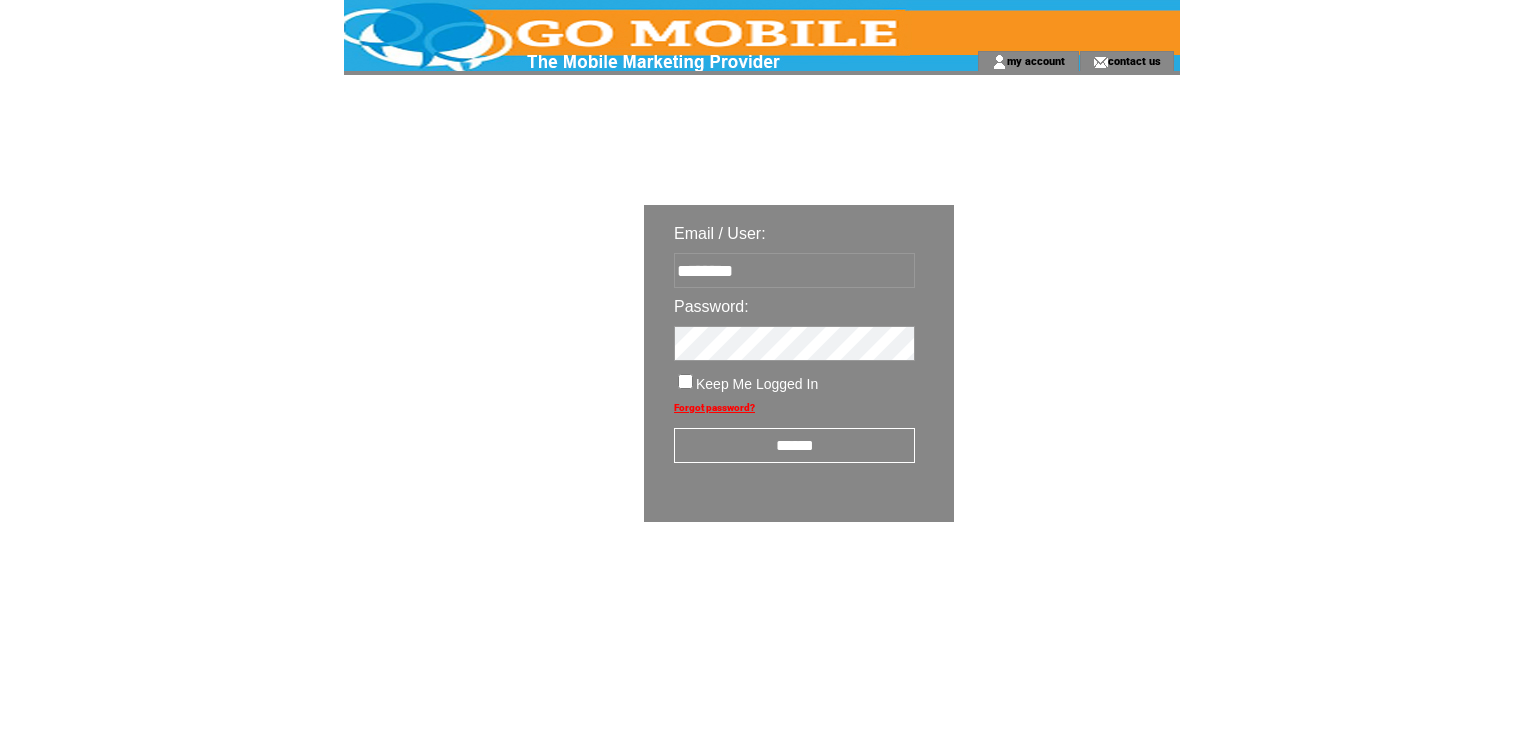 click on "******" at bounding box center [794, 445] 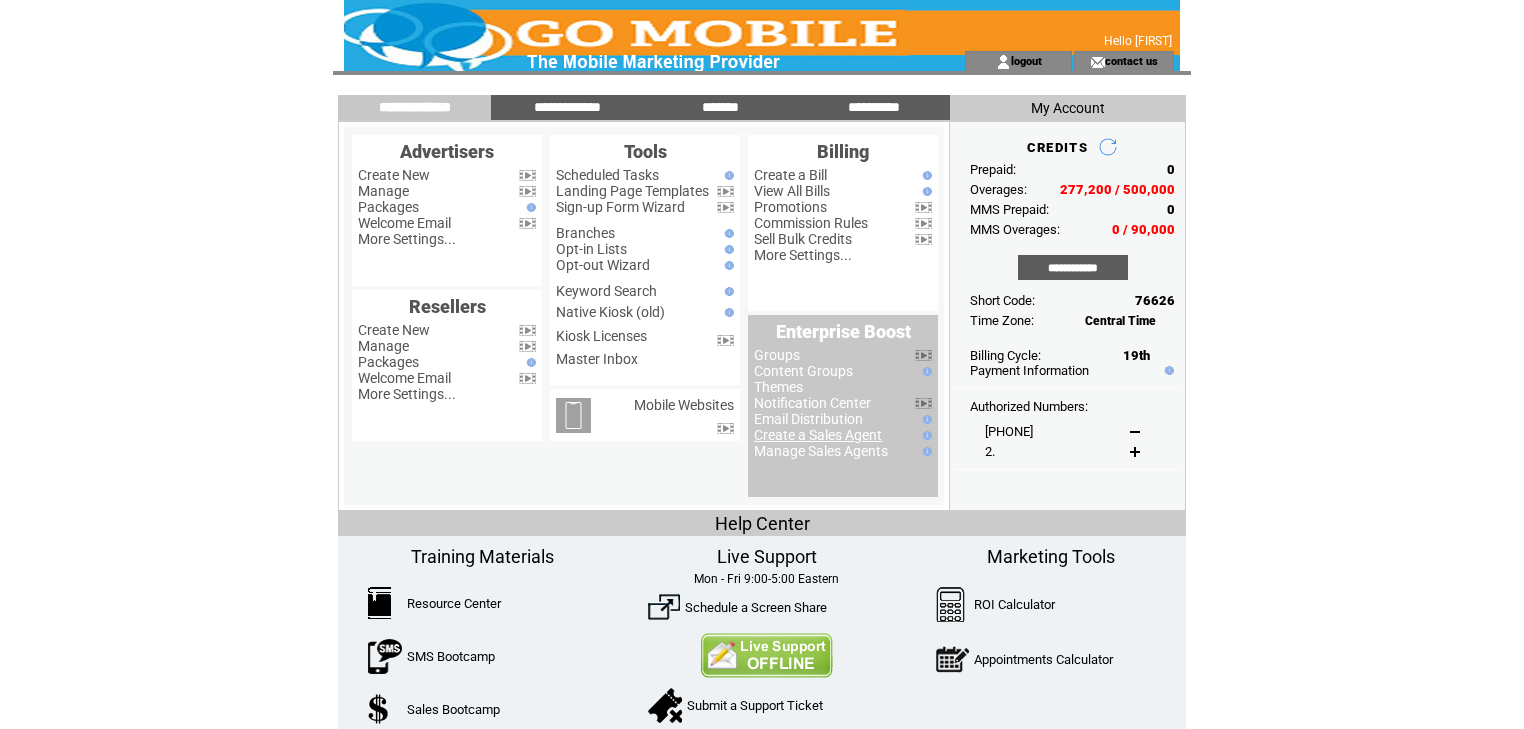 scroll, scrollTop: 0, scrollLeft: 0, axis: both 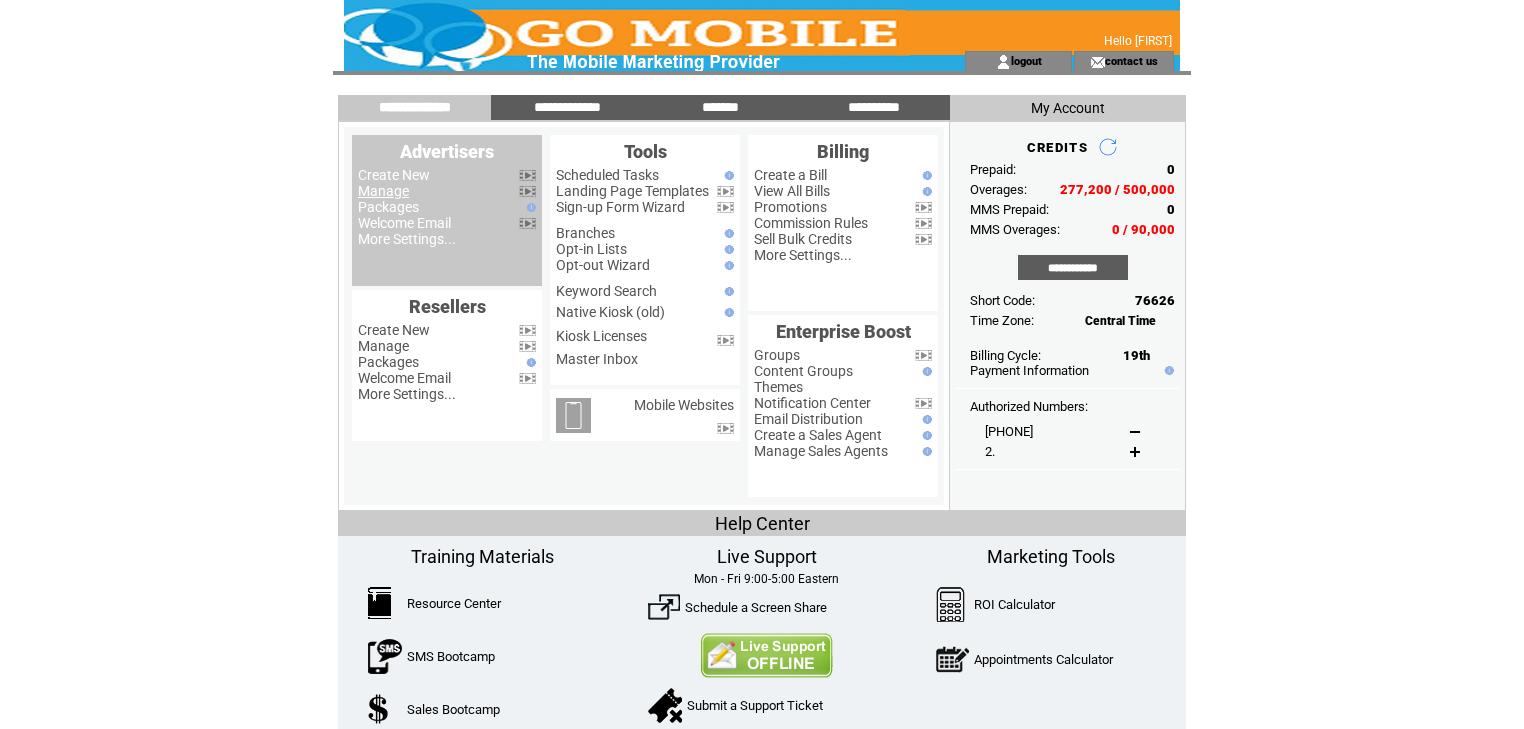 click on "Manage" at bounding box center (383, 191) 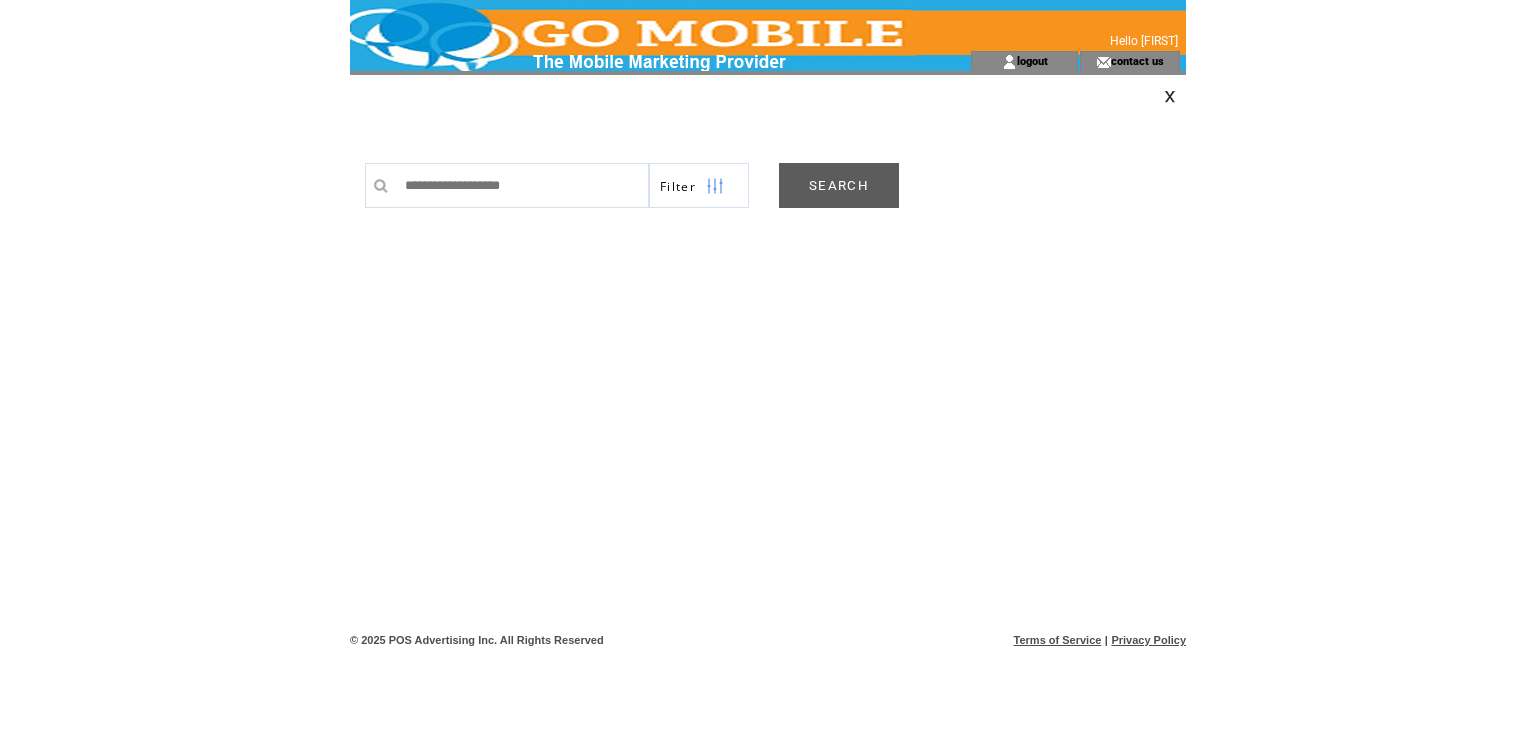 scroll, scrollTop: 0, scrollLeft: 0, axis: both 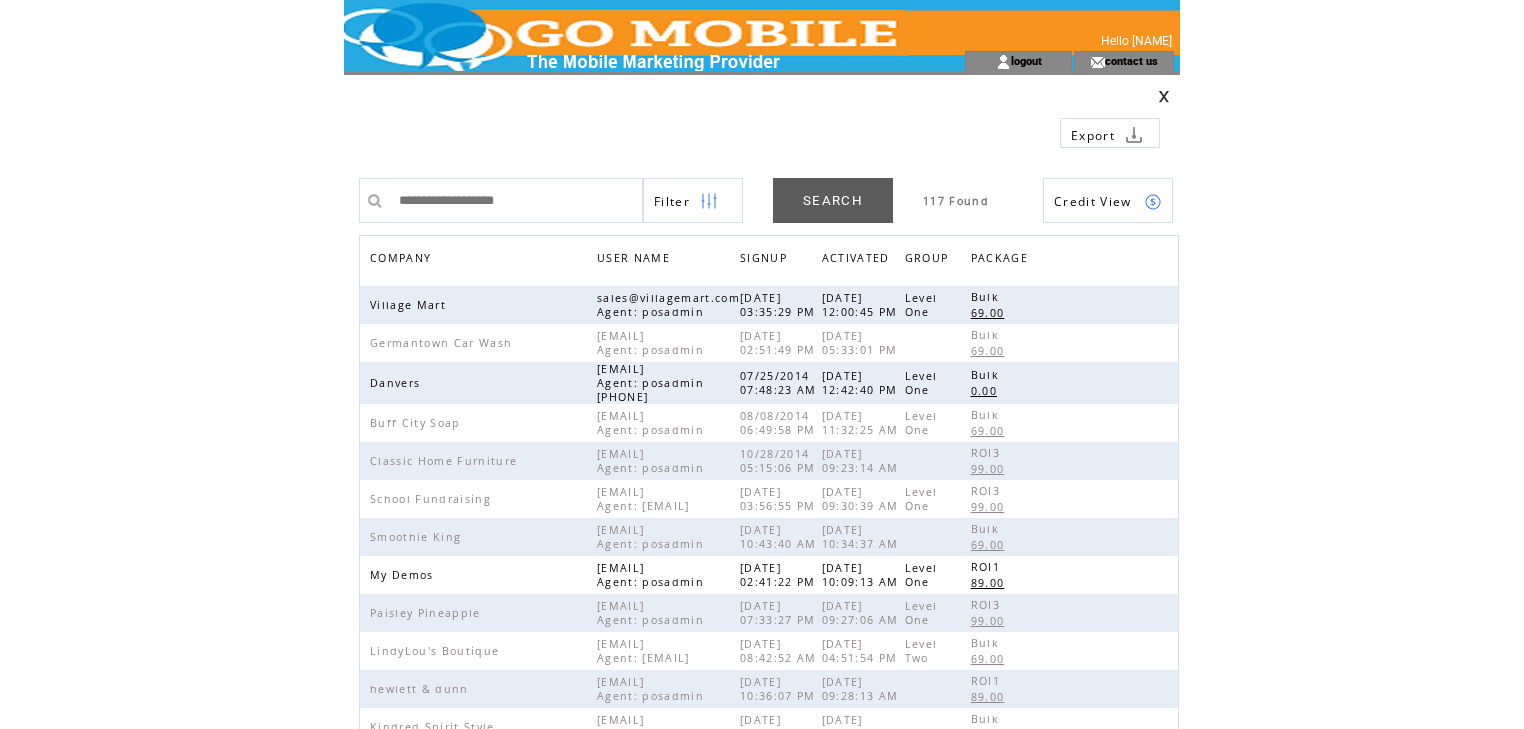 click on "COMPANY" at bounding box center [403, 260] 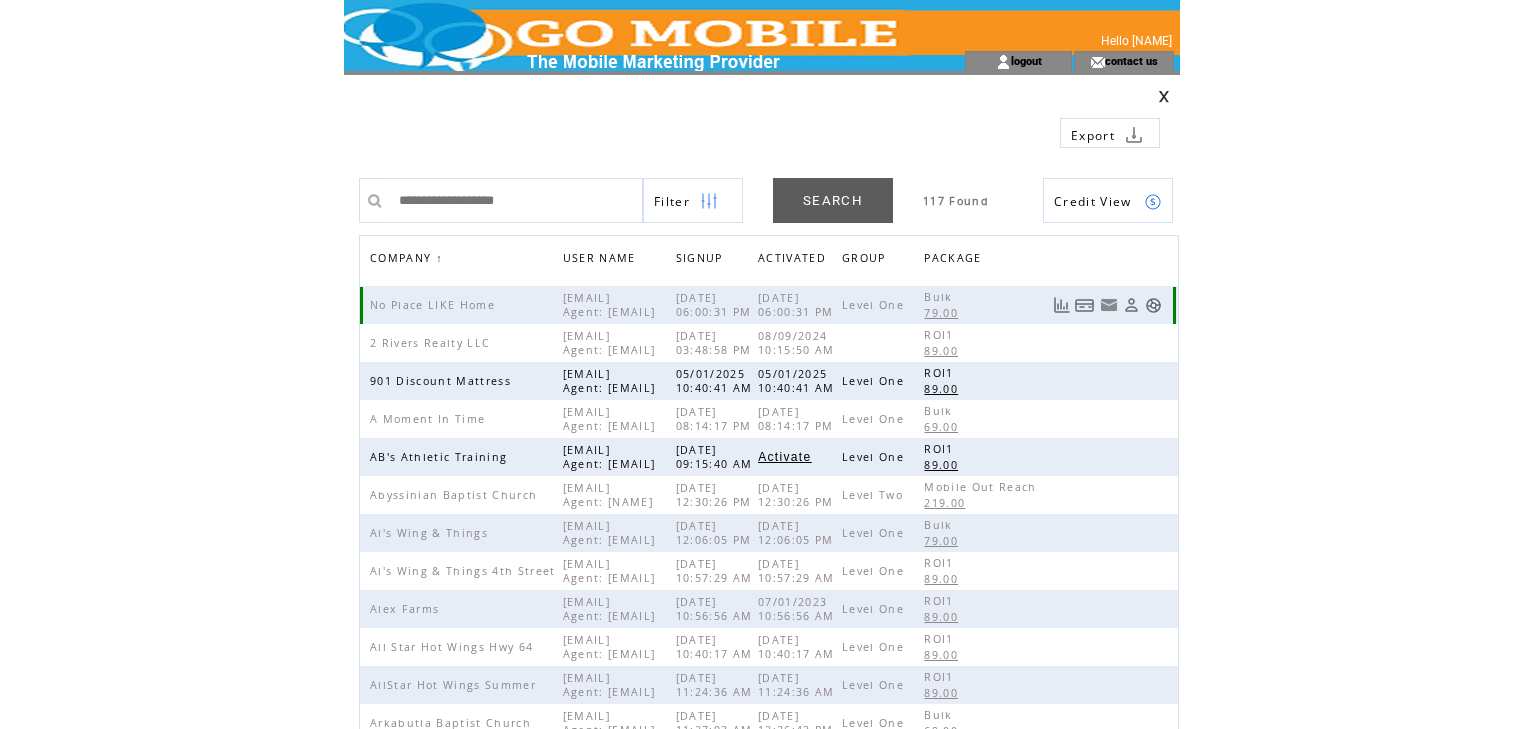 scroll, scrollTop: 0, scrollLeft: 0, axis: both 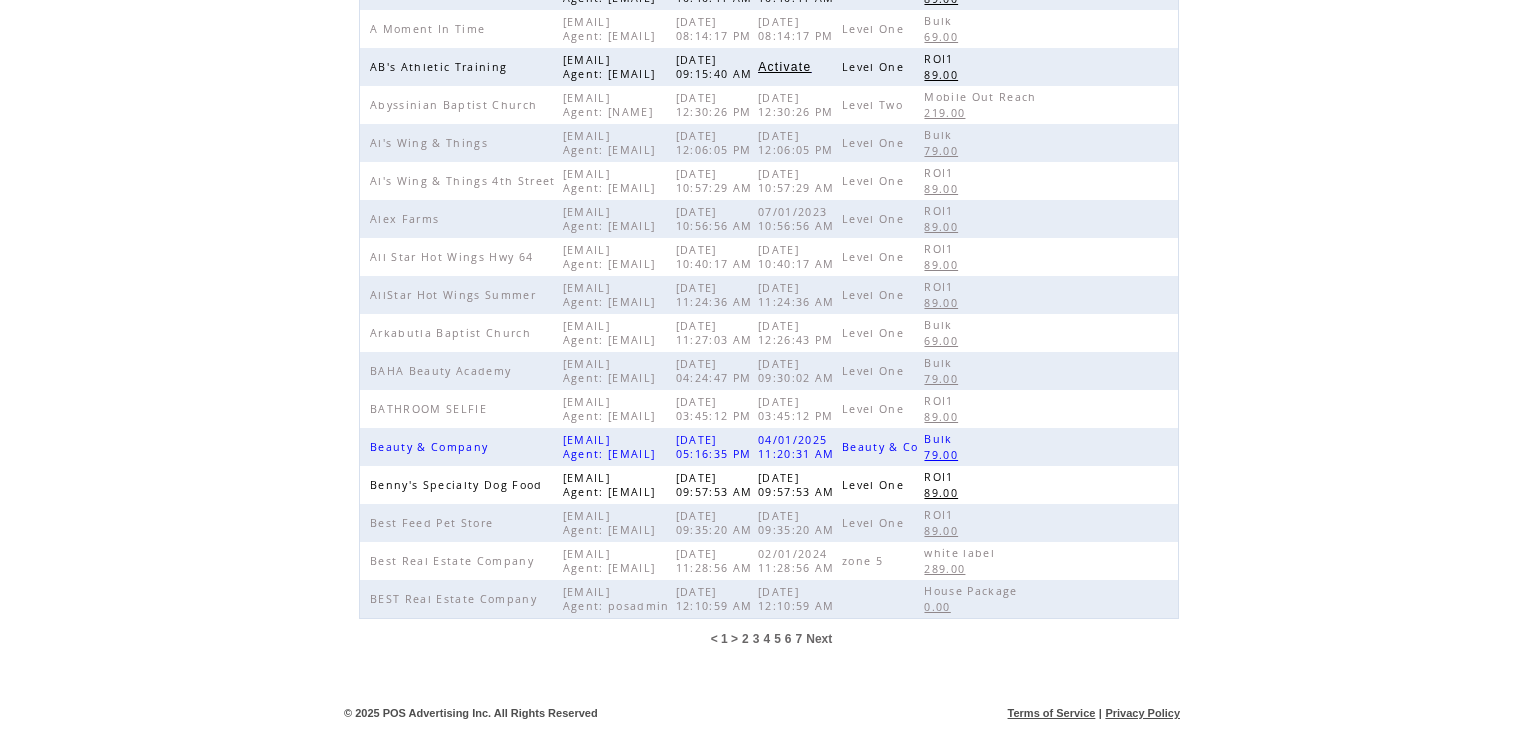 click on "2" at bounding box center [745, 639] 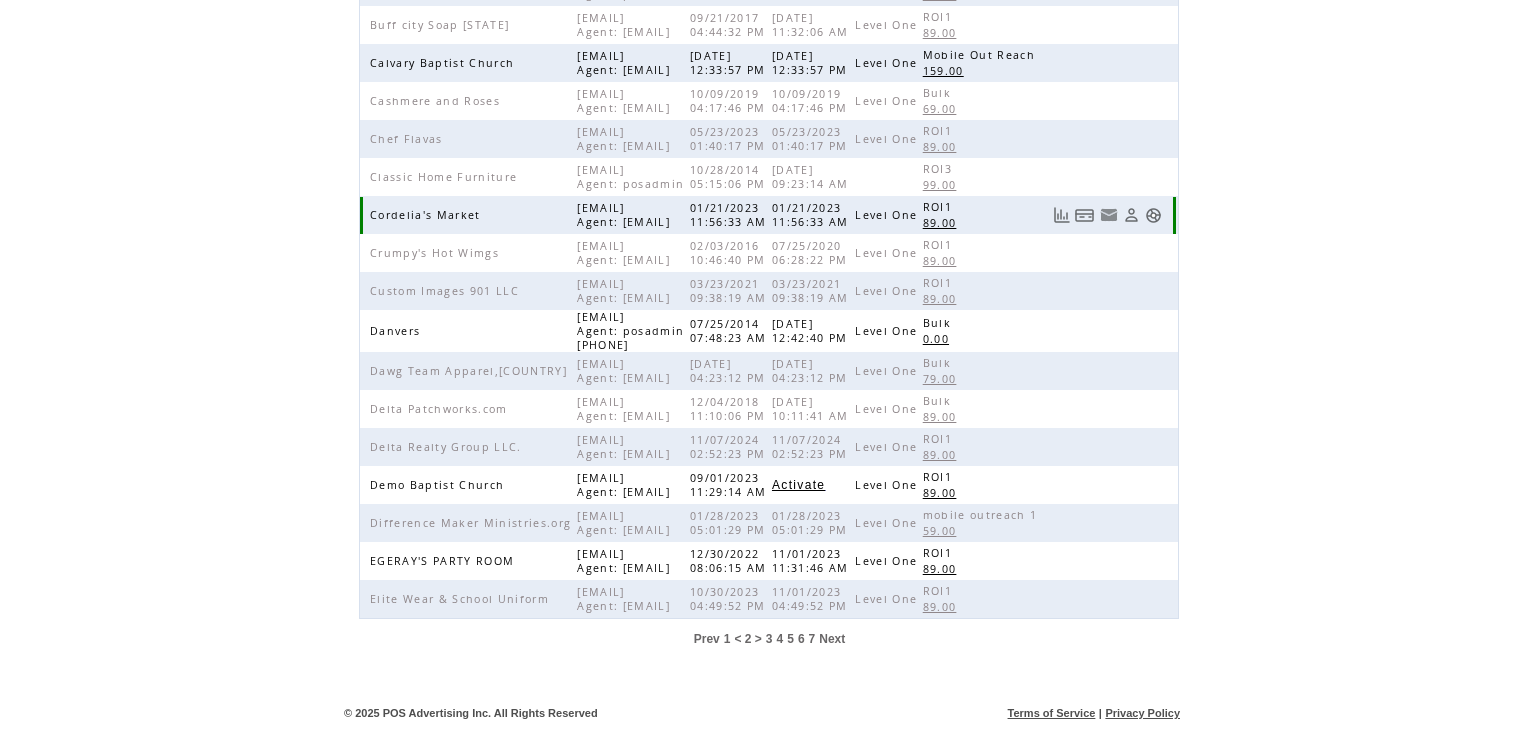 click at bounding box center (1153, 215) 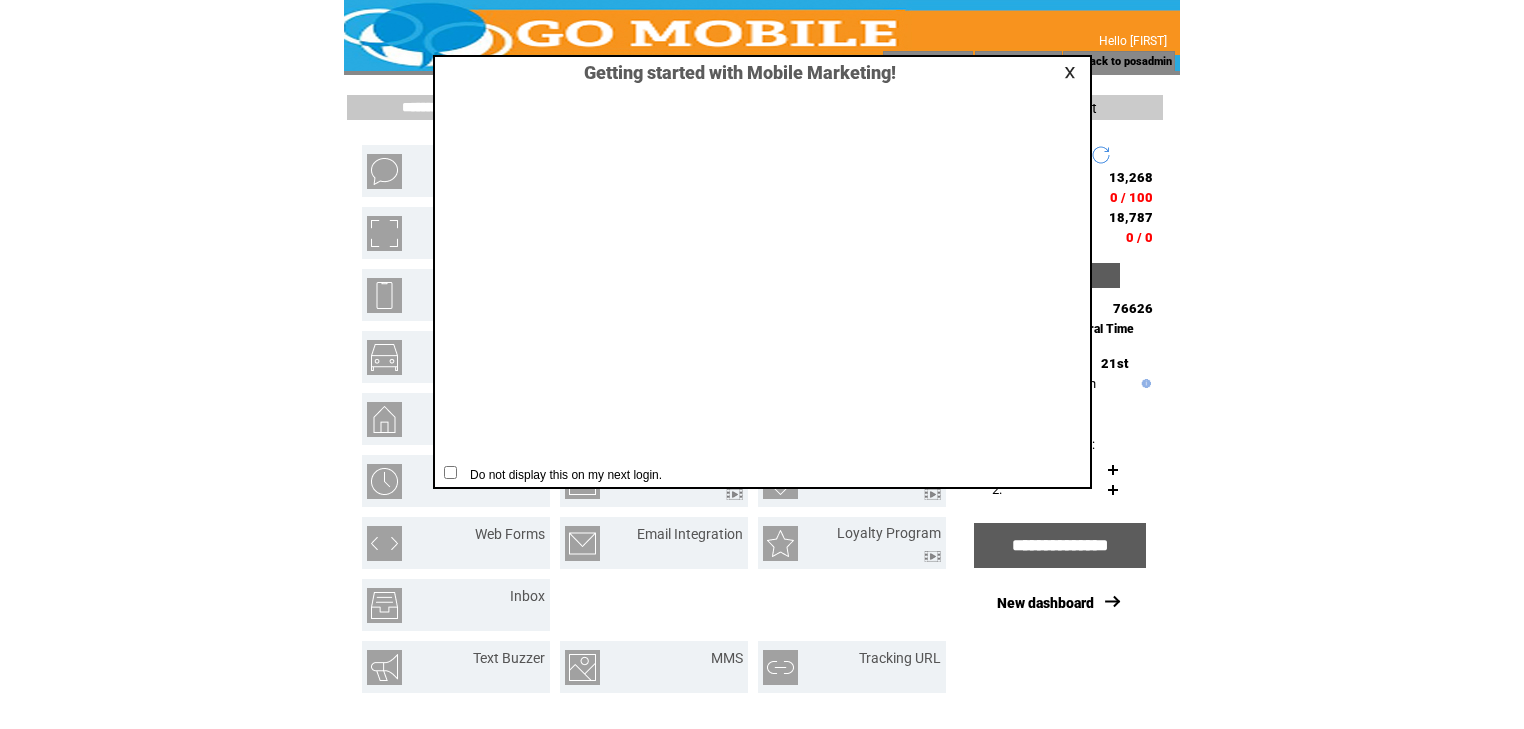 scroll, scrollTop: 0, scrollLeft: 0, axis: both 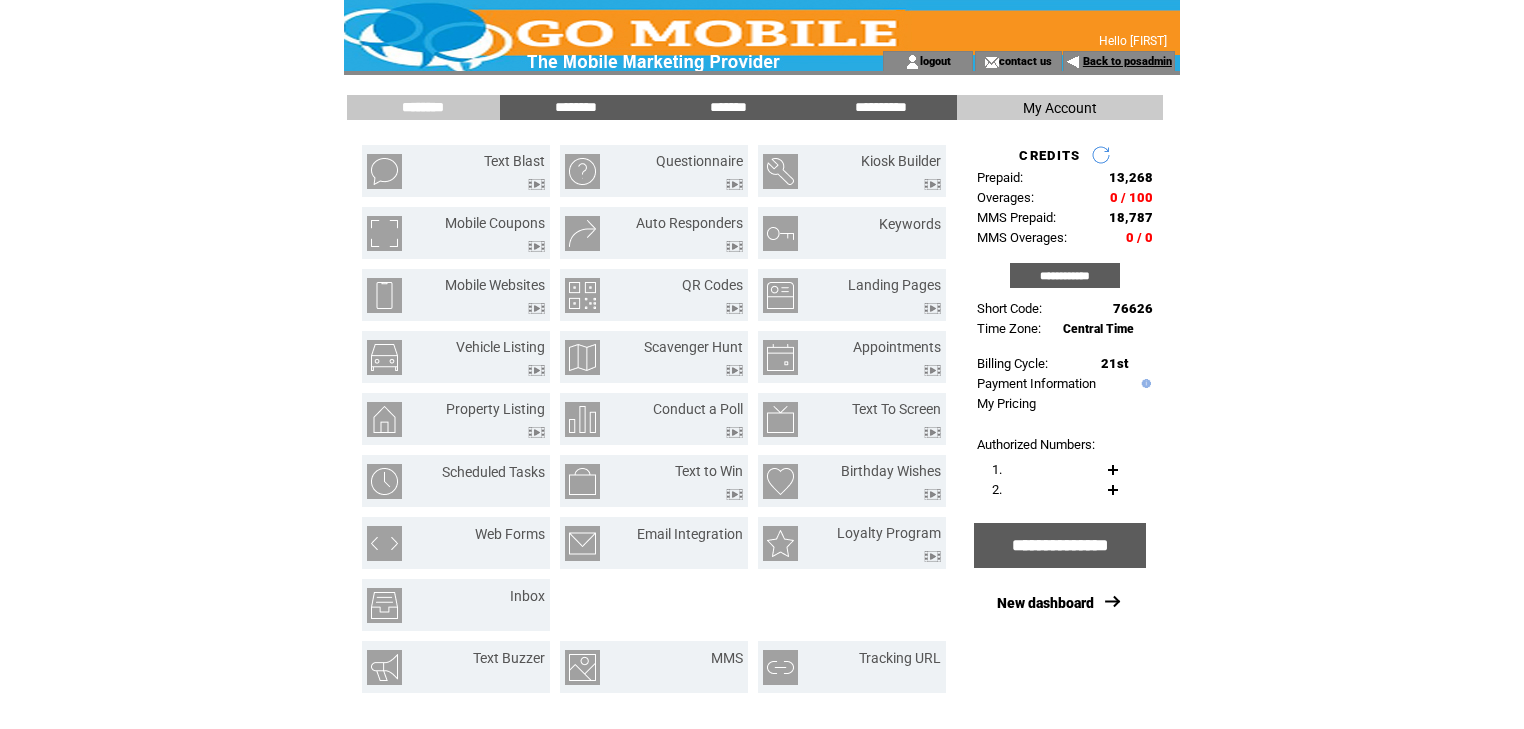 click on "Back to posadmin" at bounding box center (1127, 61) 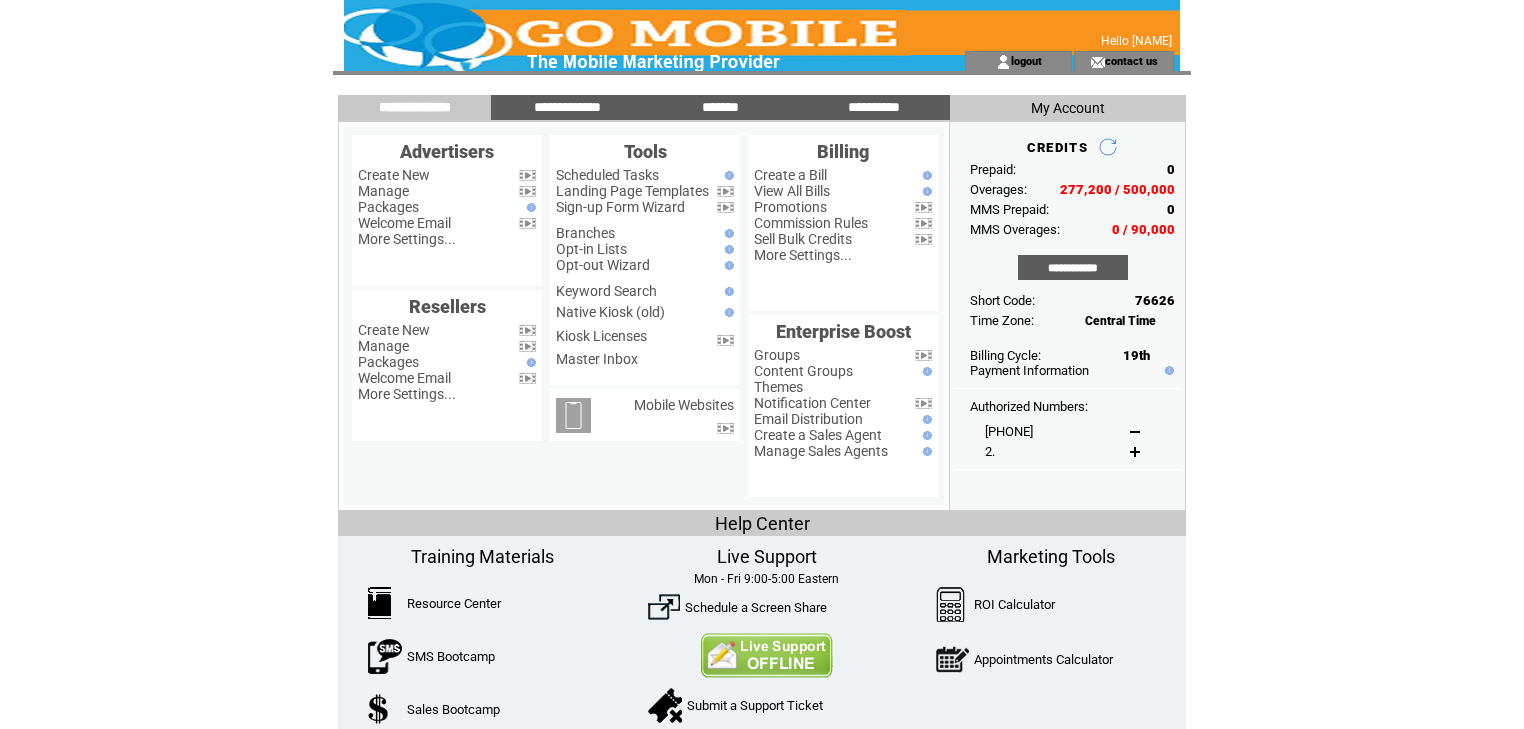scroll, scrollTop: 0, scrollLeft: 0, axis: both 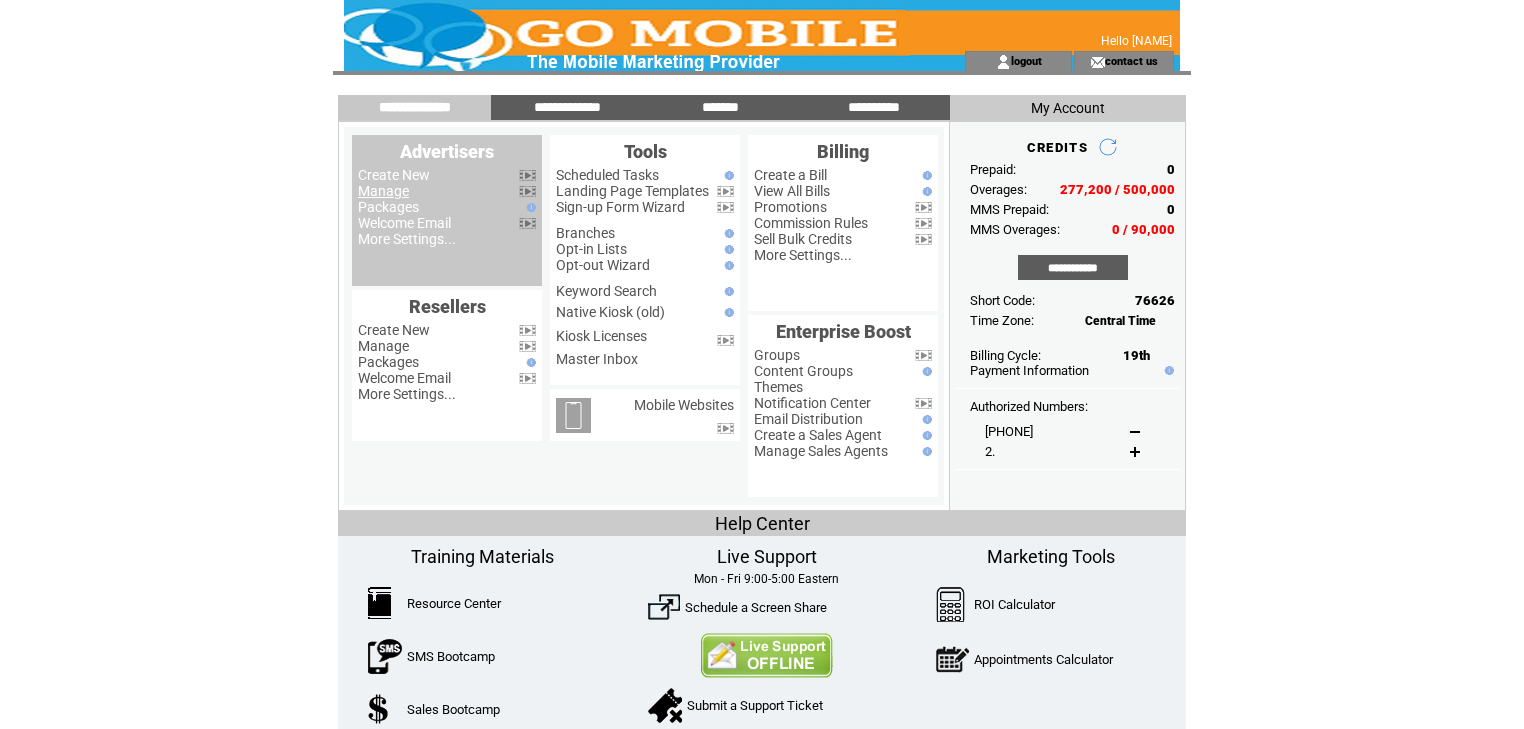 click on "Manage" at bounding box center [383, 191] 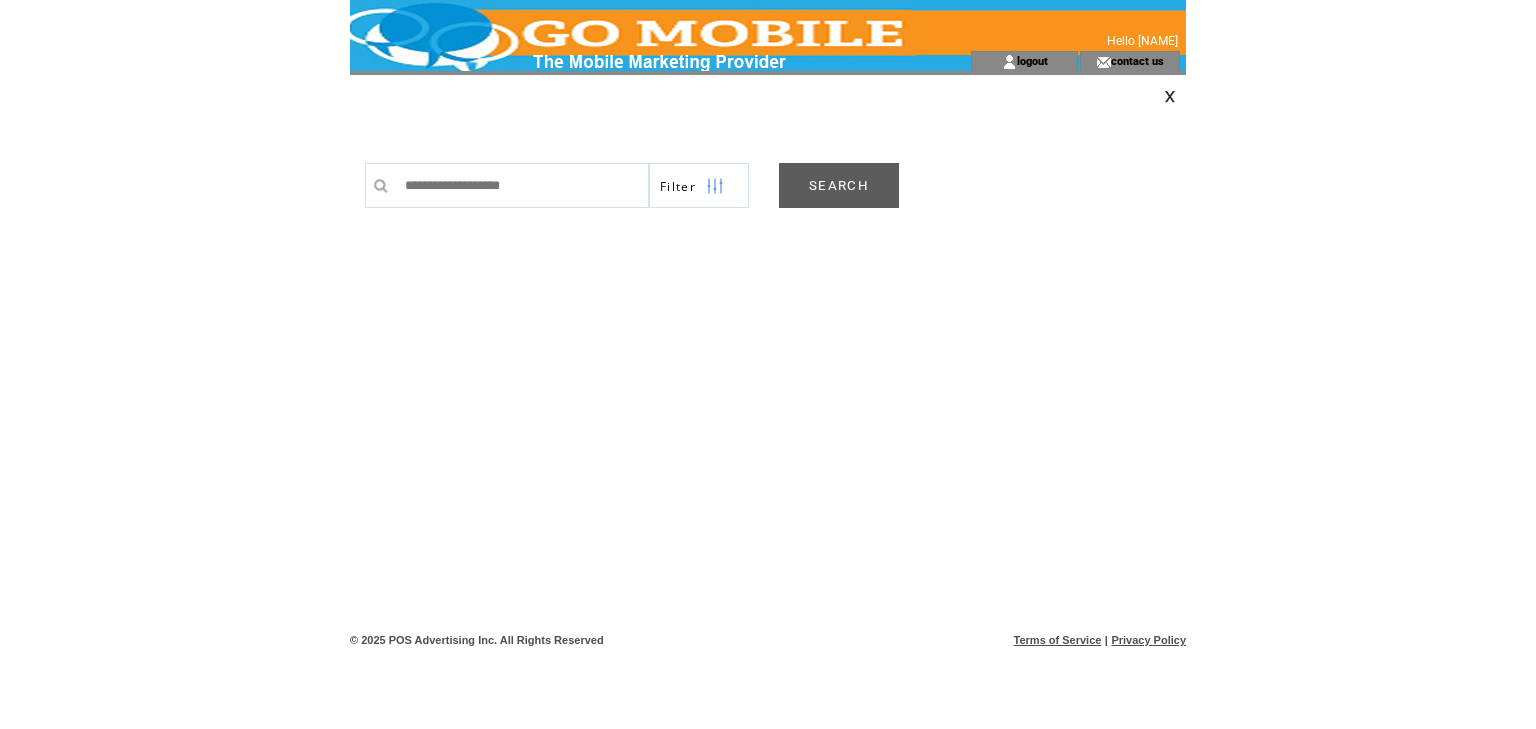 scroll, scrollTop: 0, scrollLeft: 0, axis: both 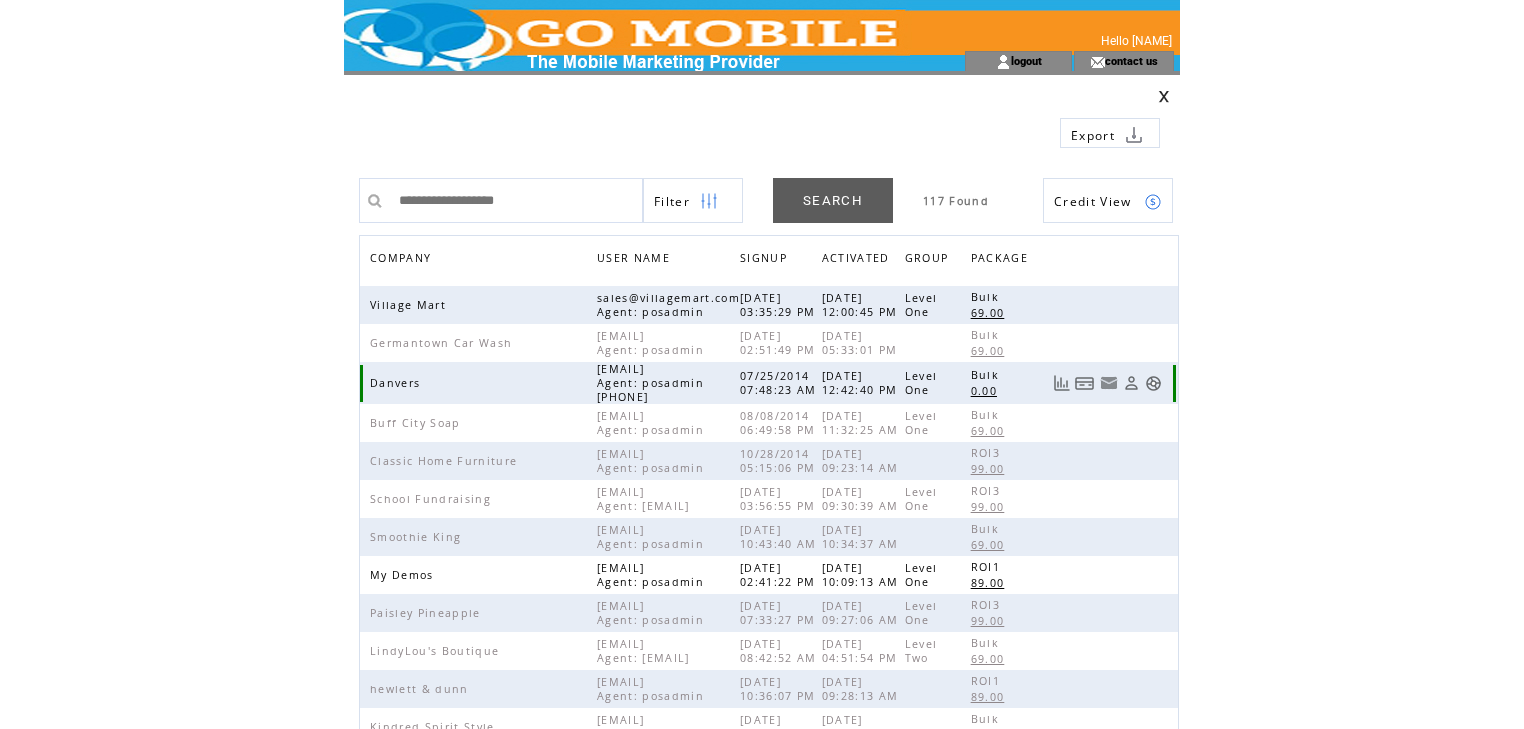 click at bounding box center (1153, 383) 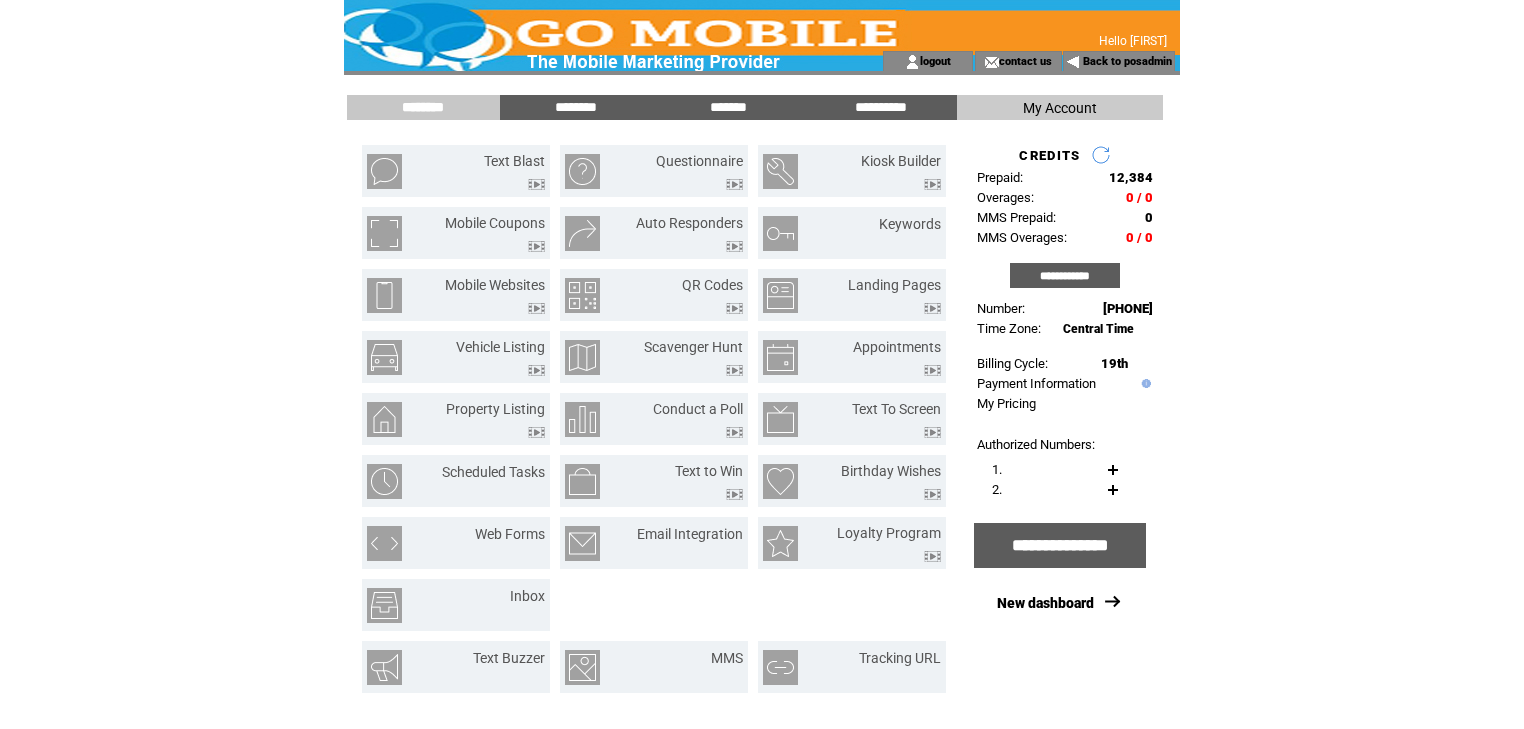 scroll, scrollTop: 0, scrollLeft: 0, axis: both 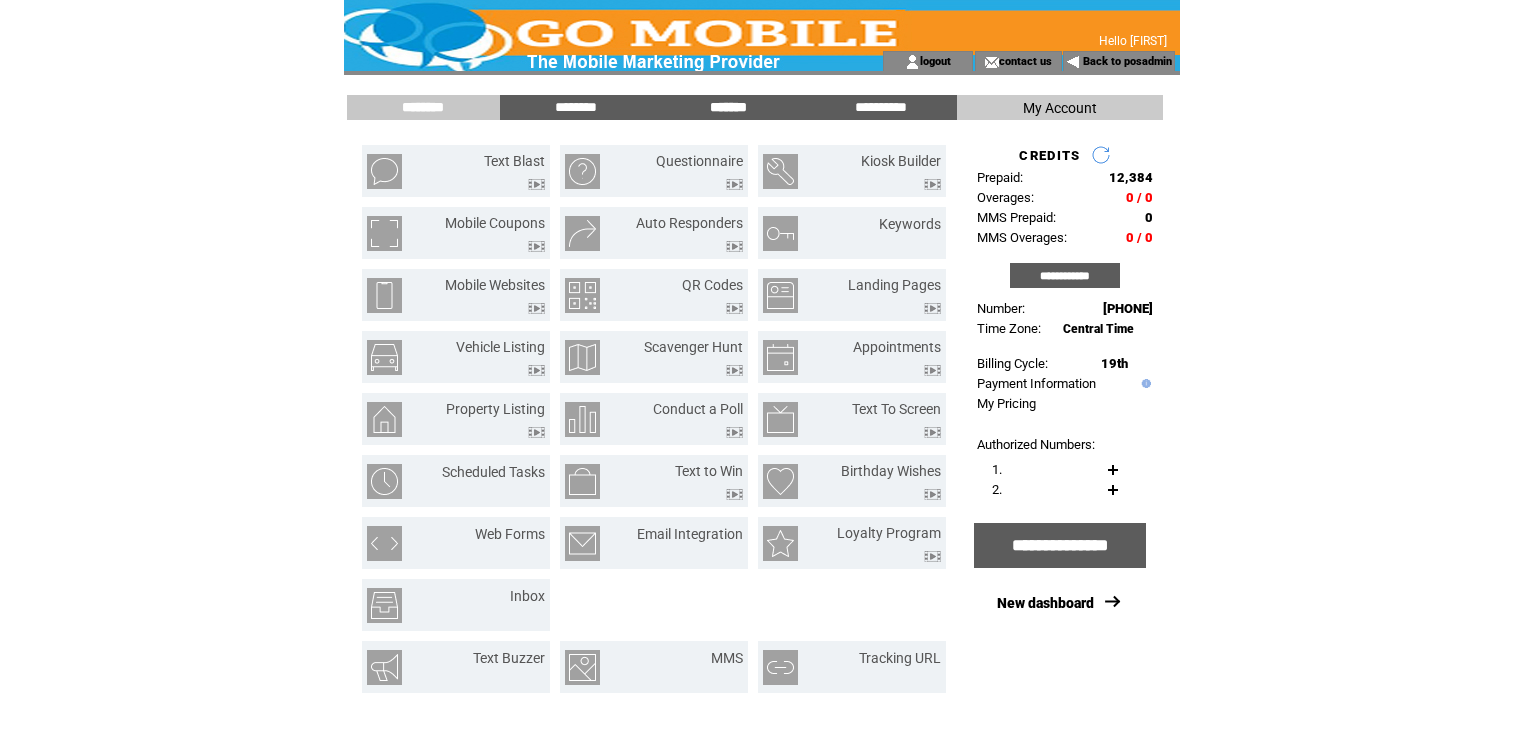 click on "*******" at bounding box center (728, 107) 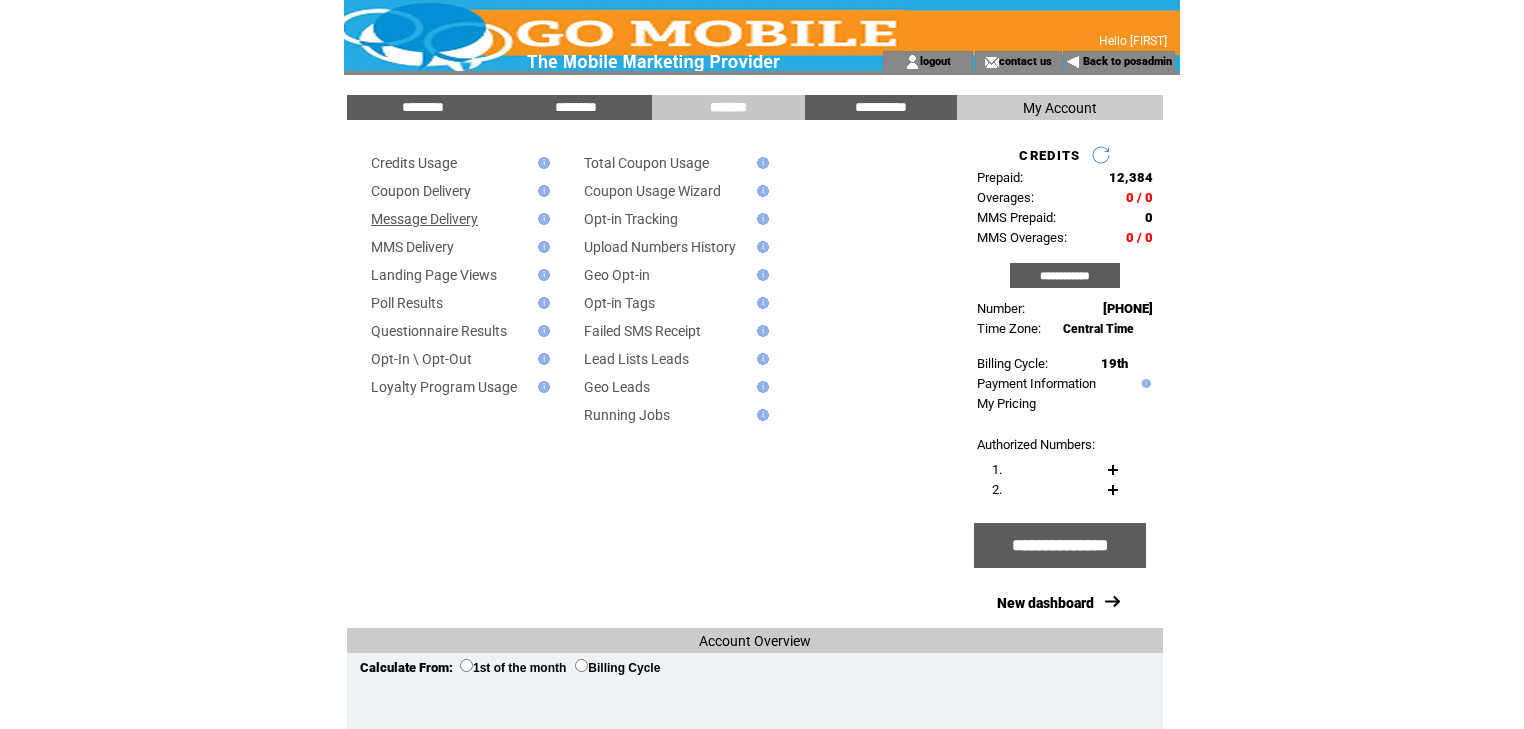 click on "Message Delivery" at bounding box center (424, 219) 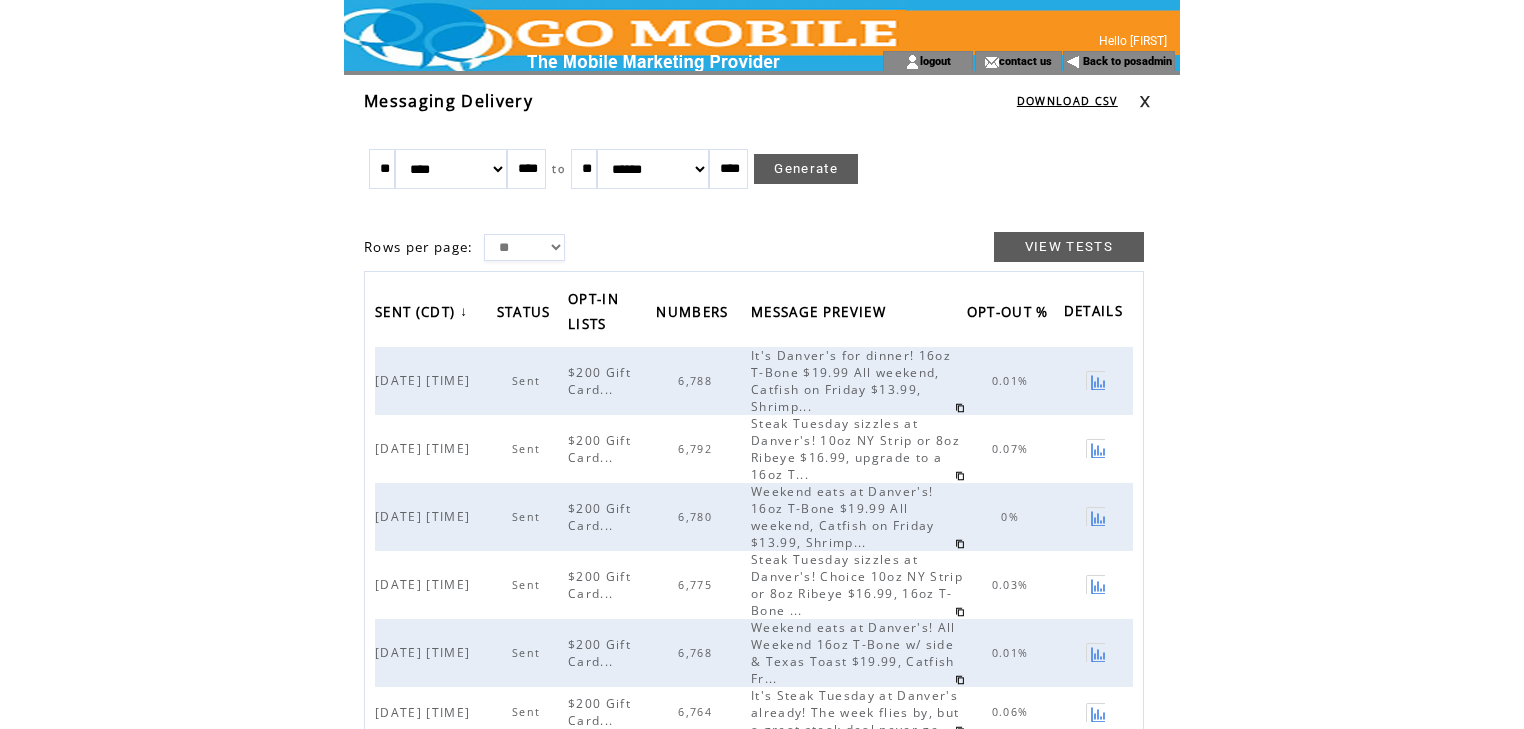 scroll, scrollTop: 0, scrollLeft: 0, axis: both 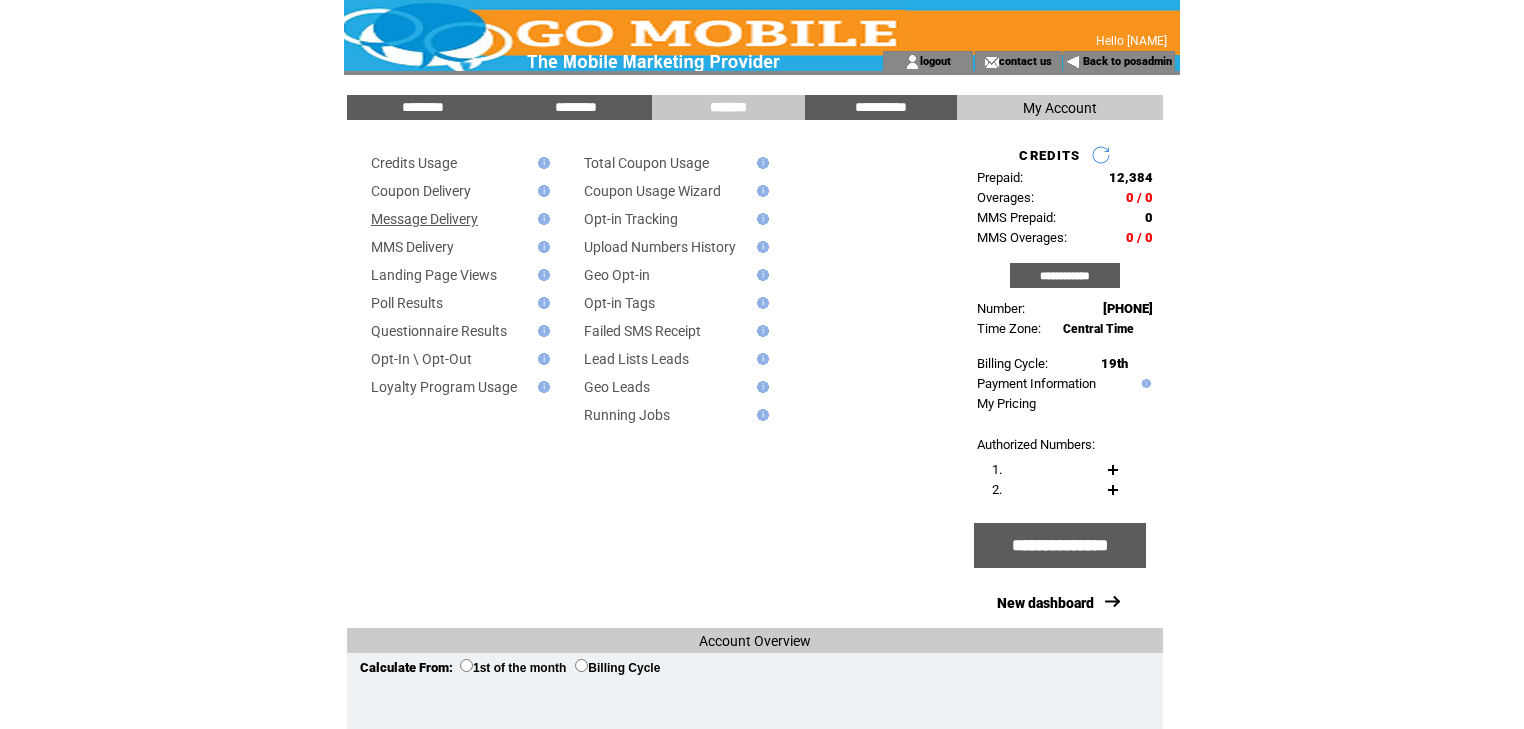 click on "Message Delivery" at bounding box center [424, 219] 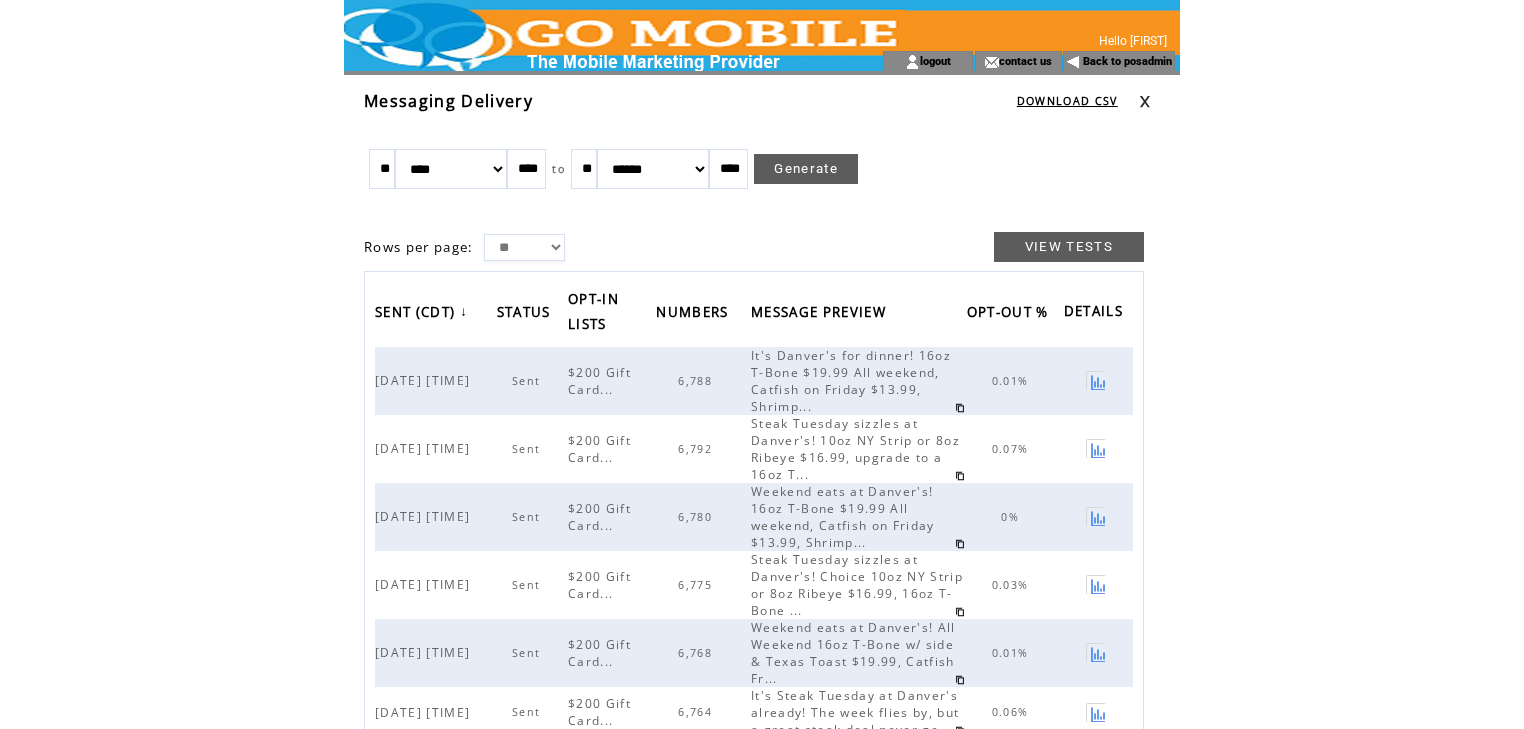 scroll, scrollTop: 0, scrollLeft: 0, axis: both 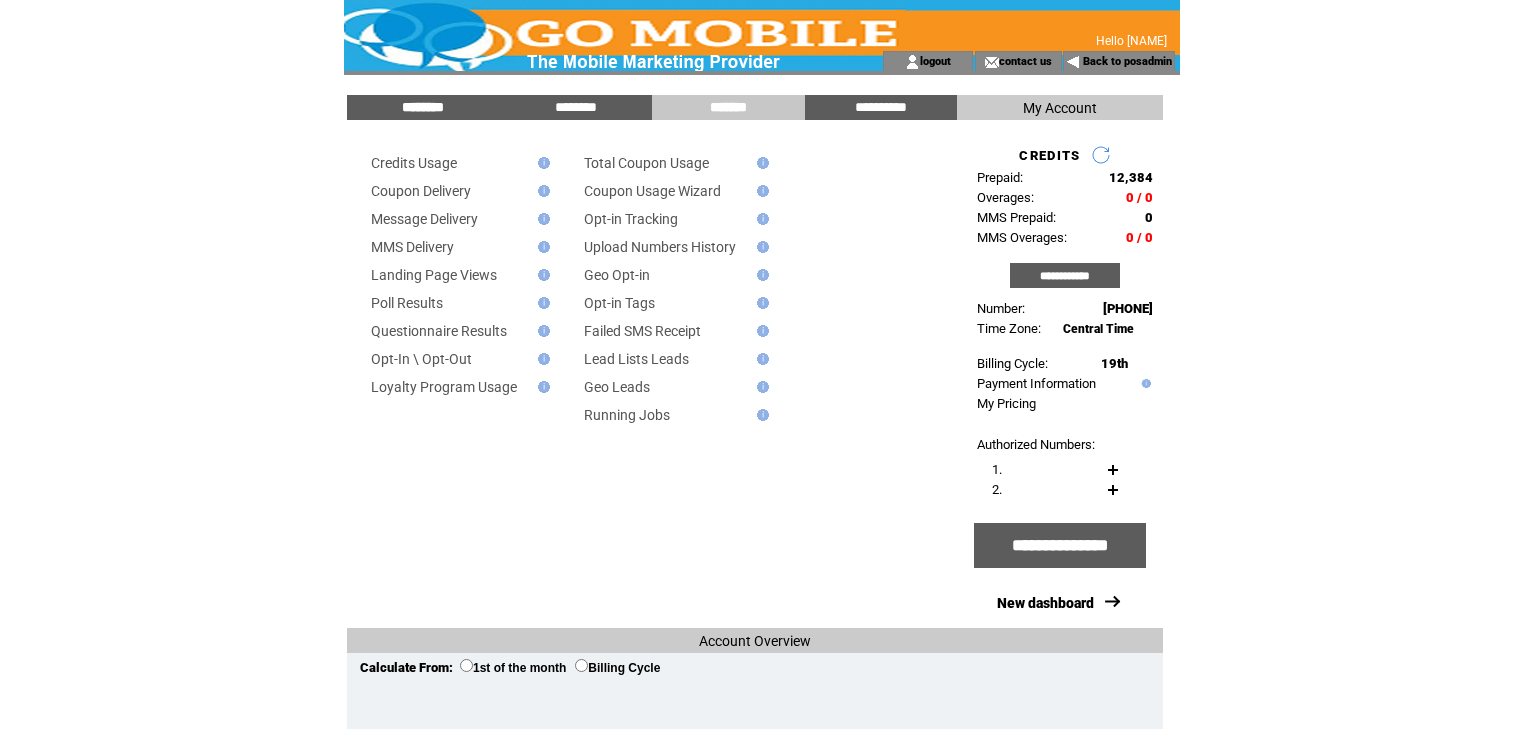 click on "********" at bounding box center [423, 107] 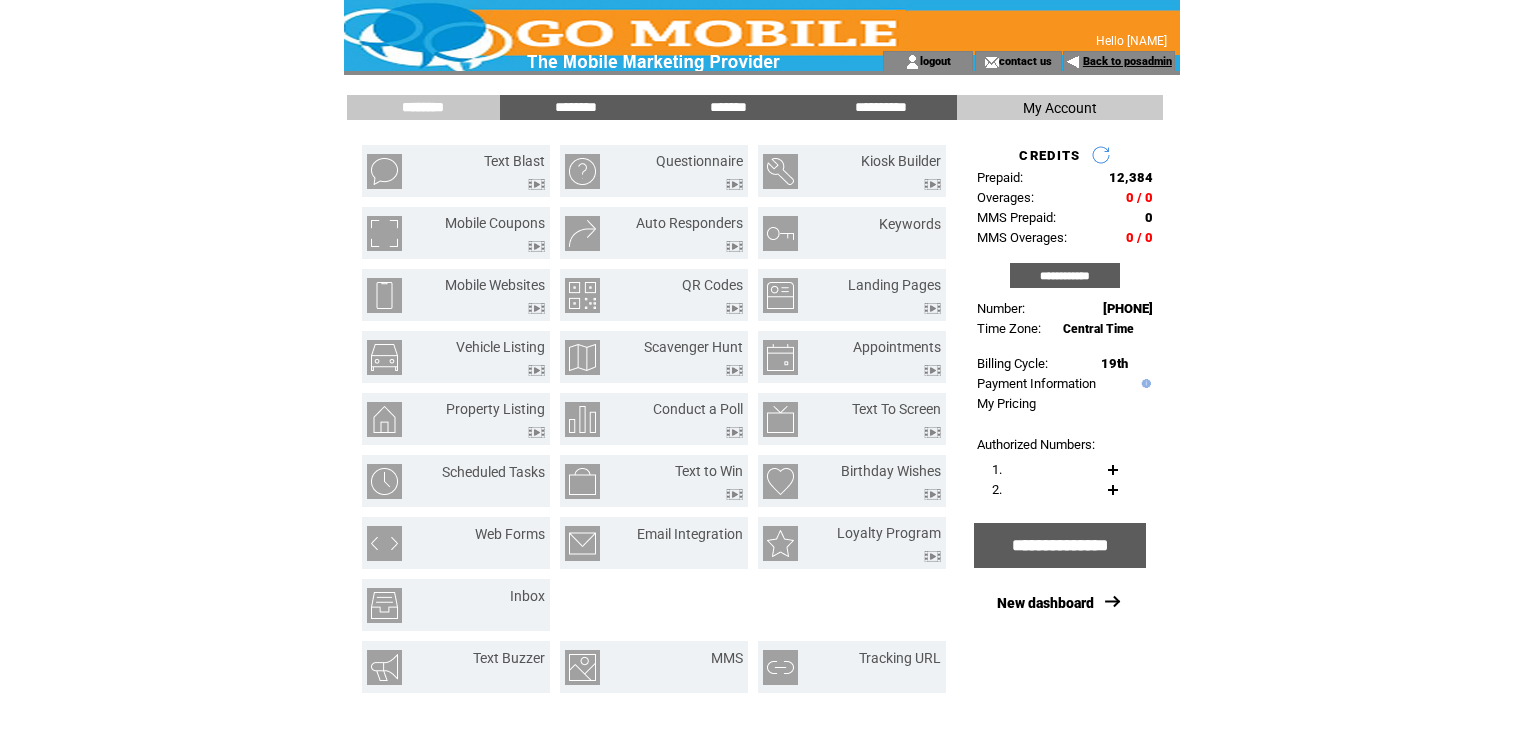 click on "Back to posadmin" at bounding box center (1127, 61) 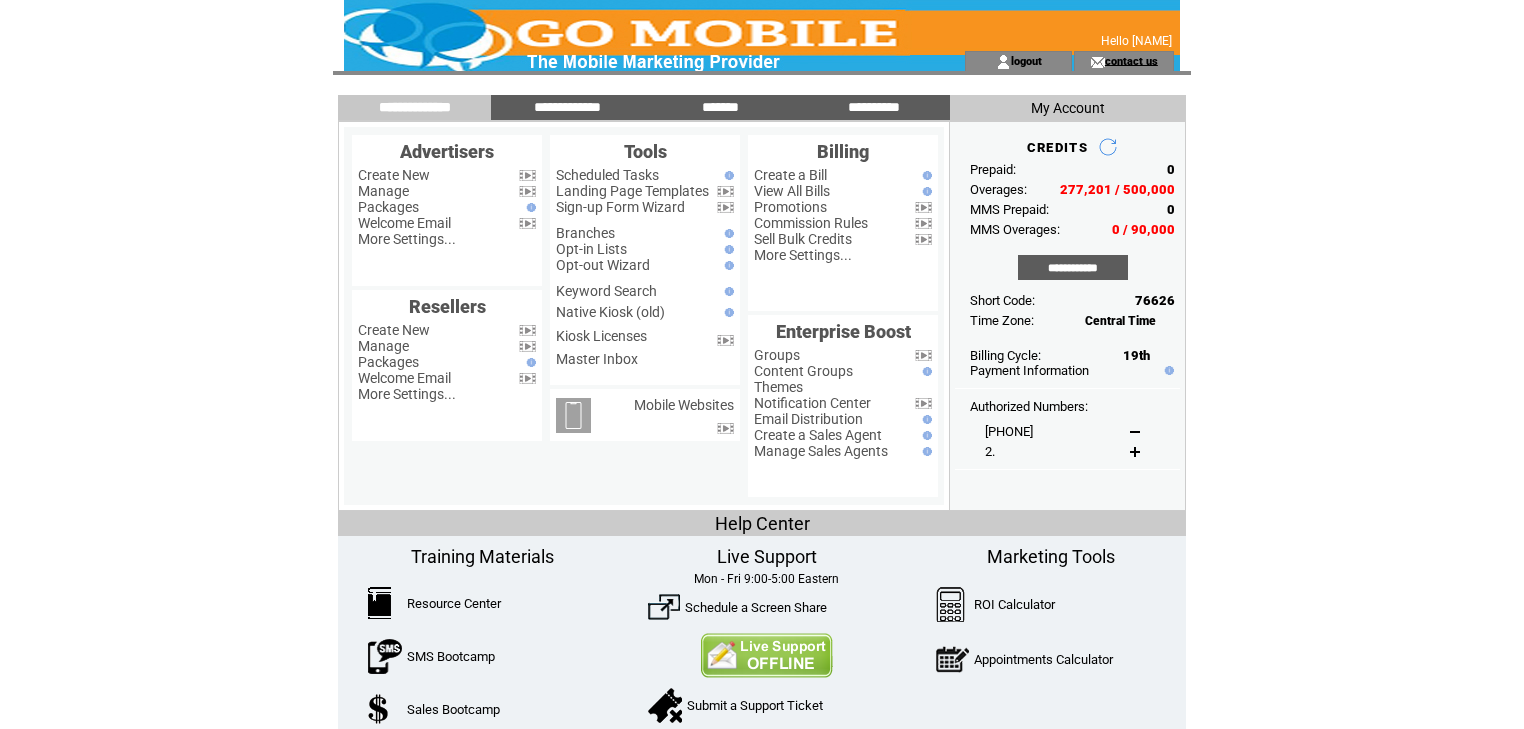 scroll, scrollTop: 0, scrollLeft: 0, axis: both 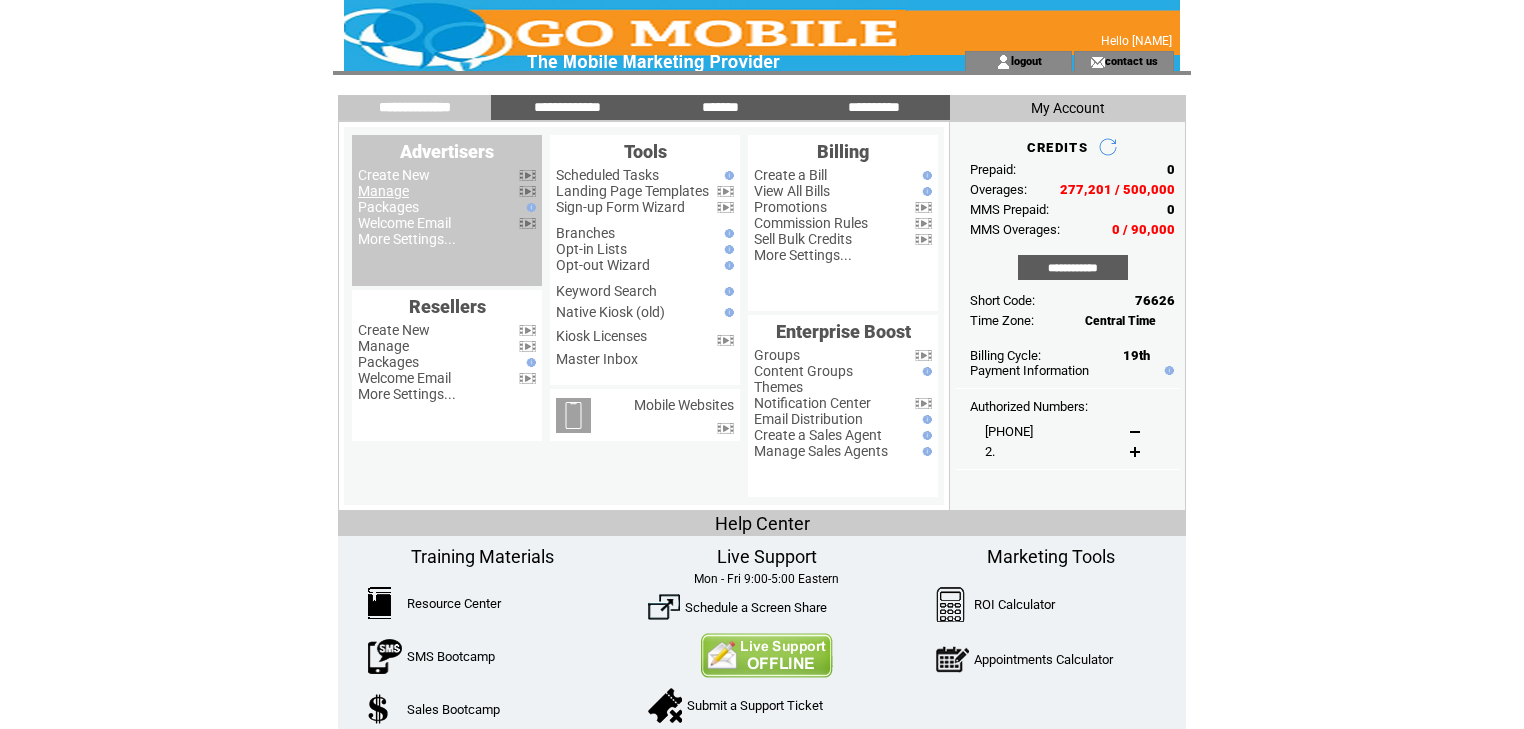 click on "Manage" at bounding box center [383, 191] 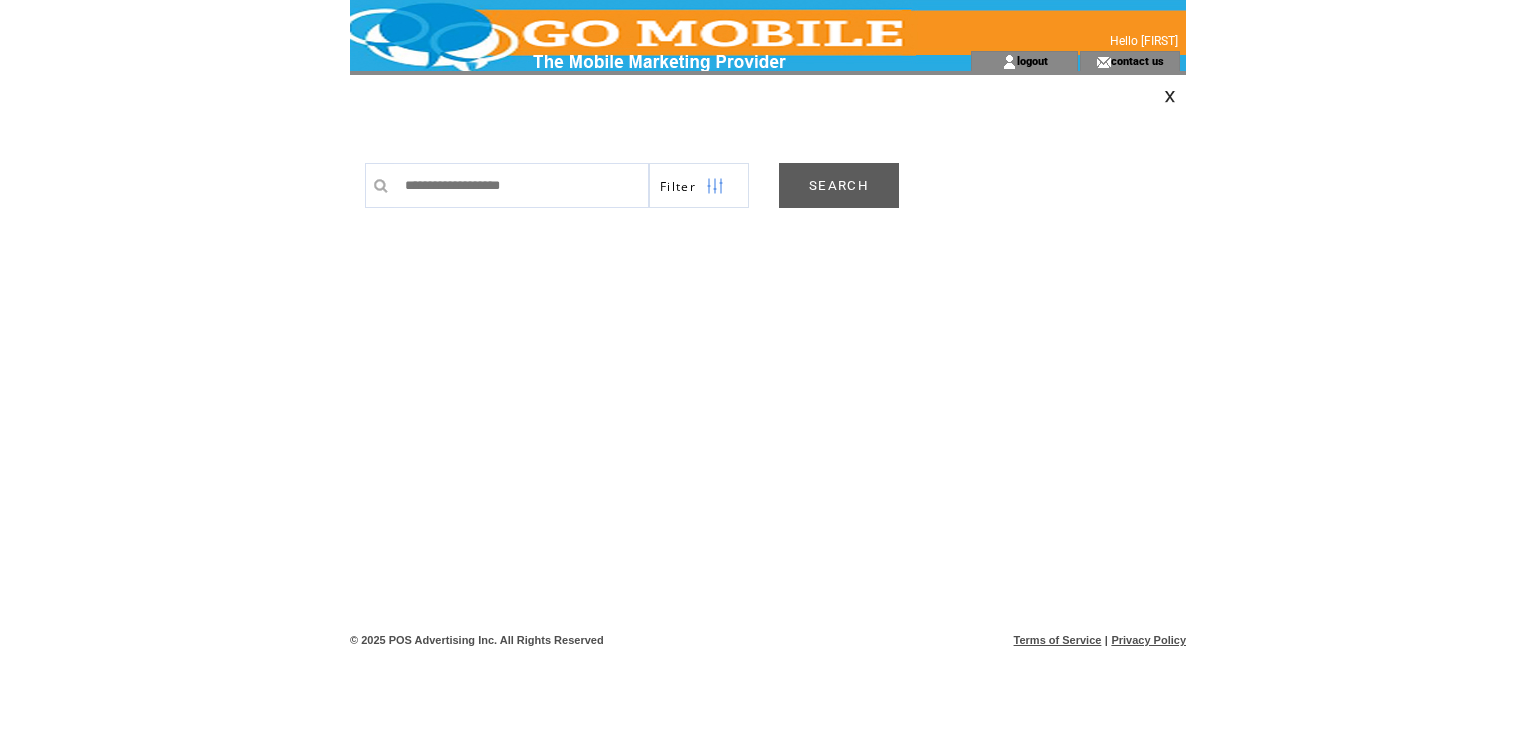 scroll, scrollTop: 0, scrollLeft: 0, axis: both 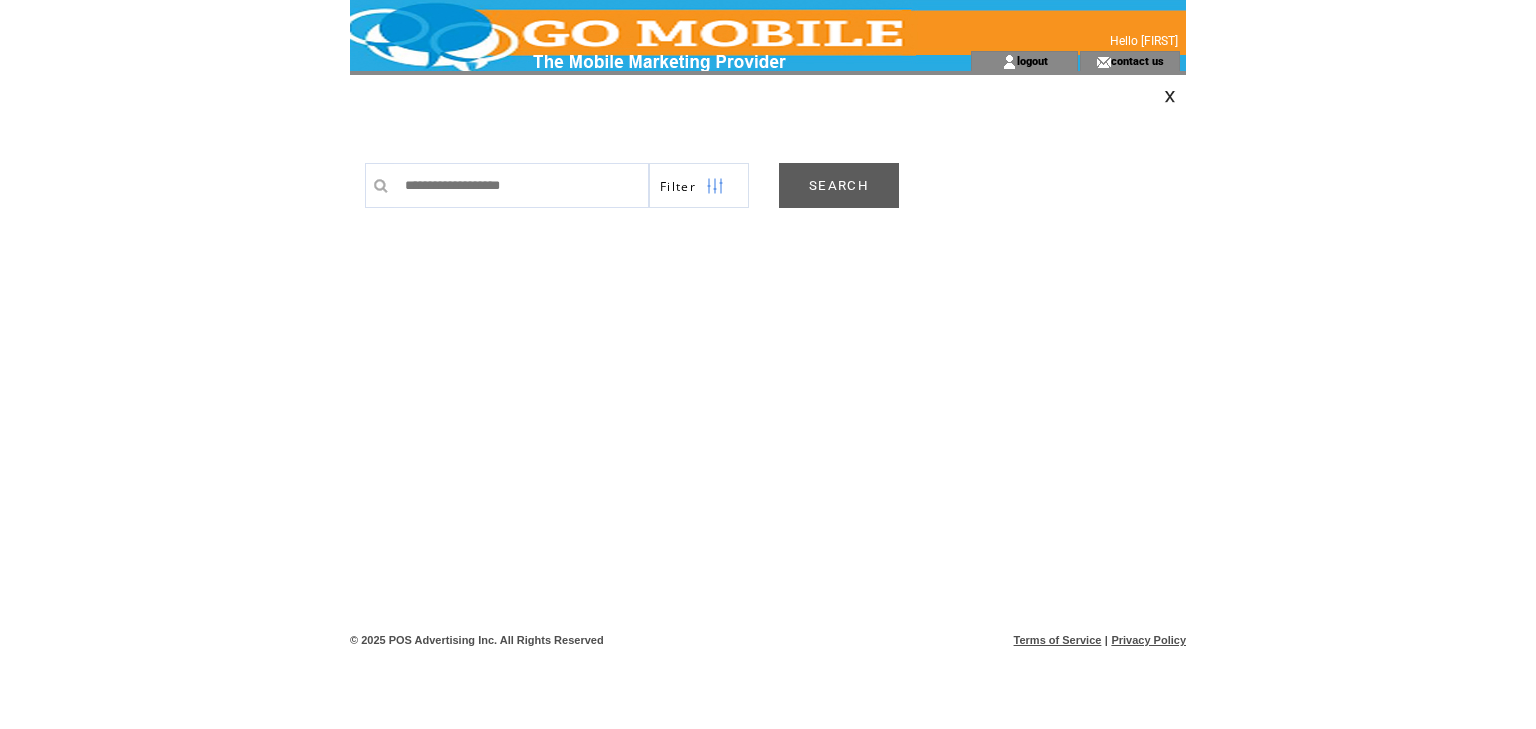 click on "SEARCH" at bounding box center [839, 185] 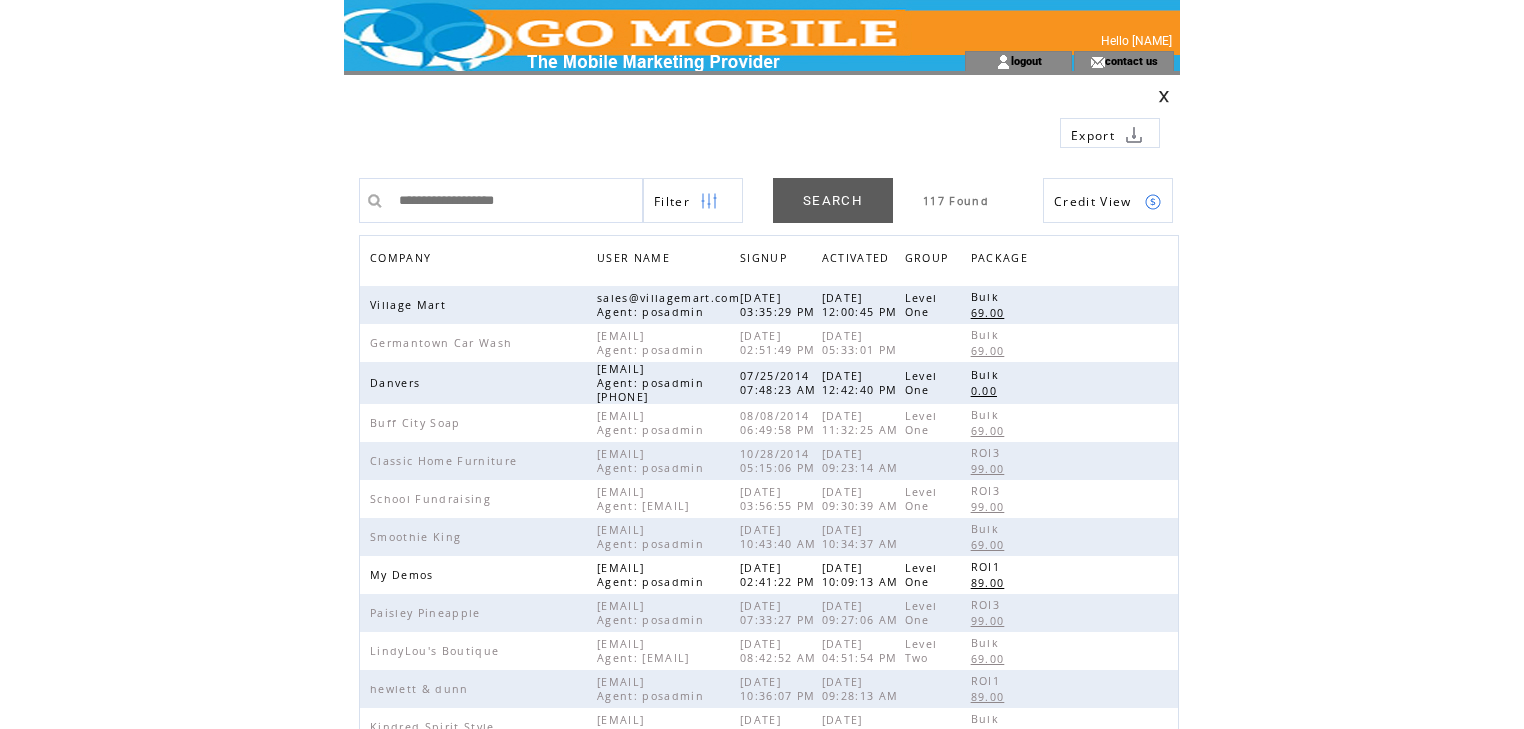scroll, scrollTop: 0, scrollLeft: 0, axis: both 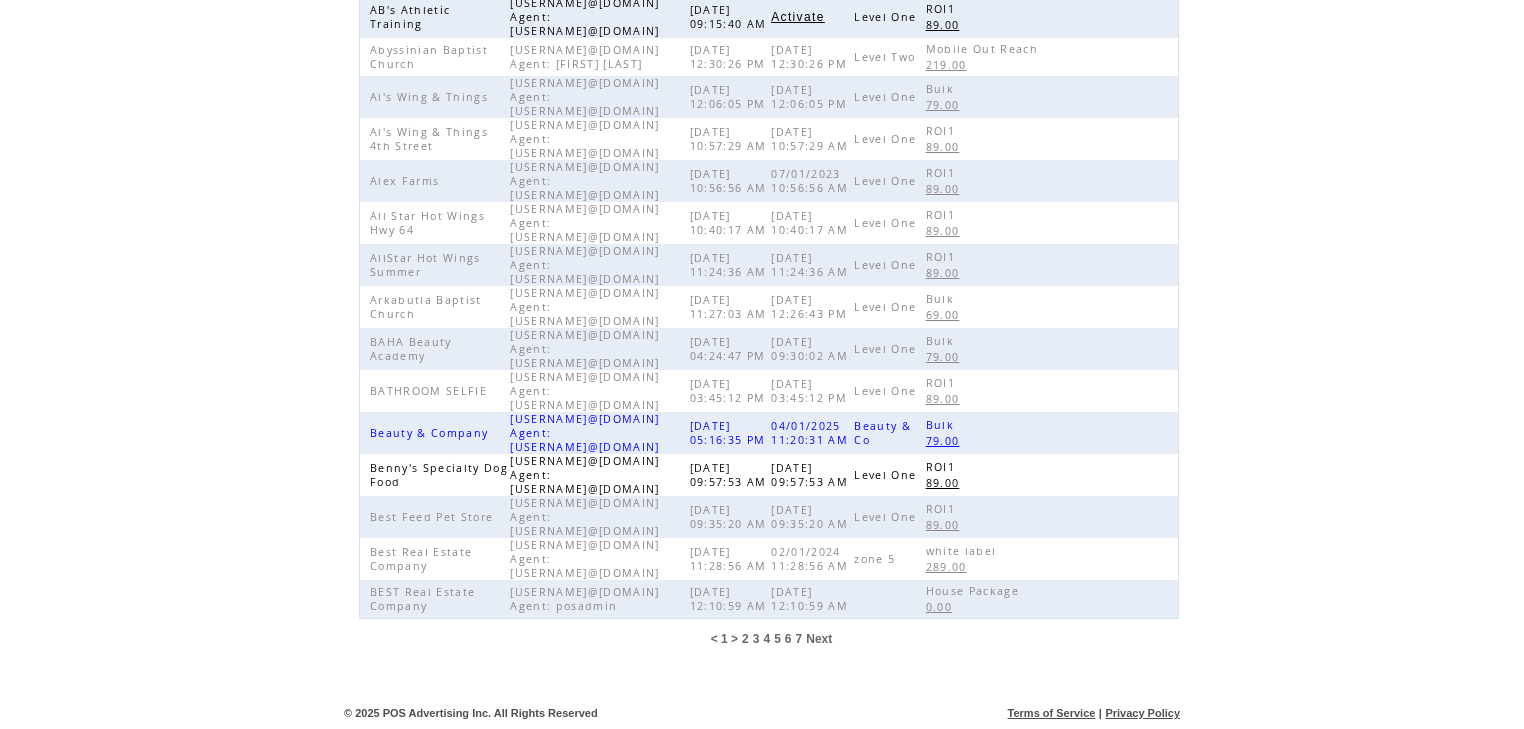 click on "5" at bounding box center [777, 639] 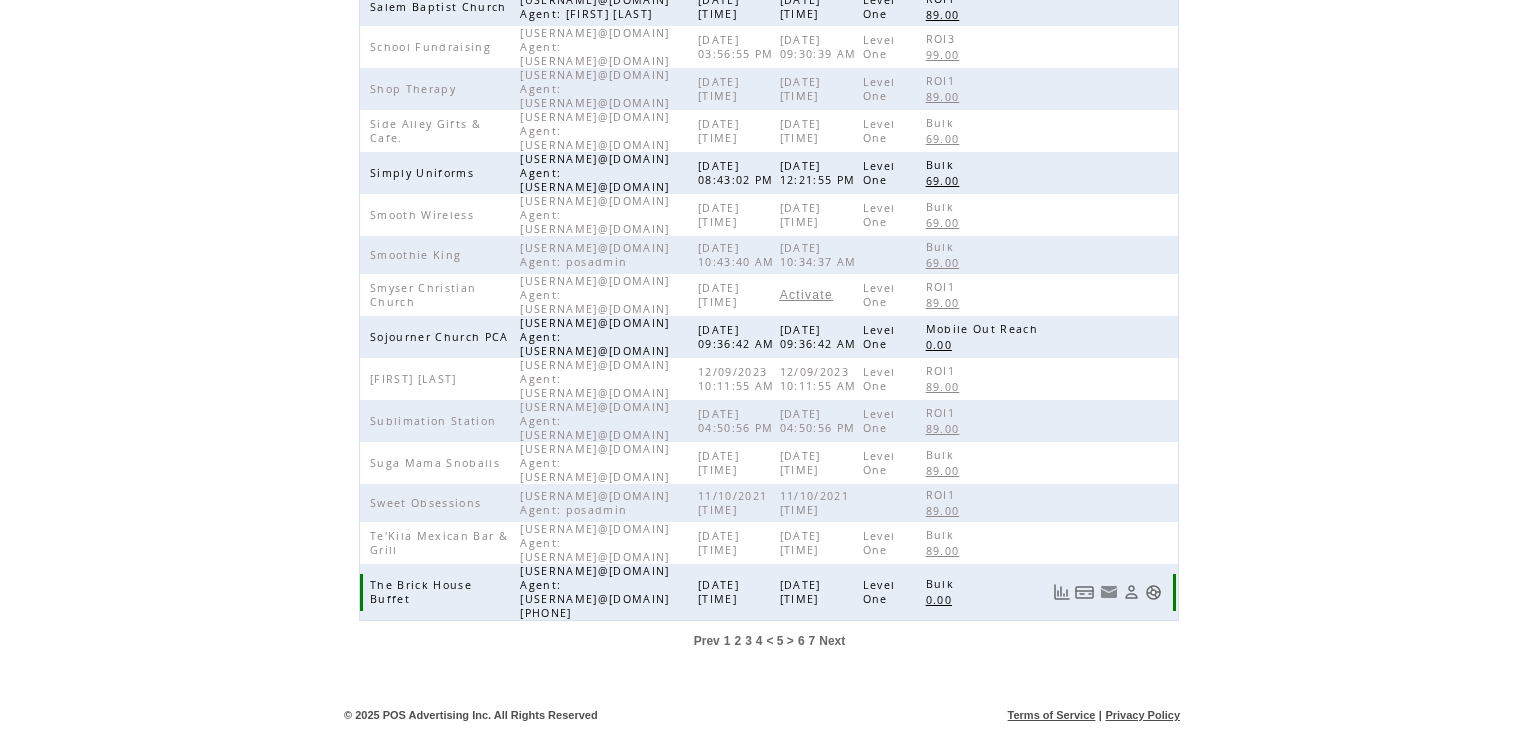 click at bounding box center [1153, 592] 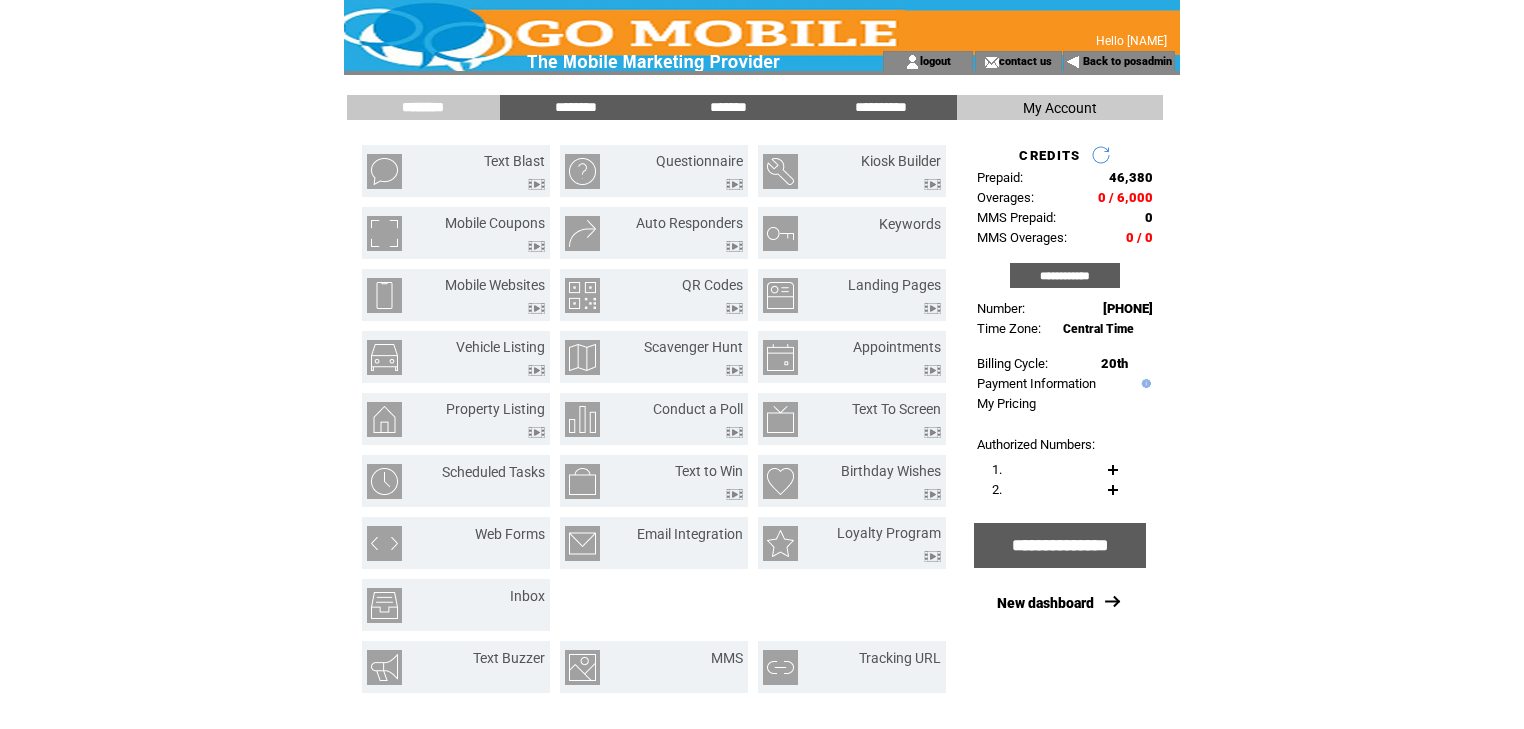 scroll, scrollTop: 0, scrollLeft: 0, axis: both 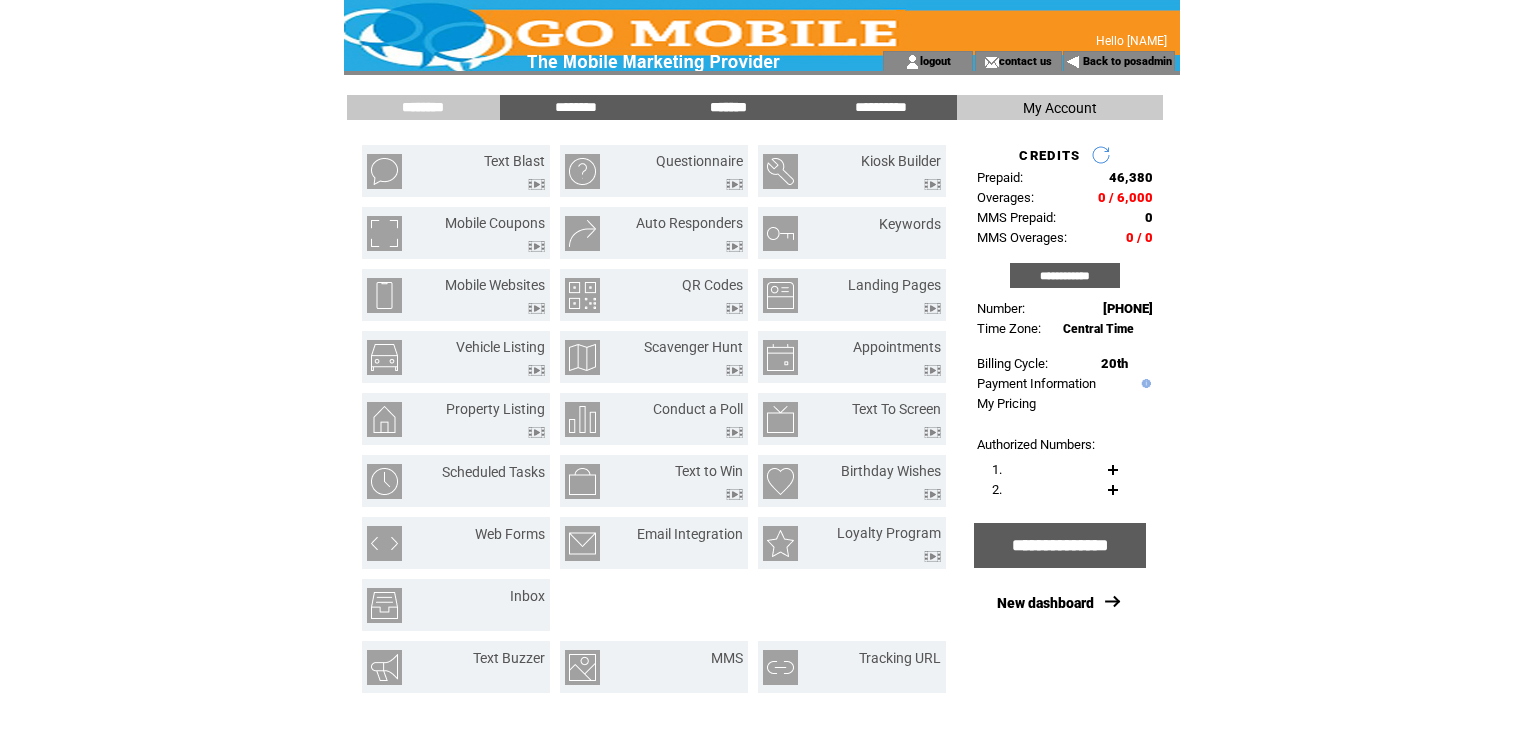 click on "*******" at bounding box center [728, 107] 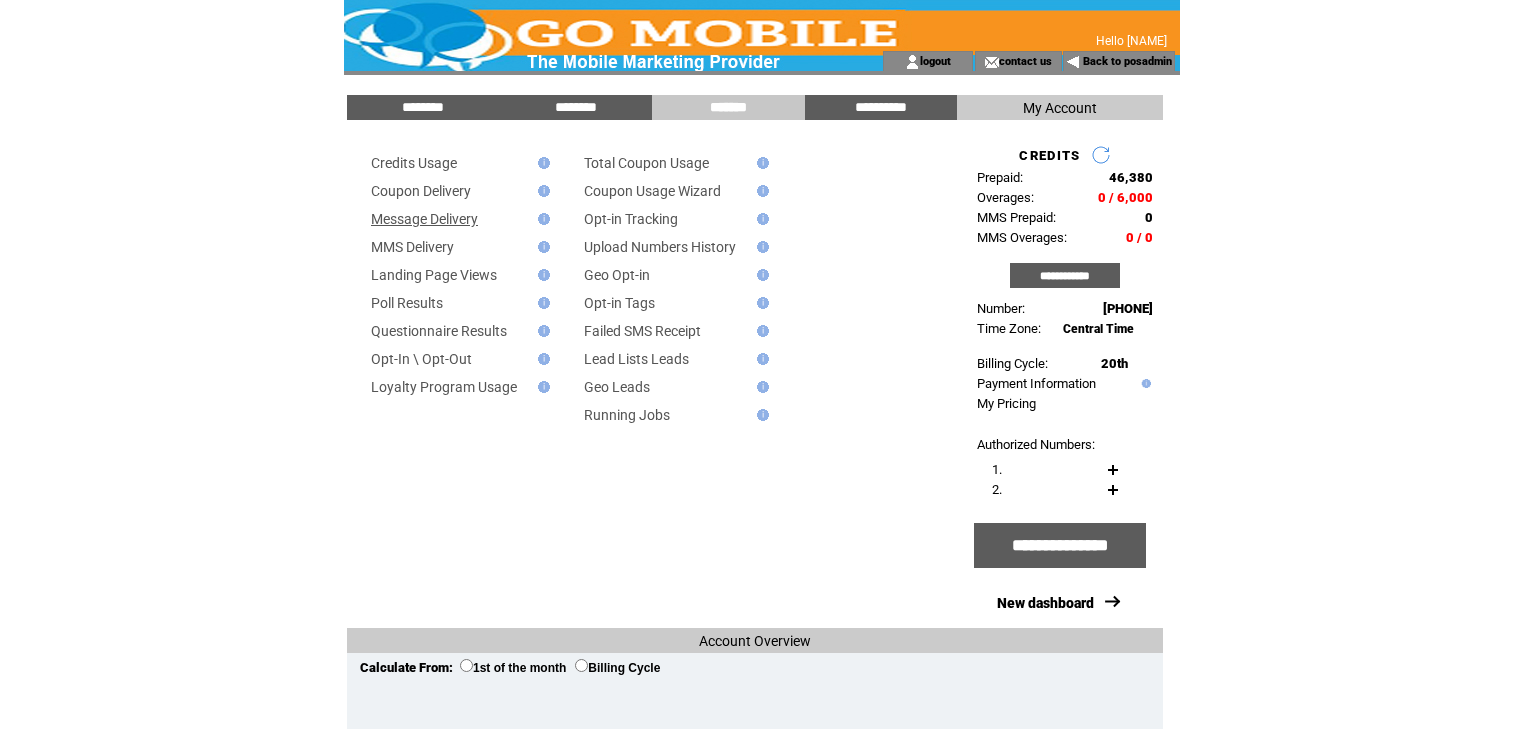 click on "Message Delivery" at bounding box center (424, 219) 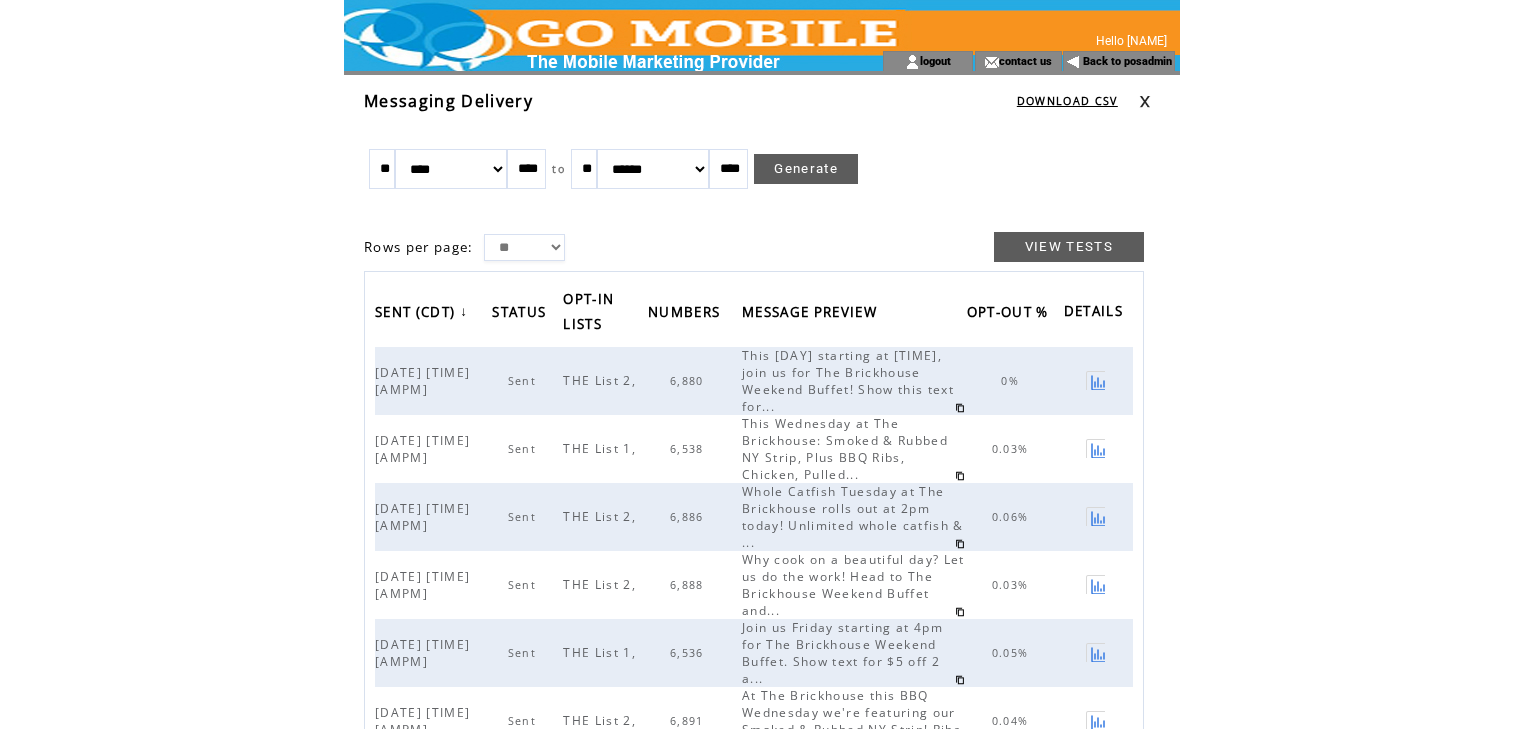 scroll, scrollTop: 0, scrollLeft: 0, axis: both 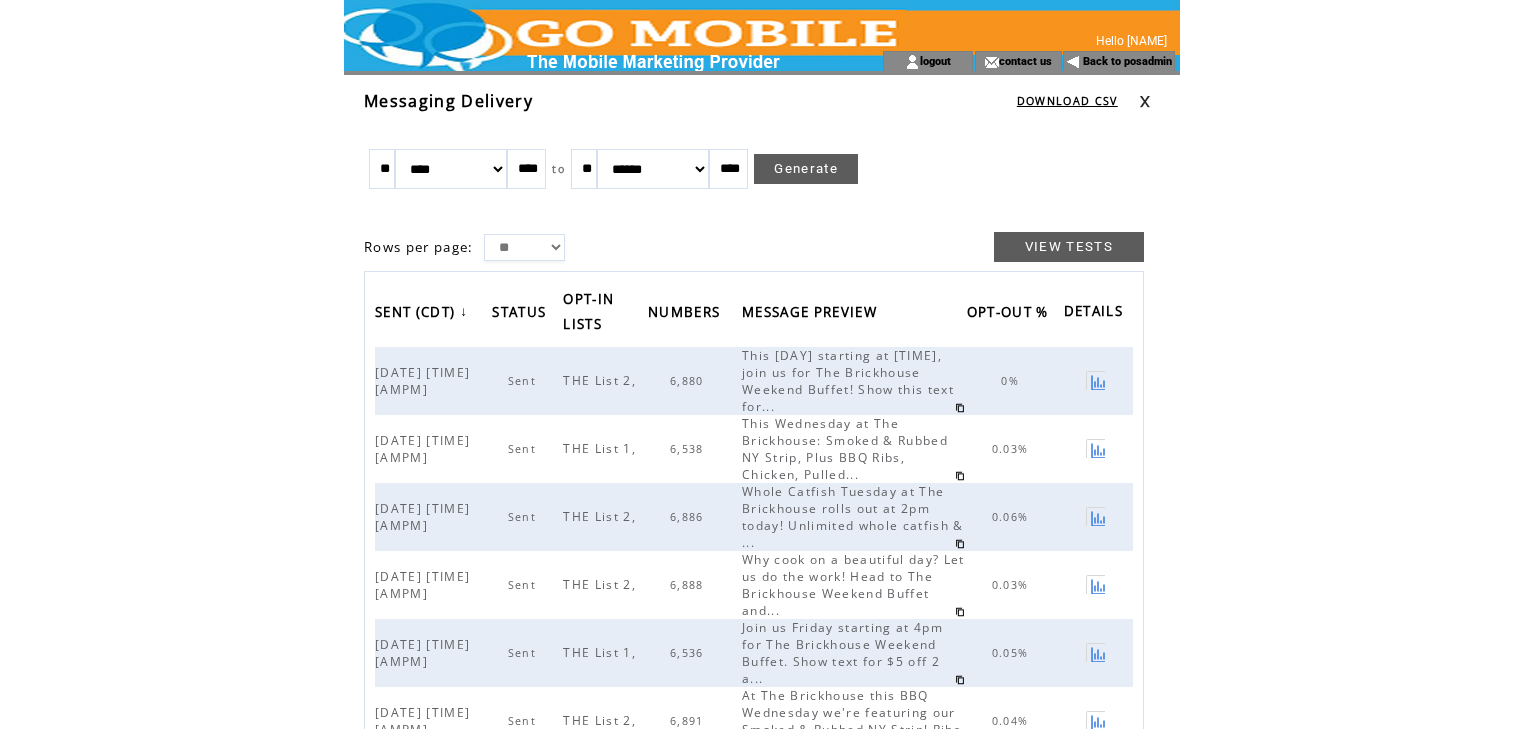 click at bounding box center [1145, 101] 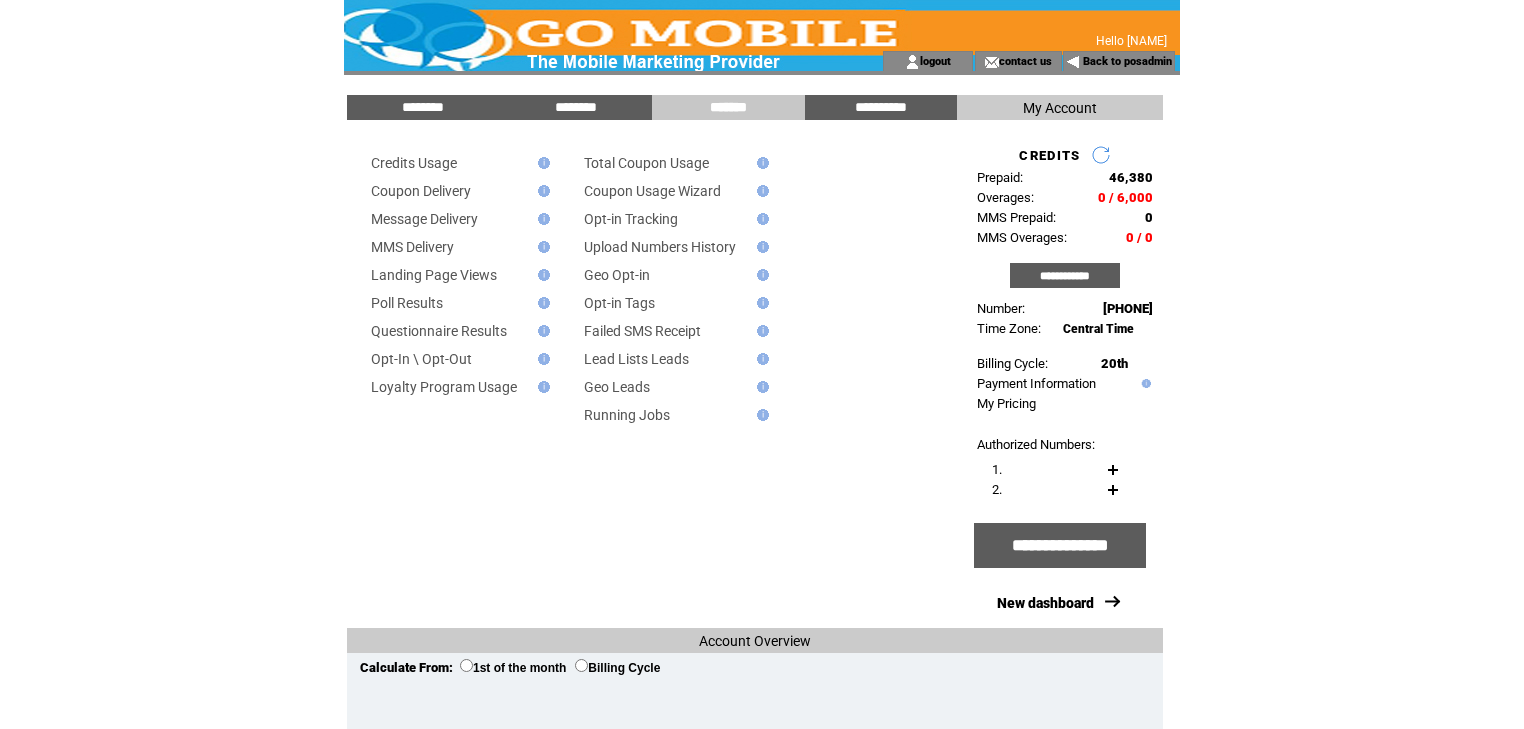scroll, scrollTop: 0, scrollLeft: 0, axis: both 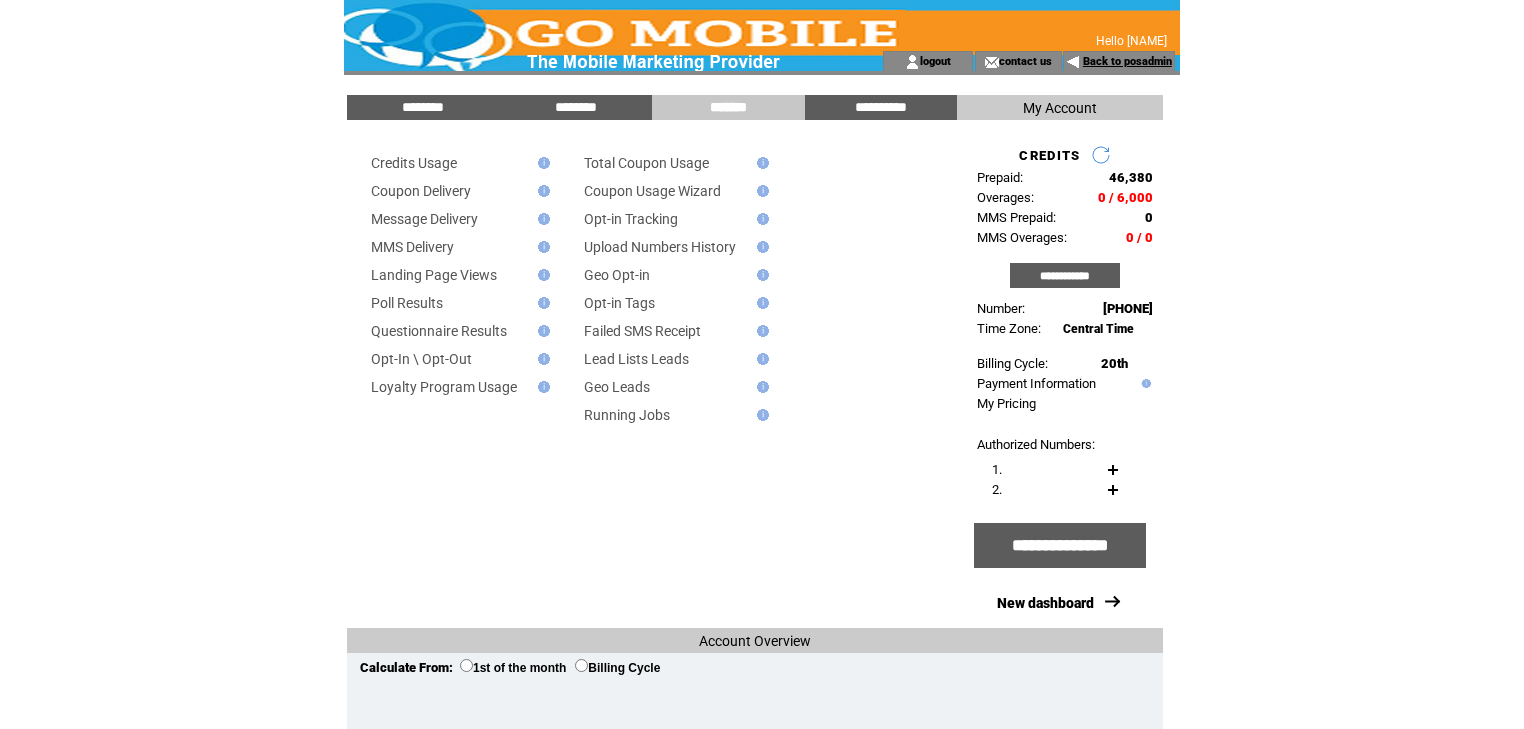 click on "Back to posadmin" at bounding box center [1127, 61] 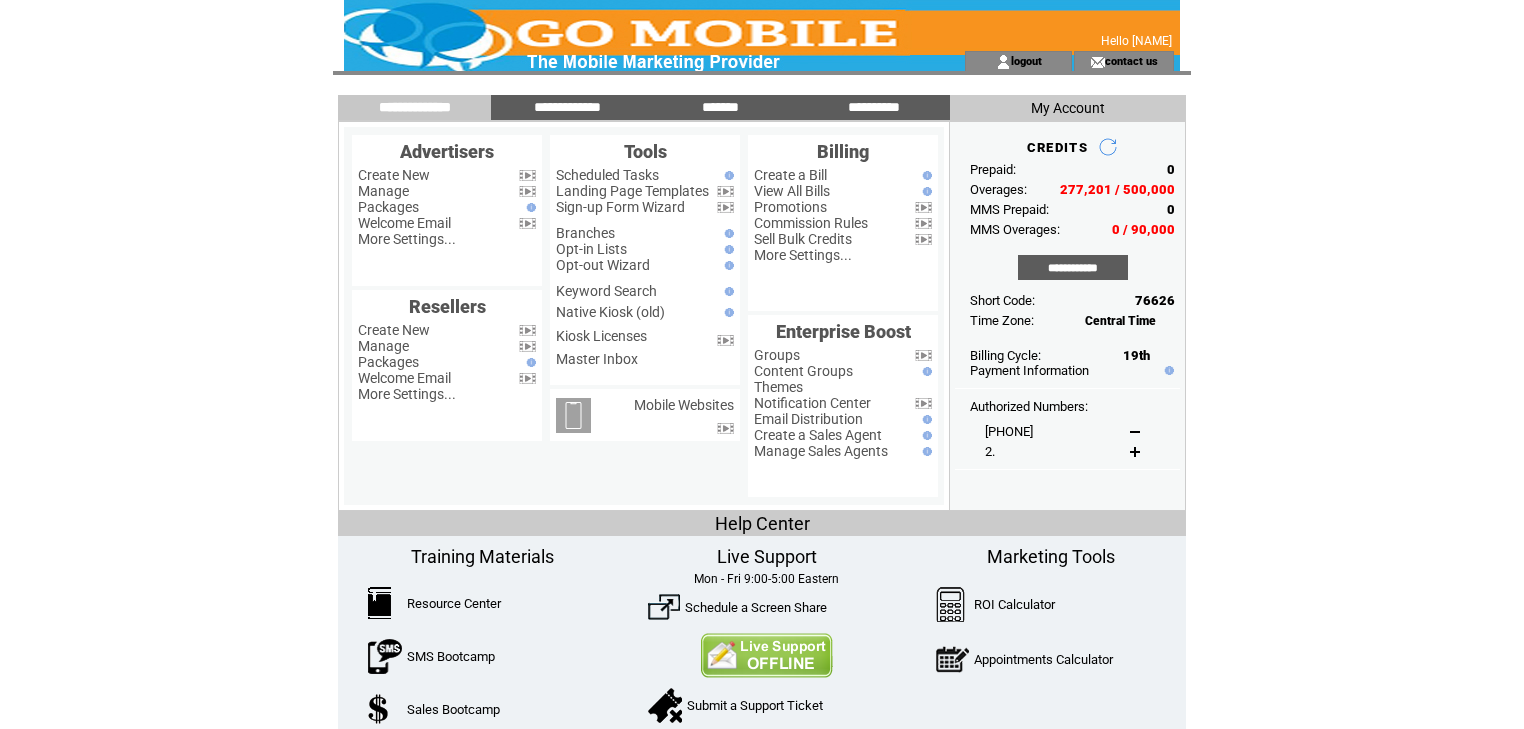 scroll, scrollTop: 0, scrollLeft: 0, axis: both 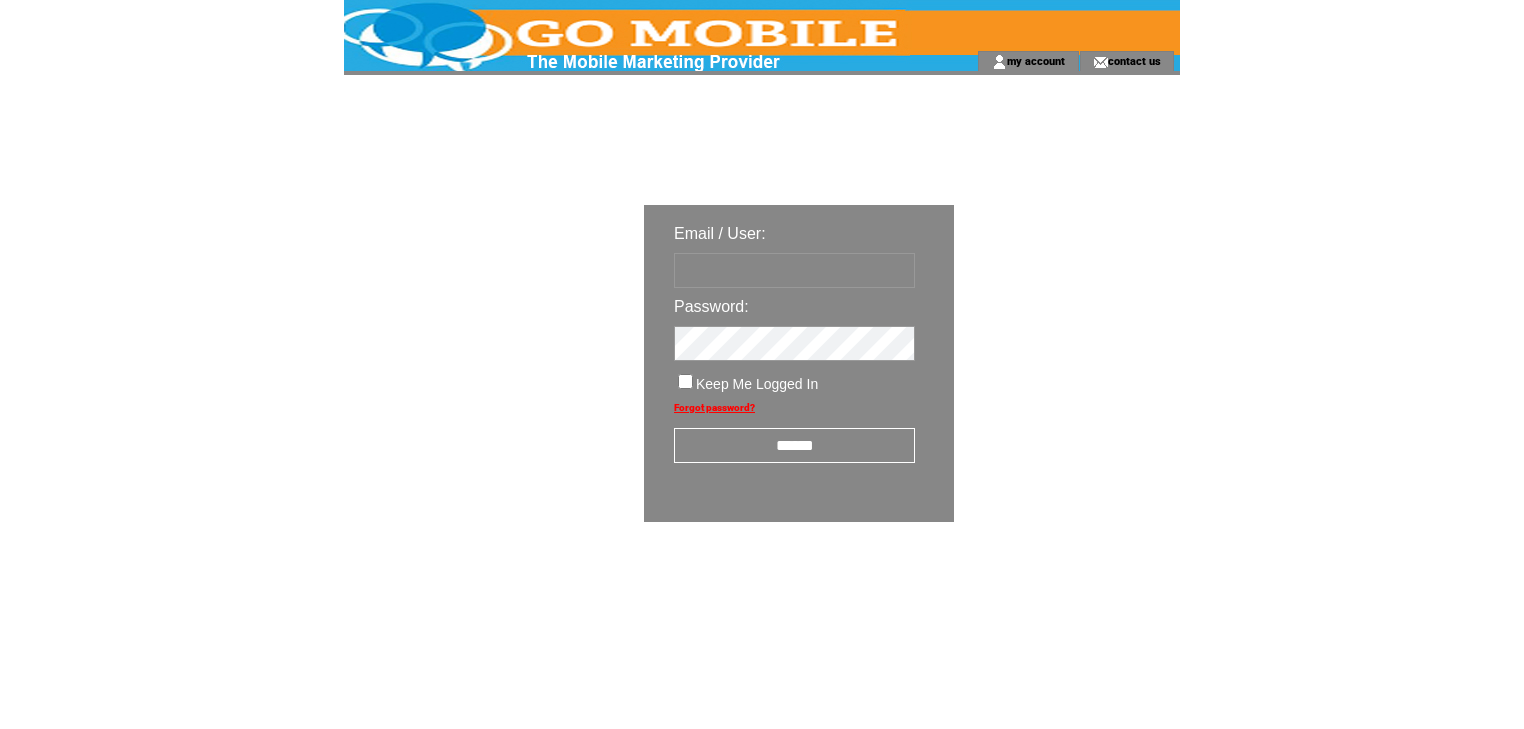 type on "********" 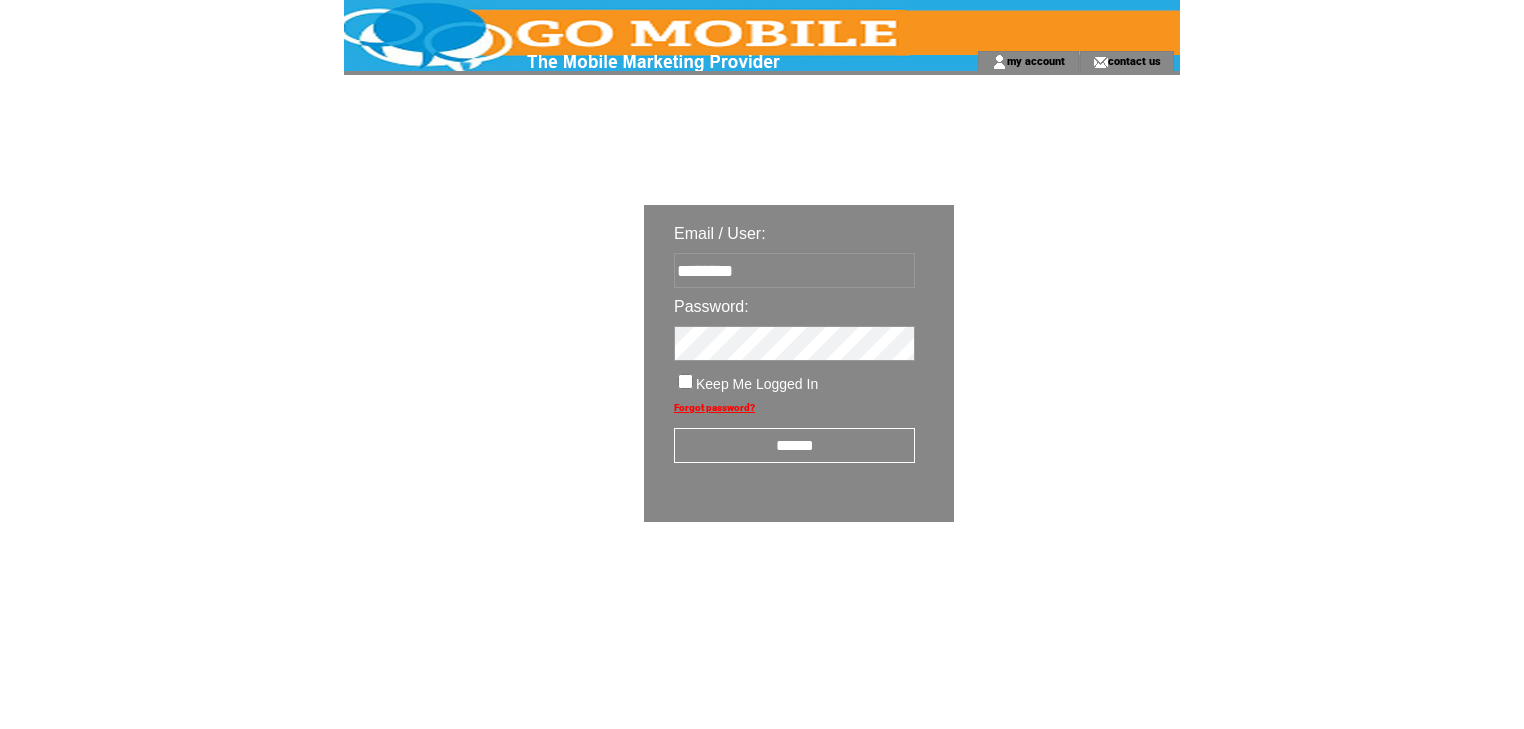 click on "******" at bounding box center (794, 445) 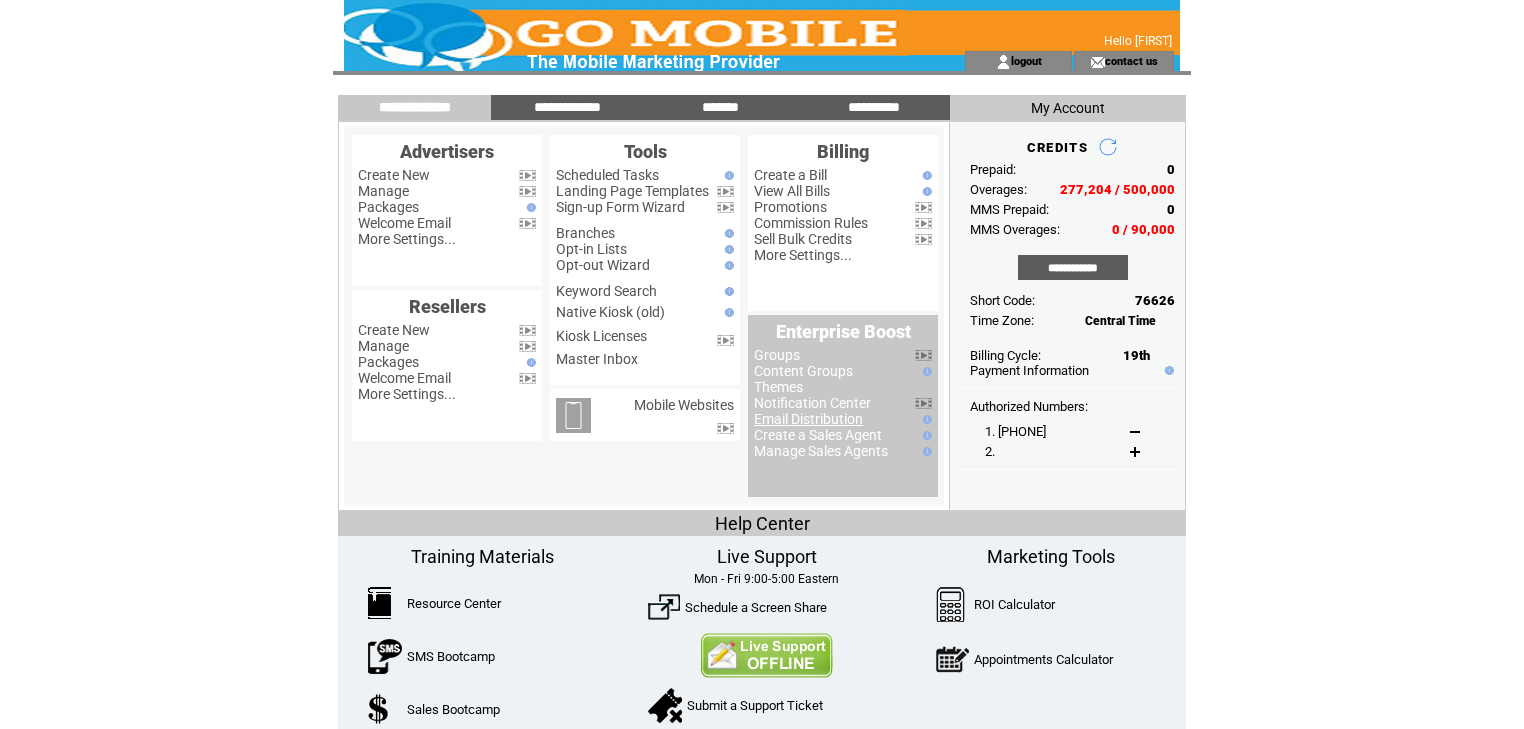 scroll, scrollTop: 0, scrollLeft: 0, axis: both 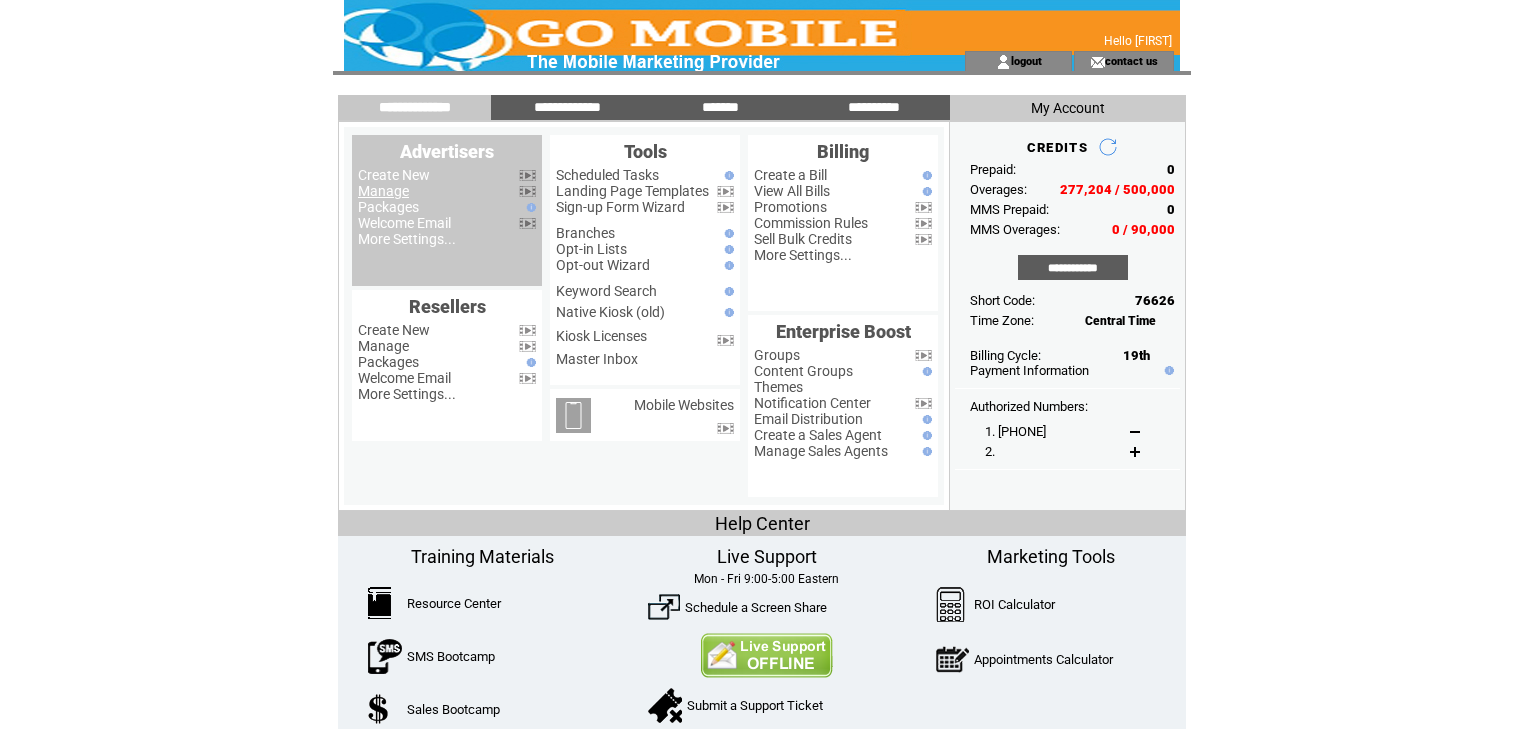 click on "Manage" at bounding box center [383, 191] 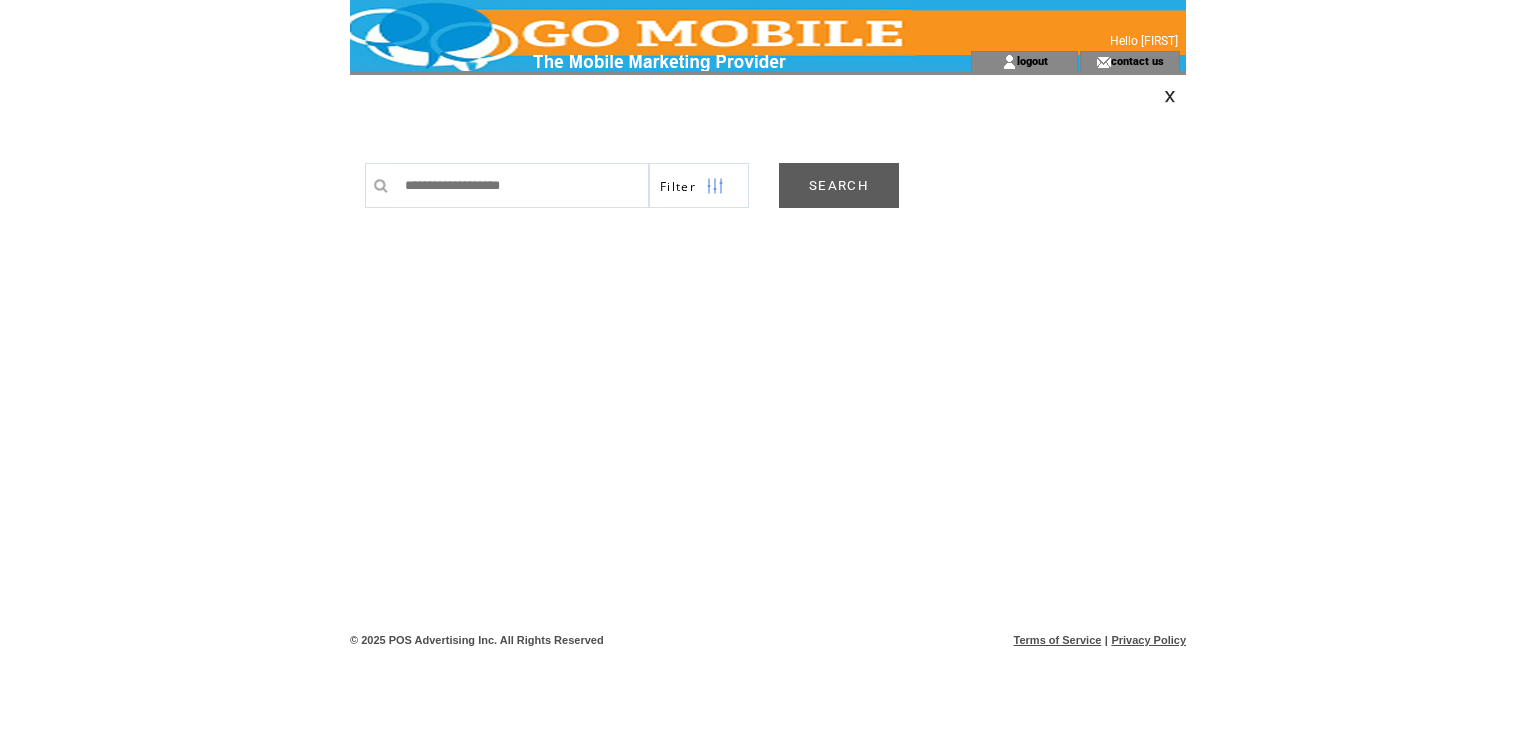 scroll, scrollTop: 0, scrollLeft: 0, axis: both 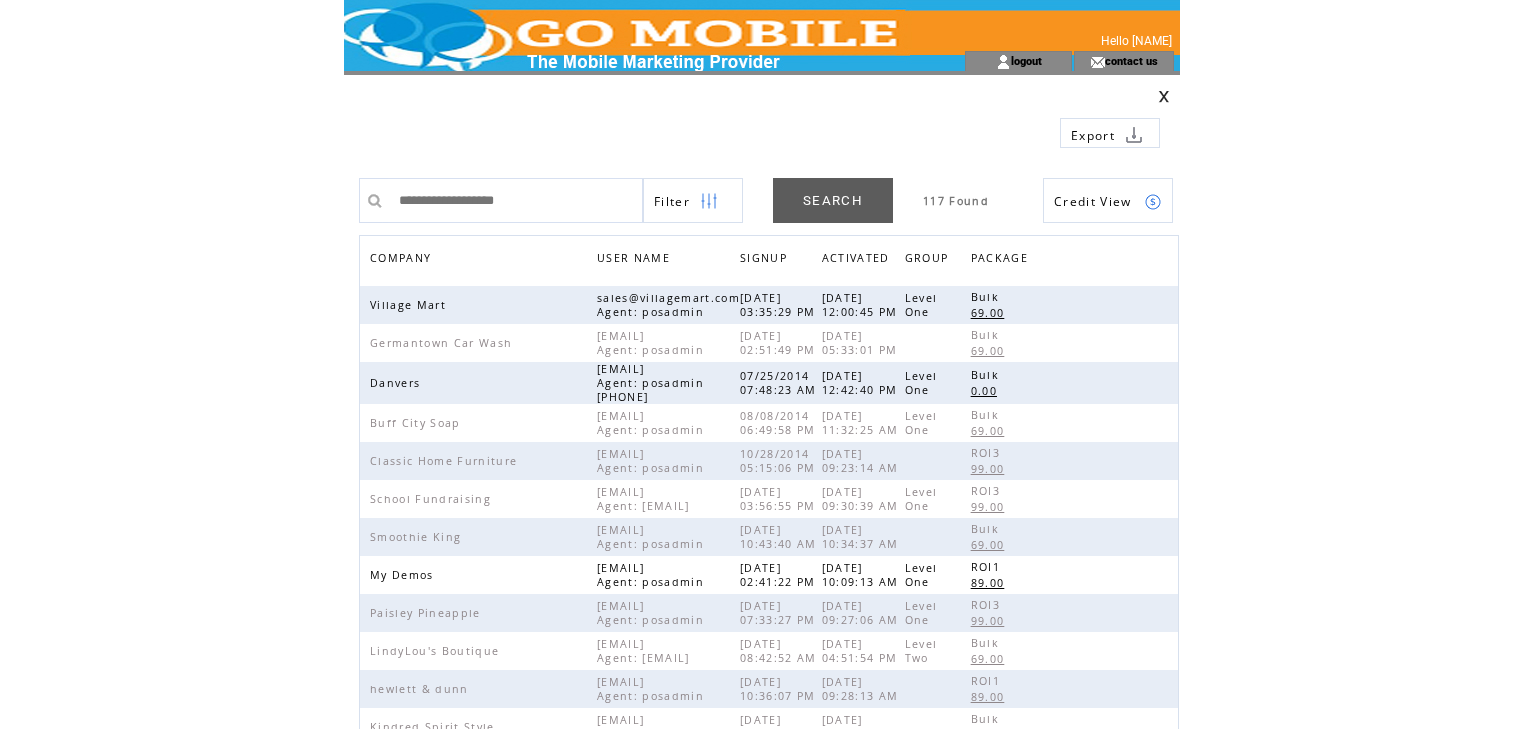 click at bounding box center (709, 201) 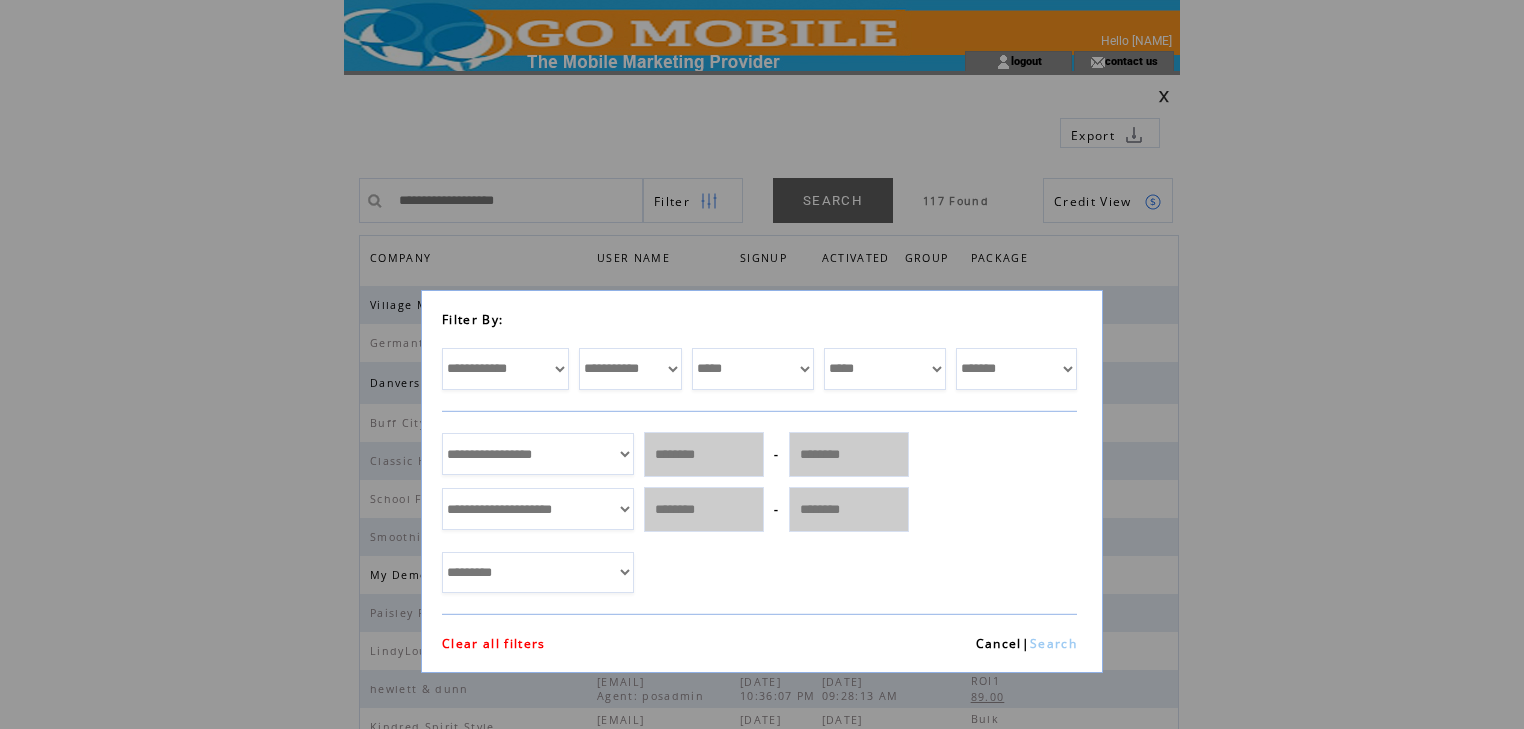 click on "**********" at bounding box center [505, 369] 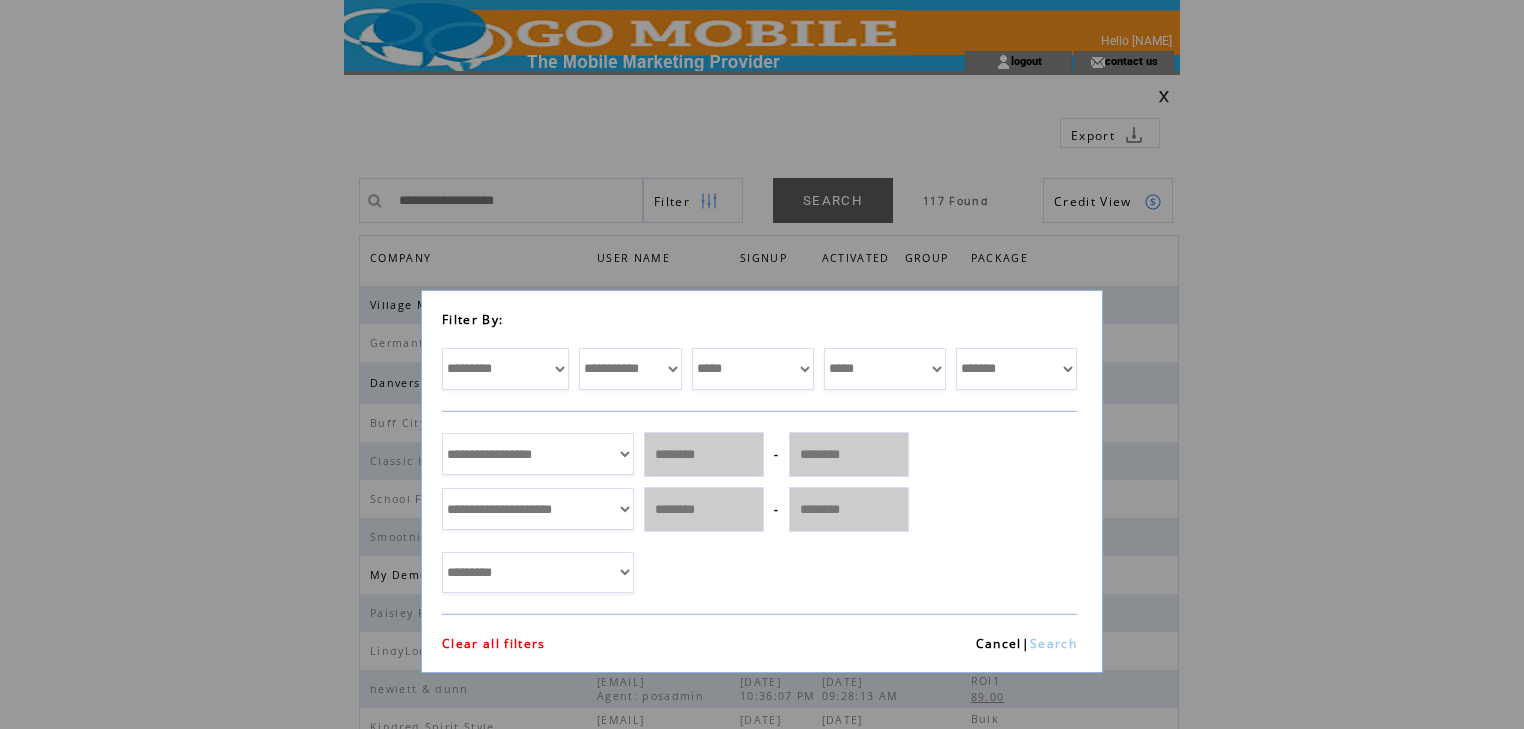 click on "**********" at bounding box center (630, 369) 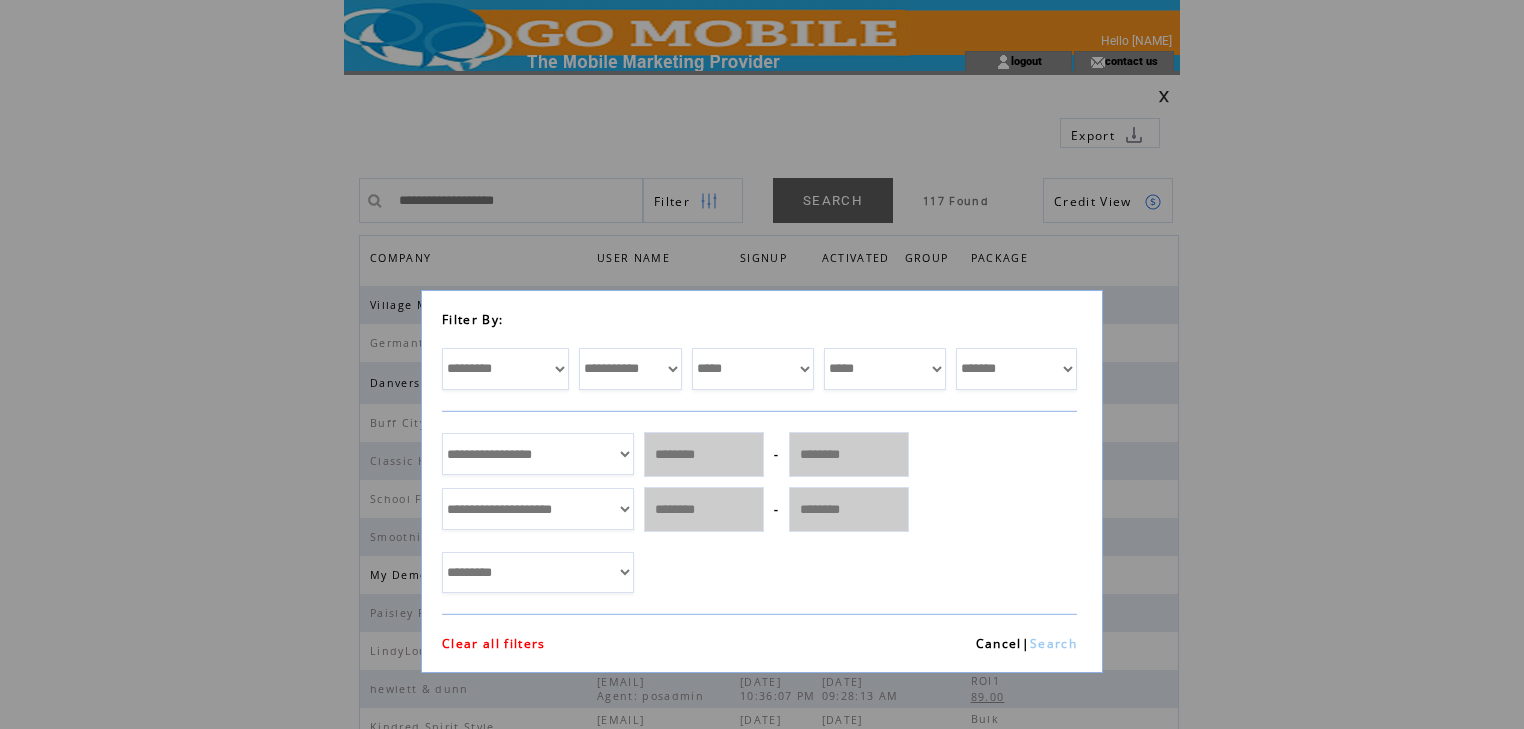 select on "*******" 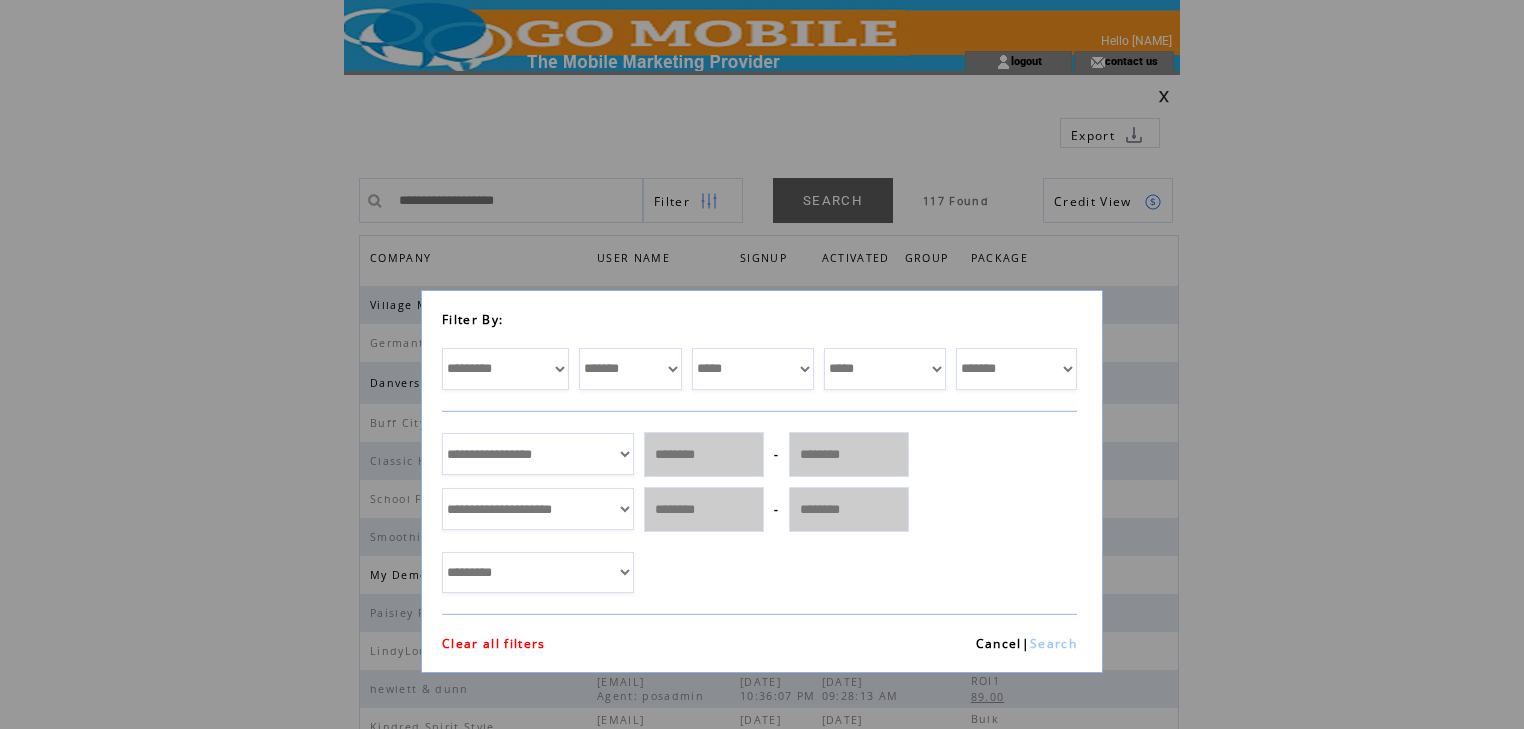 click on "Search" at bounding box center (1053, 643) 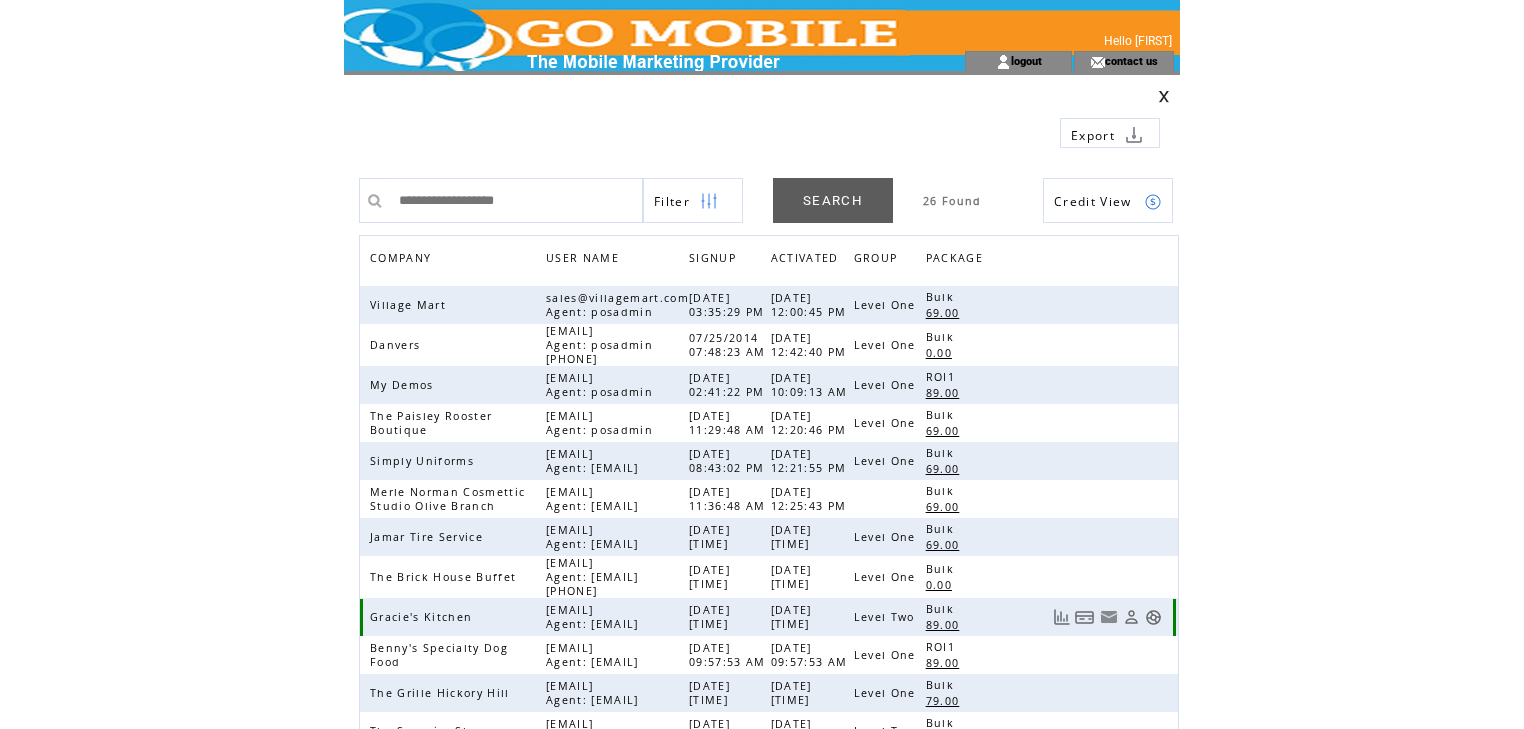 scroll, scrollTop: 0, scrollLeft: 0, axis: both 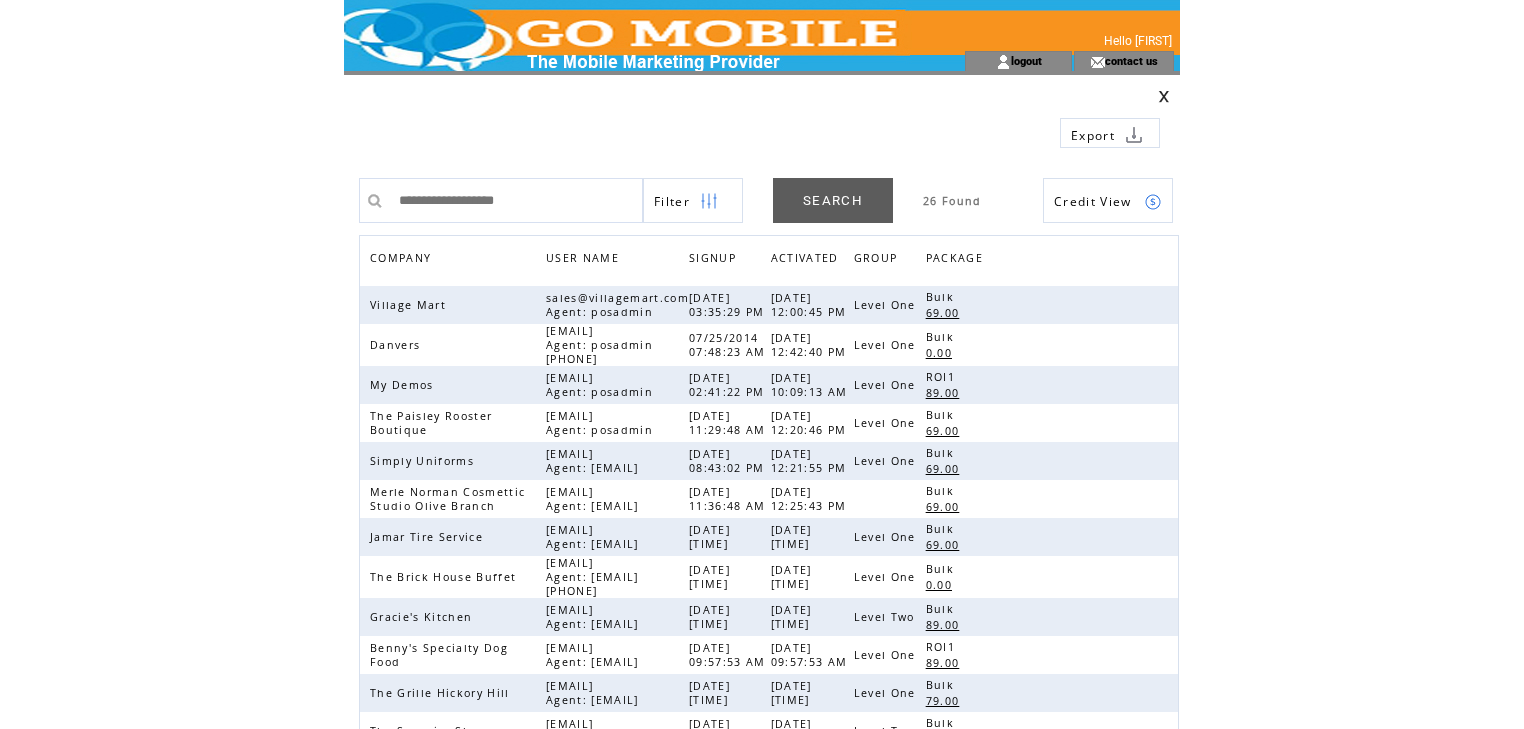 click at bounding box center [1153, 202] 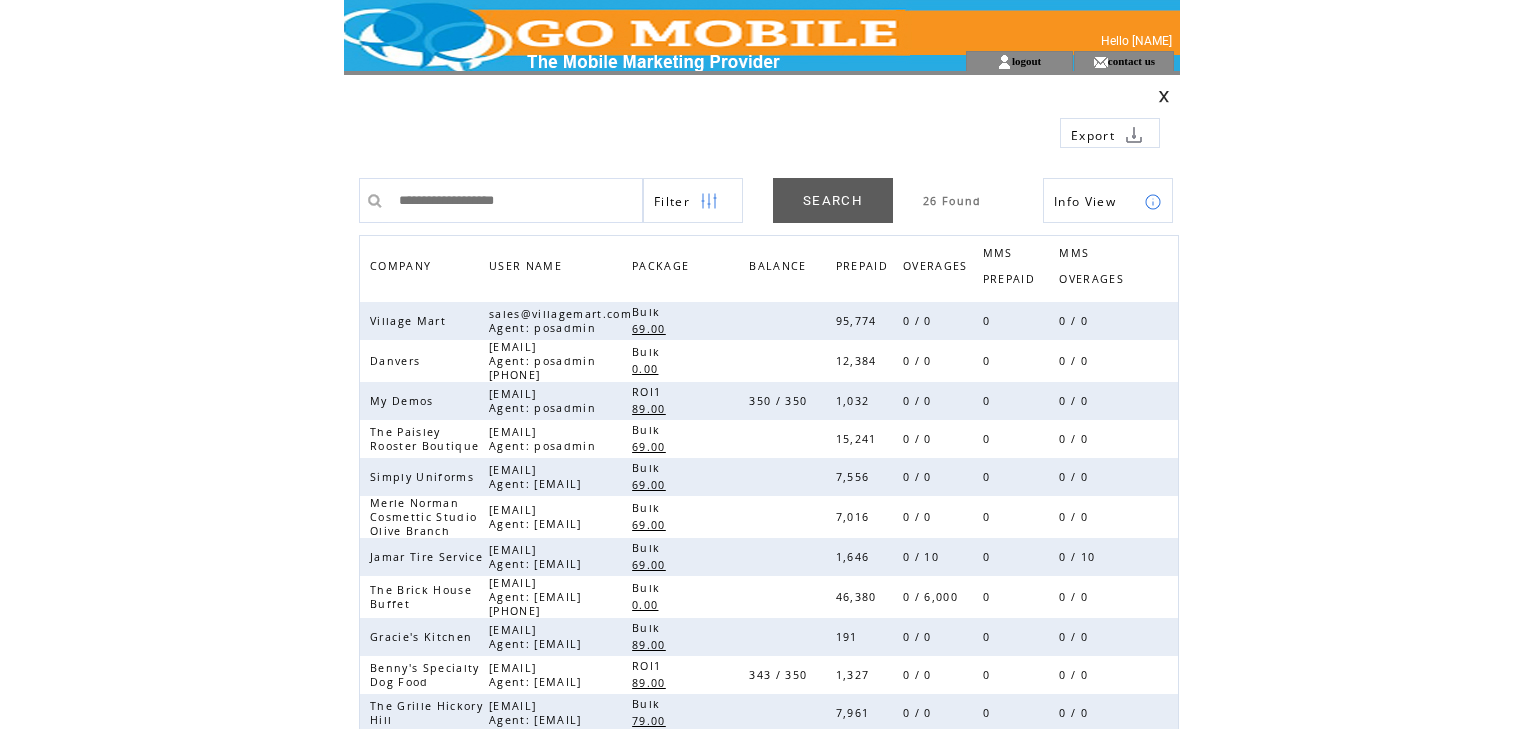 scroll, scrollTop: 0, scrollLeft: 0, axis: both 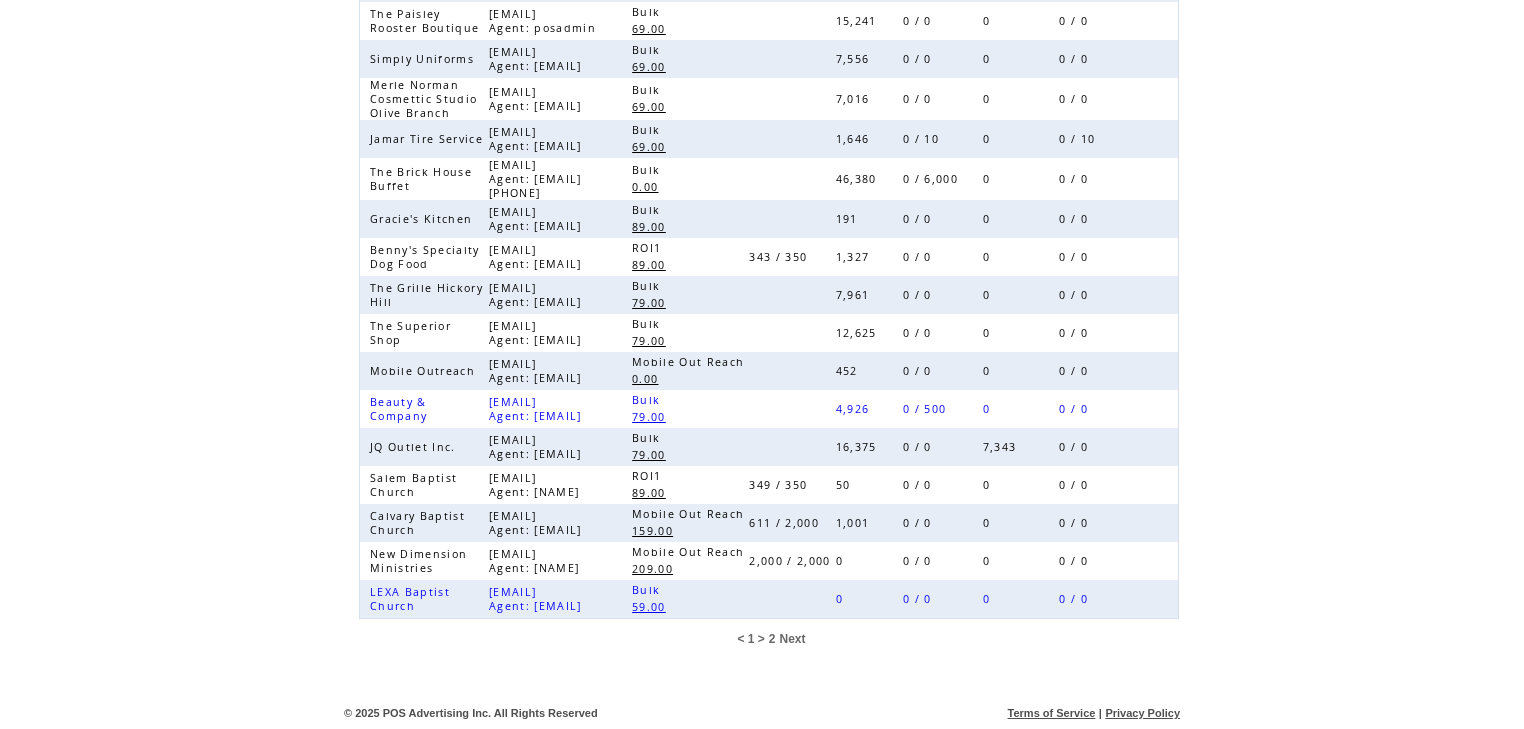 click on "2" at bounding box center [772, 639] 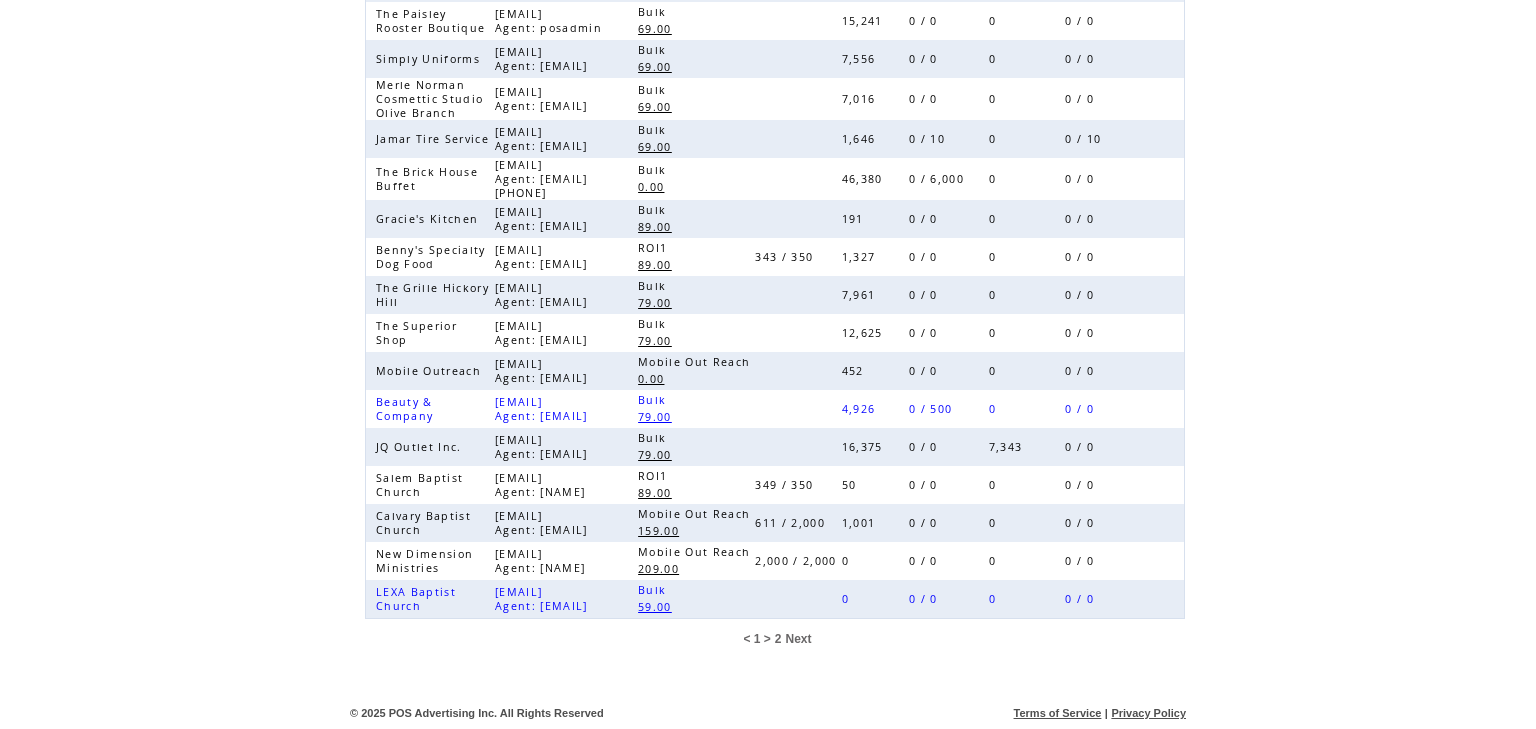 scroll, scrollTop: 0, scrollLeft: 0, axis: both 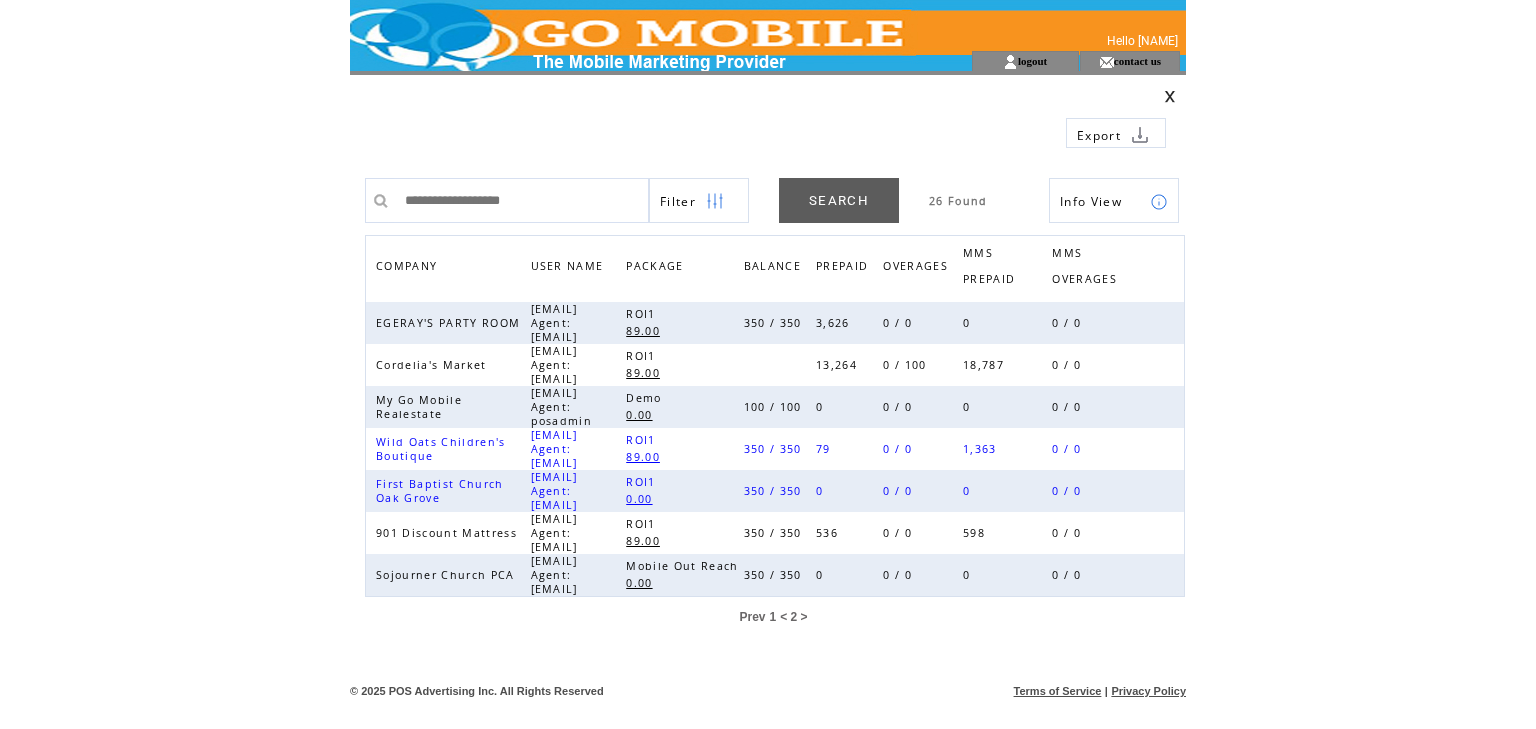 click at bounding box center (1170, 96) 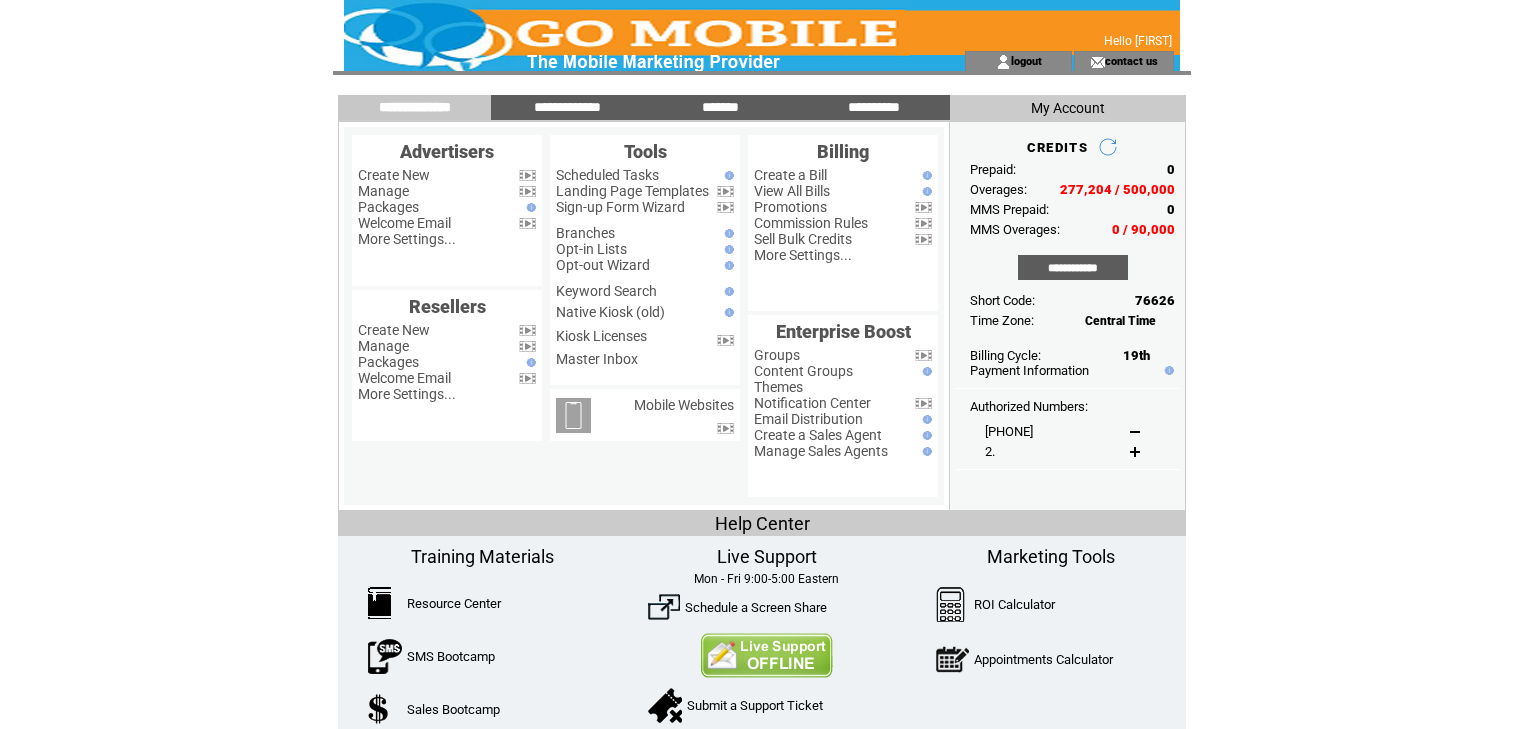 scroll, scrollTop: 0, scrollLeft: 0, axis: both 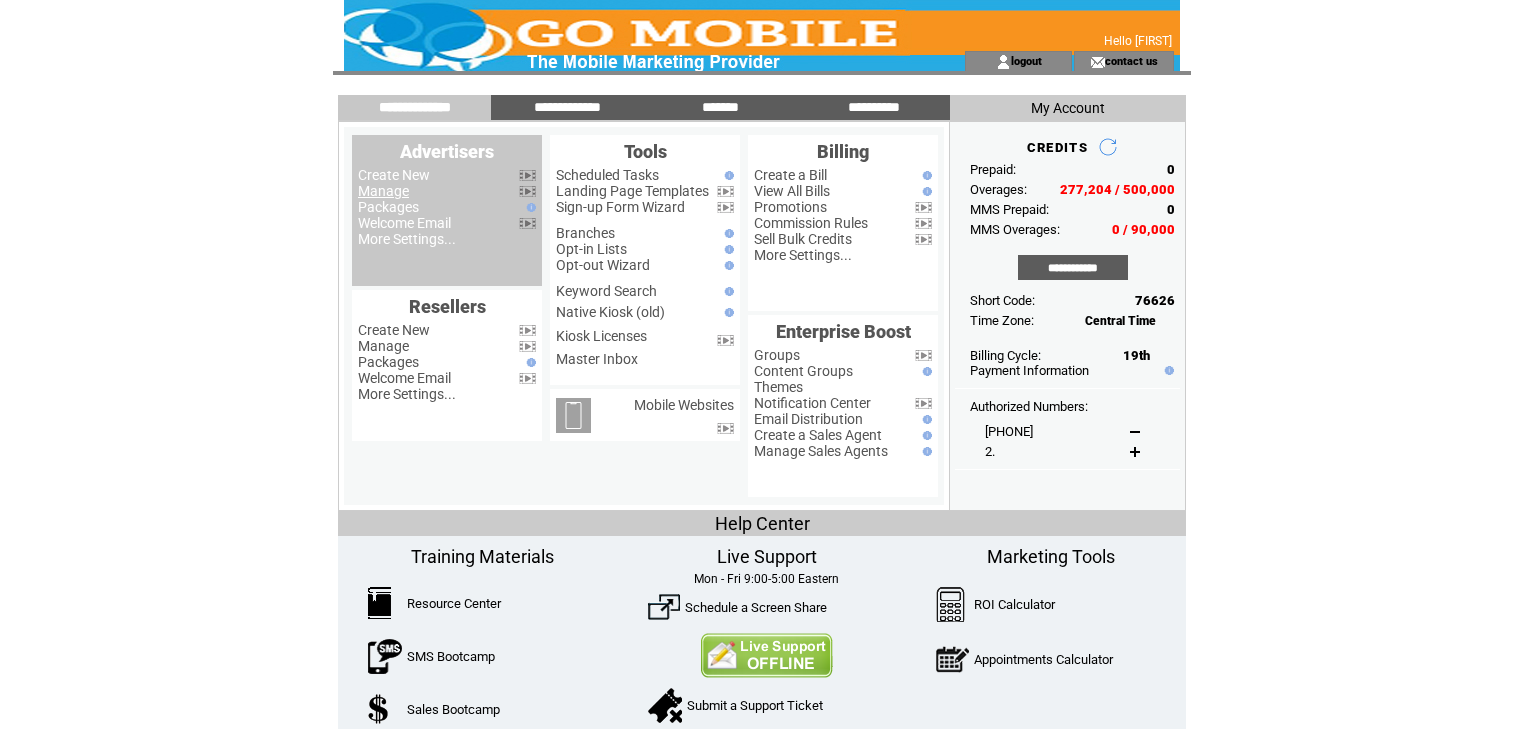 click on "Manage" at bounding box center [383, 191] 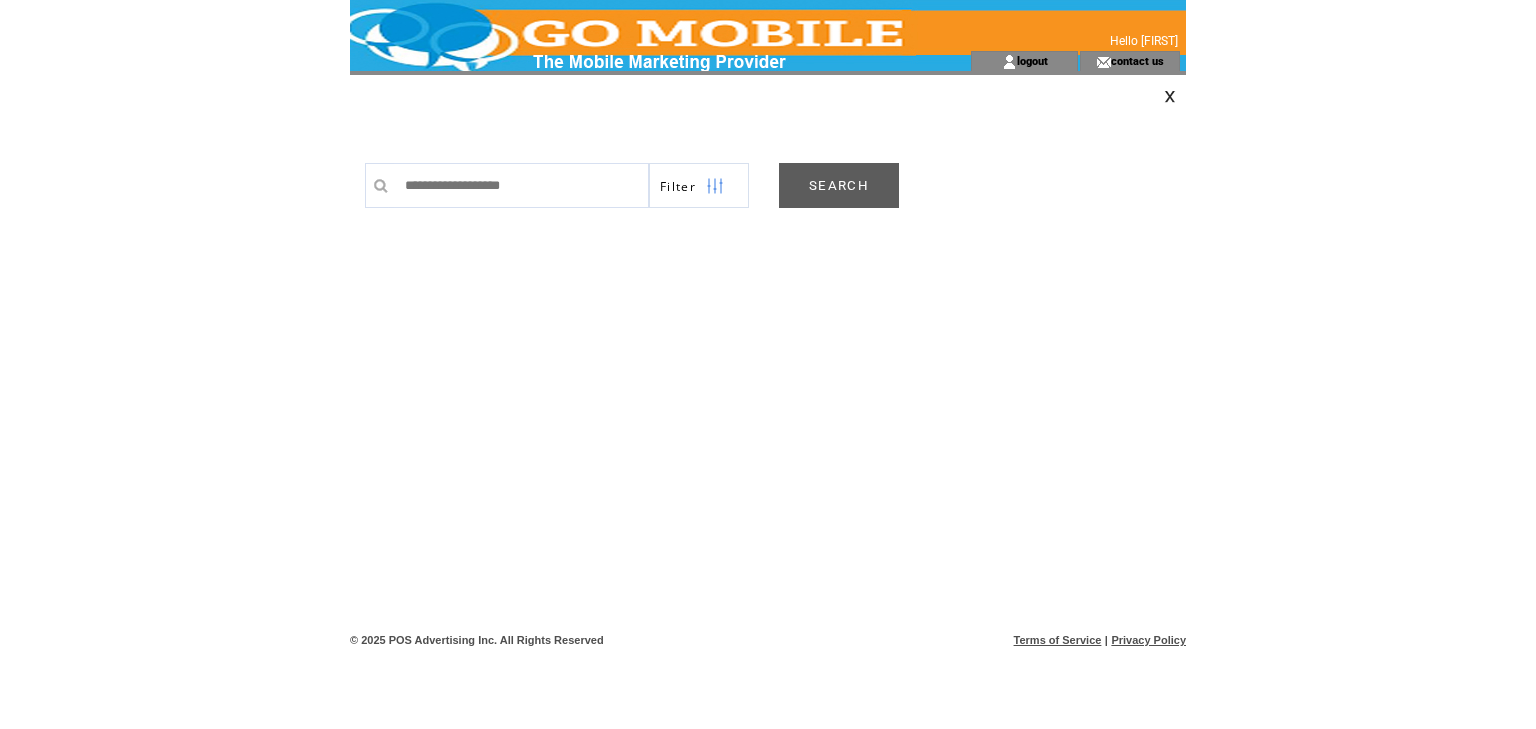 scroll, scrollTop: 0, scrollLeft: 0, axis: both 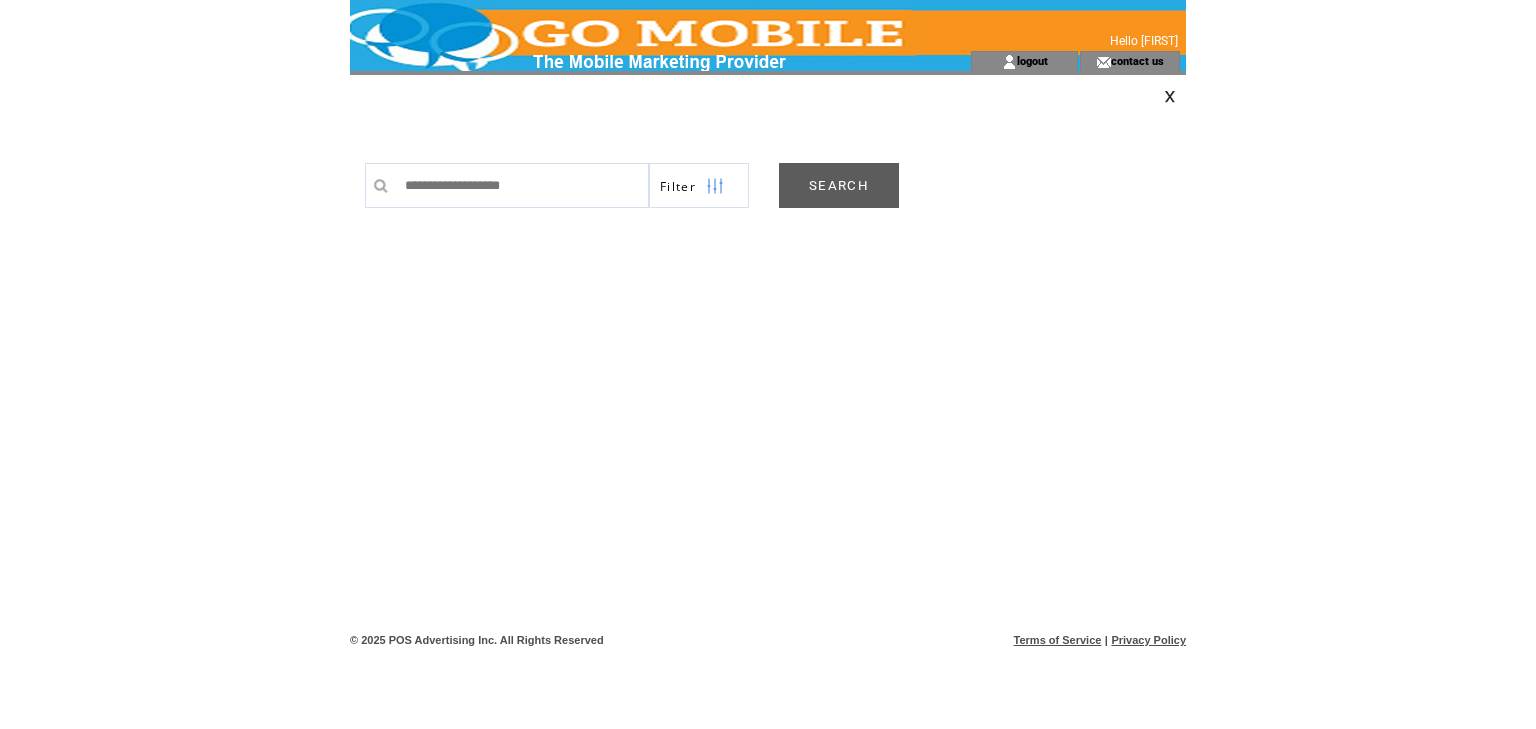 click on "SEARCH" at bounding box center (839, 185) 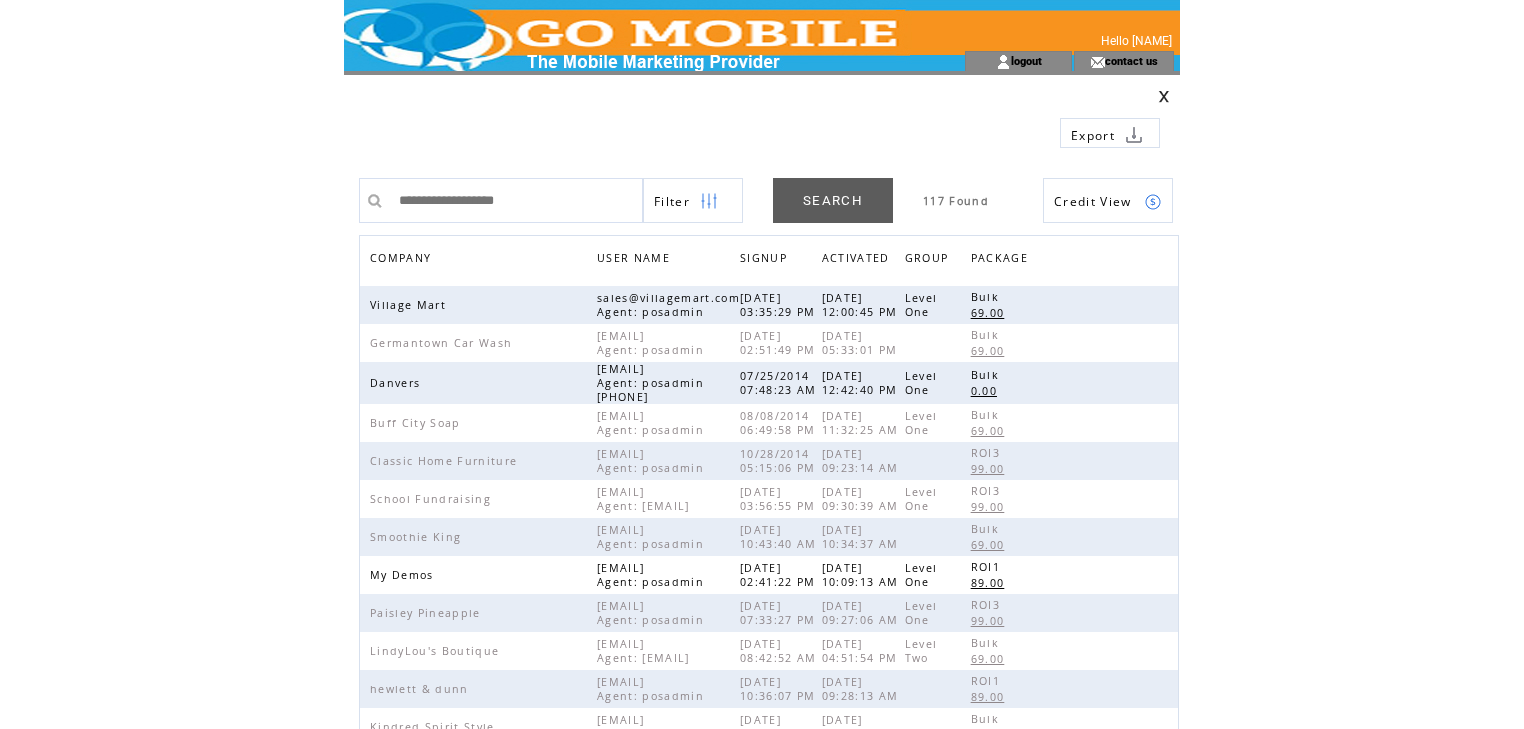 scroll, scrollTop: 0, scrollLeft: 0, axis: both 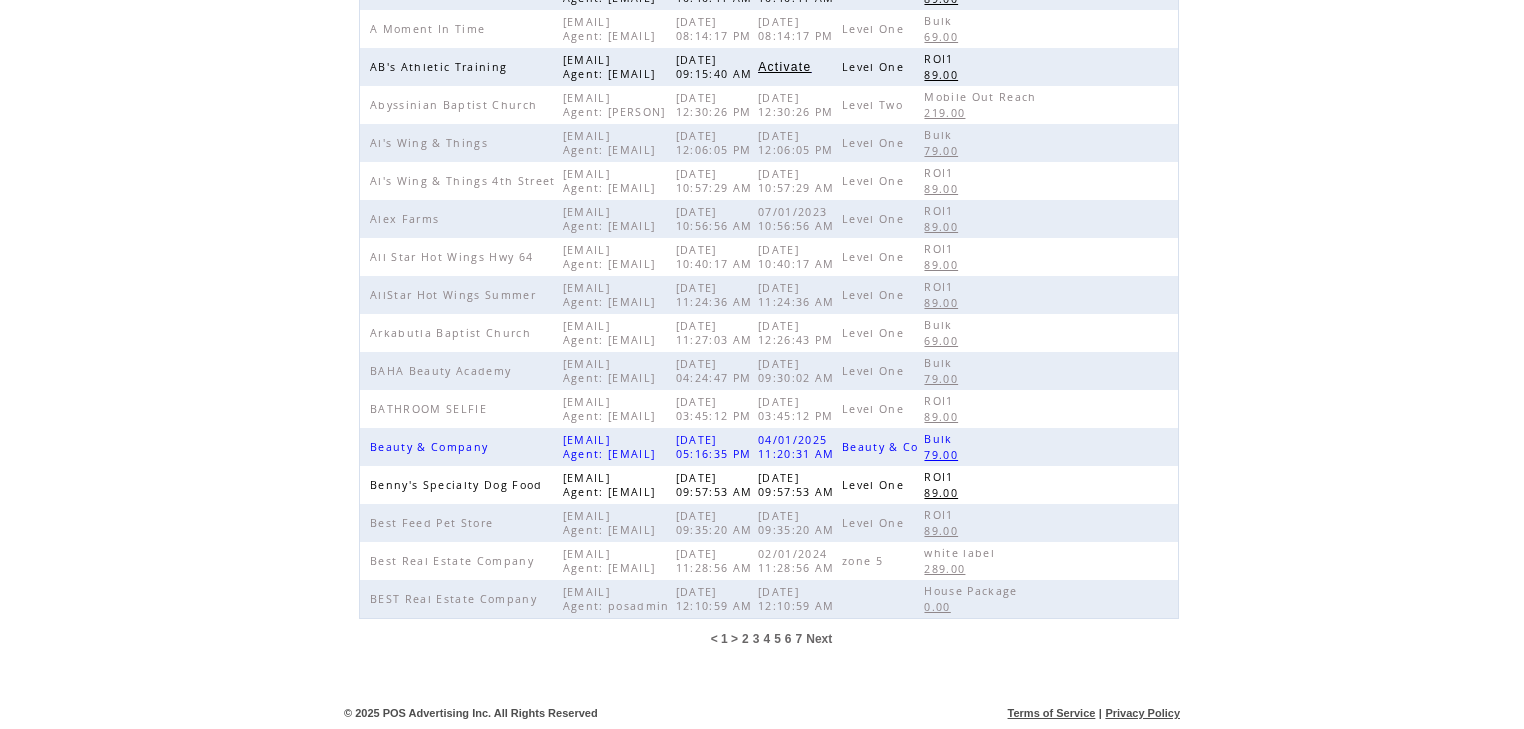 click on "2" at bounding box center (745, 639) 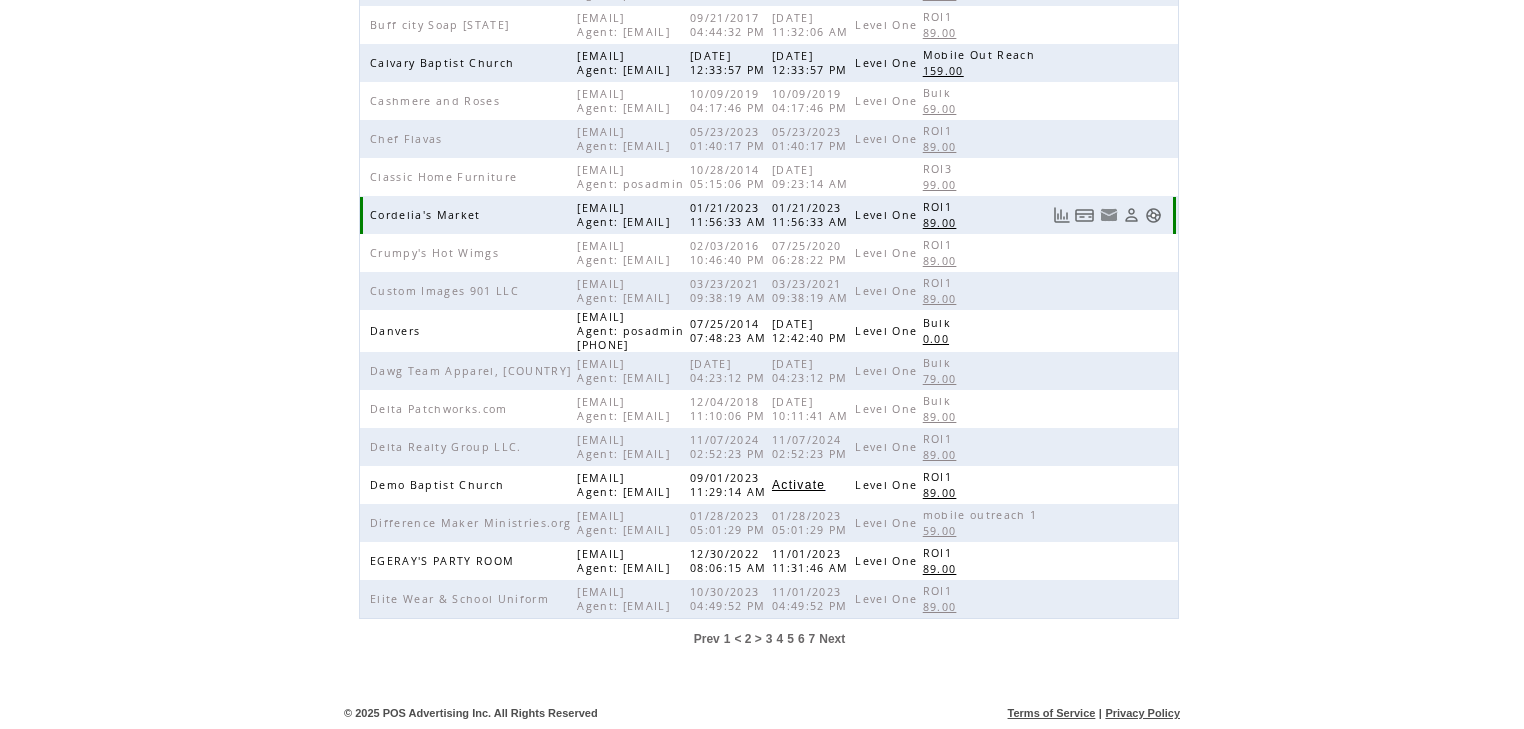 click at bounding box center [1153, 215] 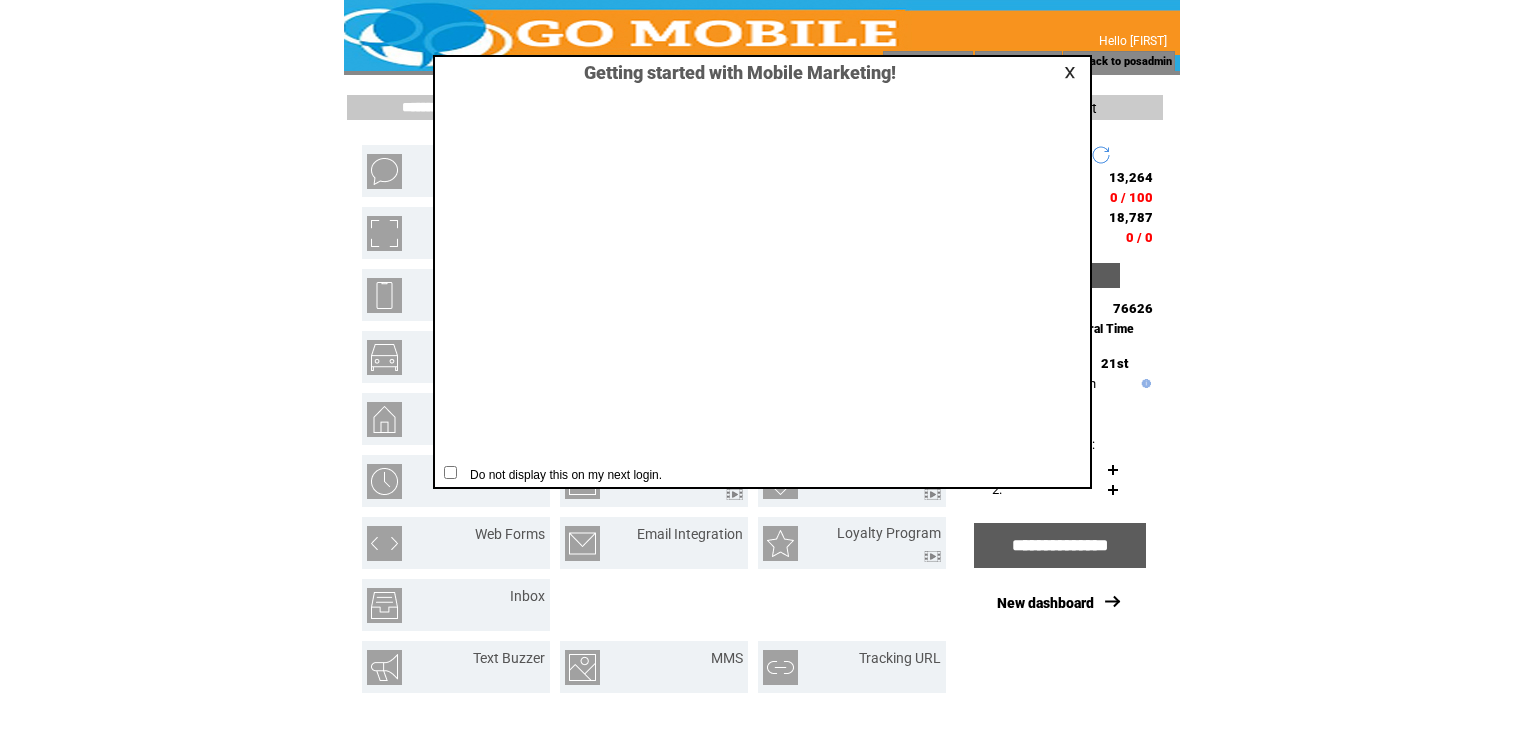 scroll, scrollTop: 0, scrollLeft: 0, axis: both 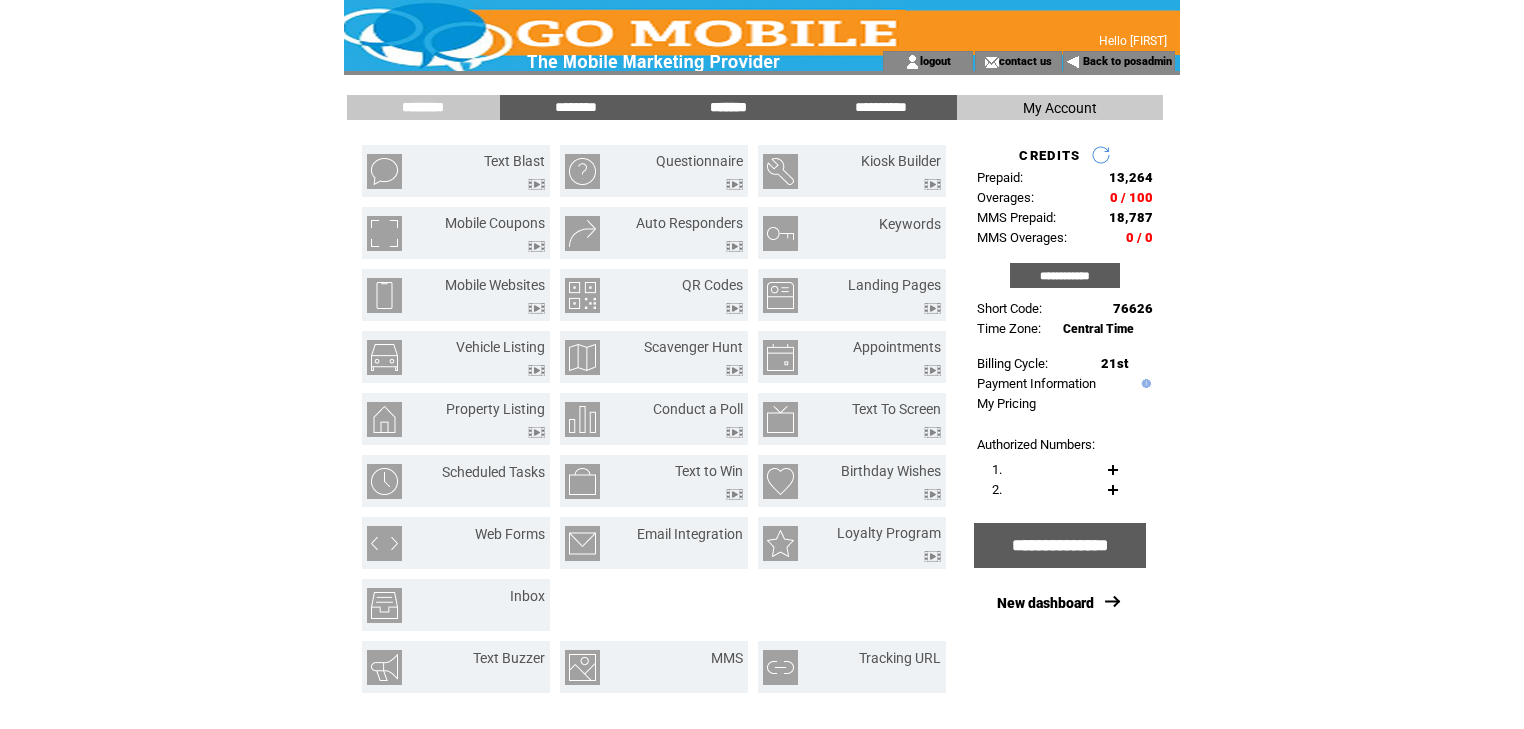 click on "*******" at bounding box center [728, 107] 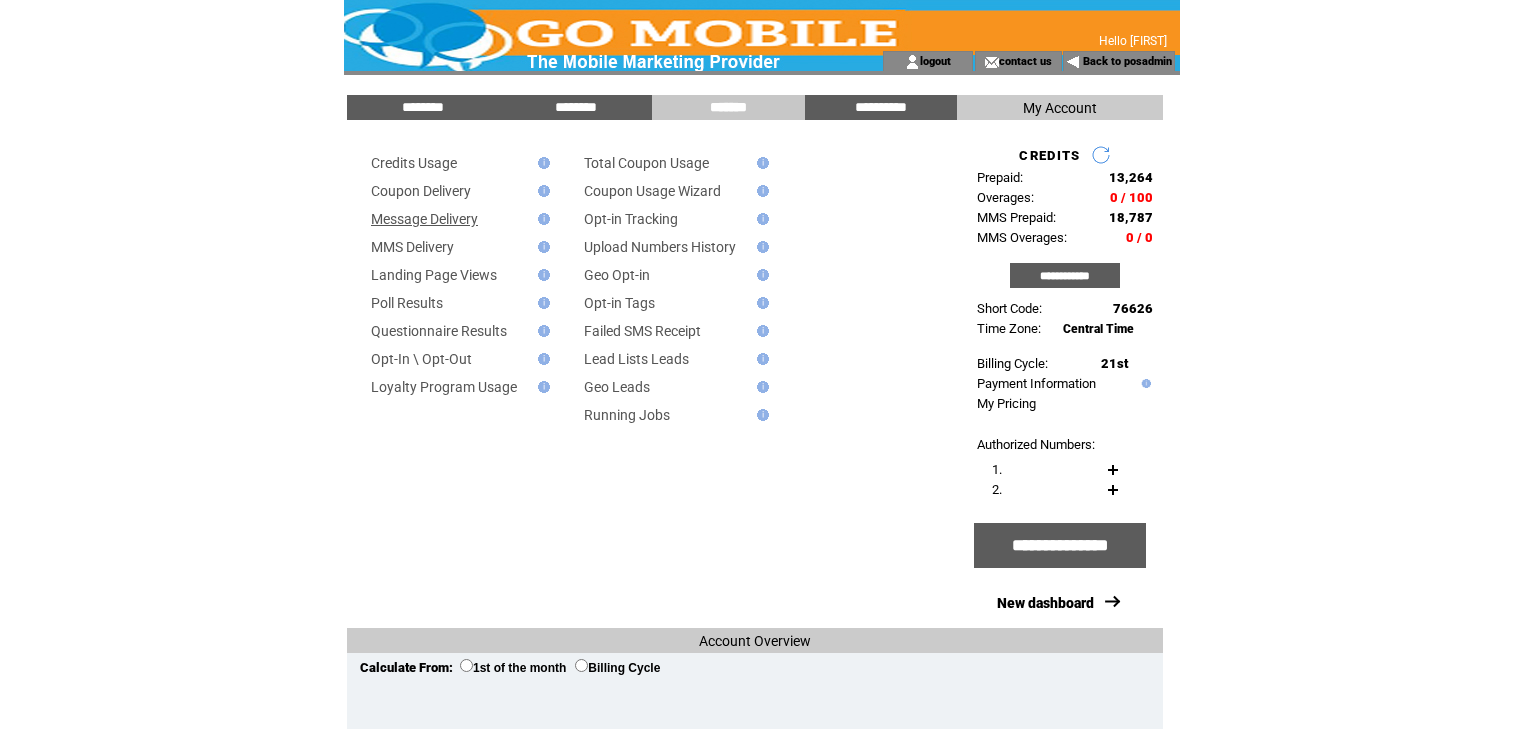 click on "Message Delivery" at bounding box center (424, 219) 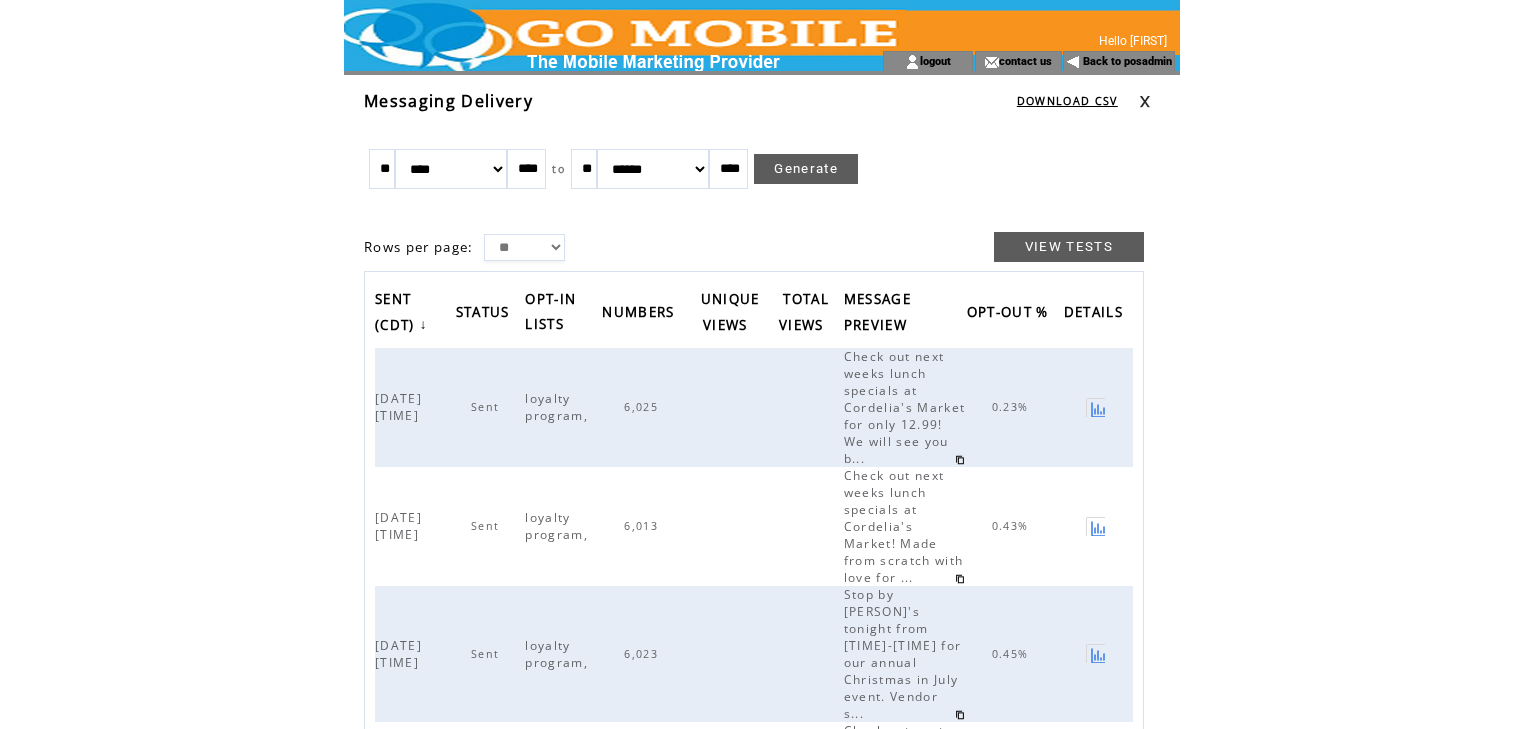 scroll, scrollTop: 0, scrollLeft: 0, axis: both 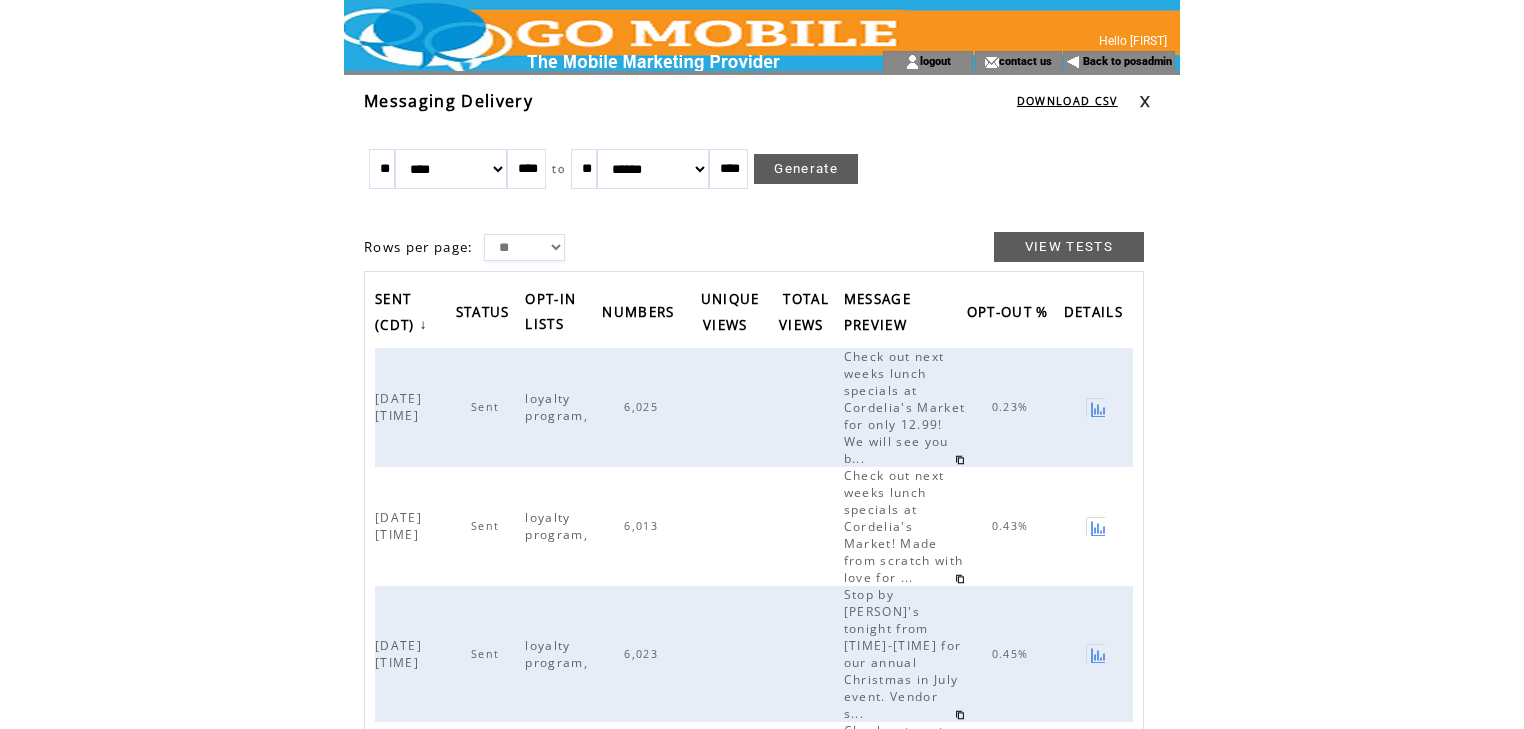 click at bounding box center [1145, 101] 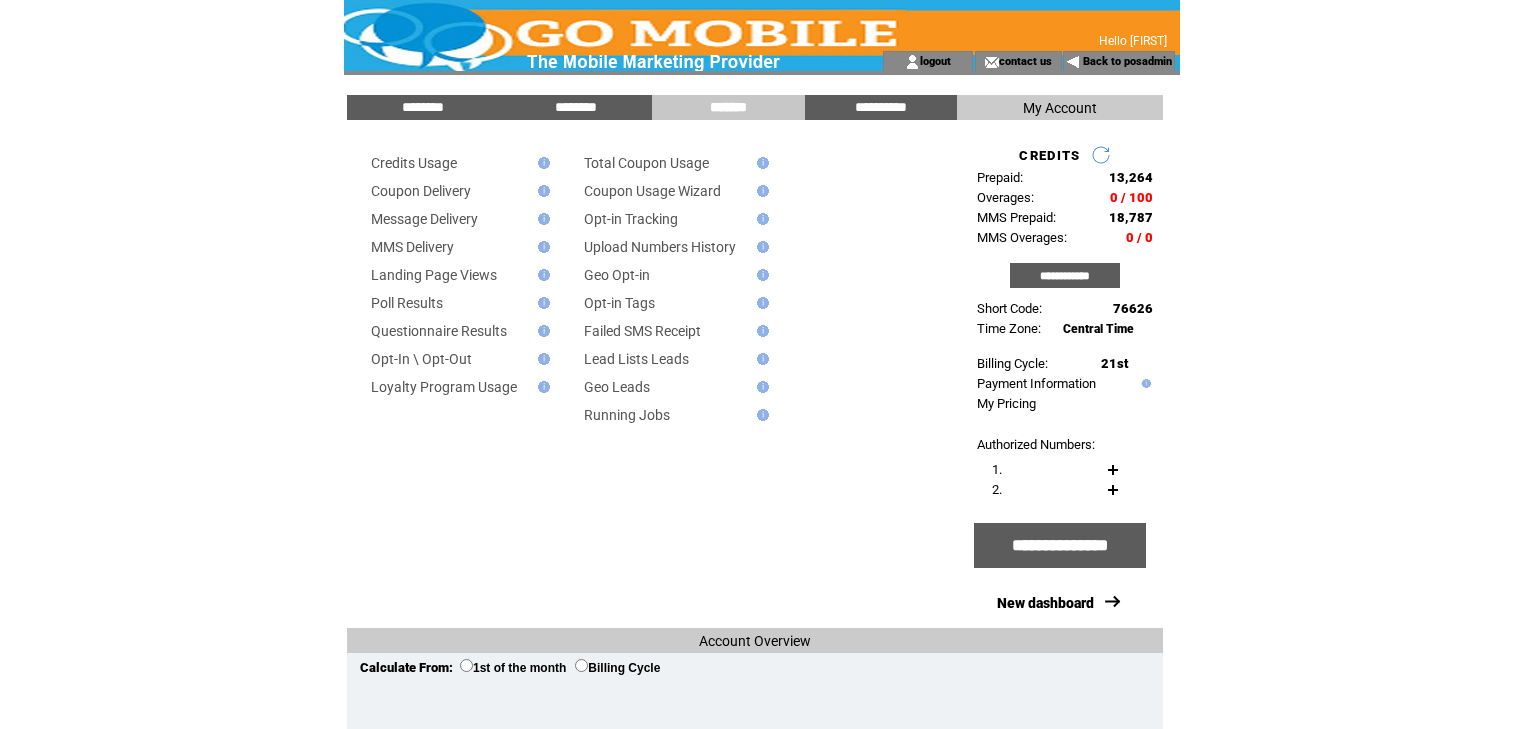 scroll, scrollTop: 0, scrollLeft: 0, axis: both 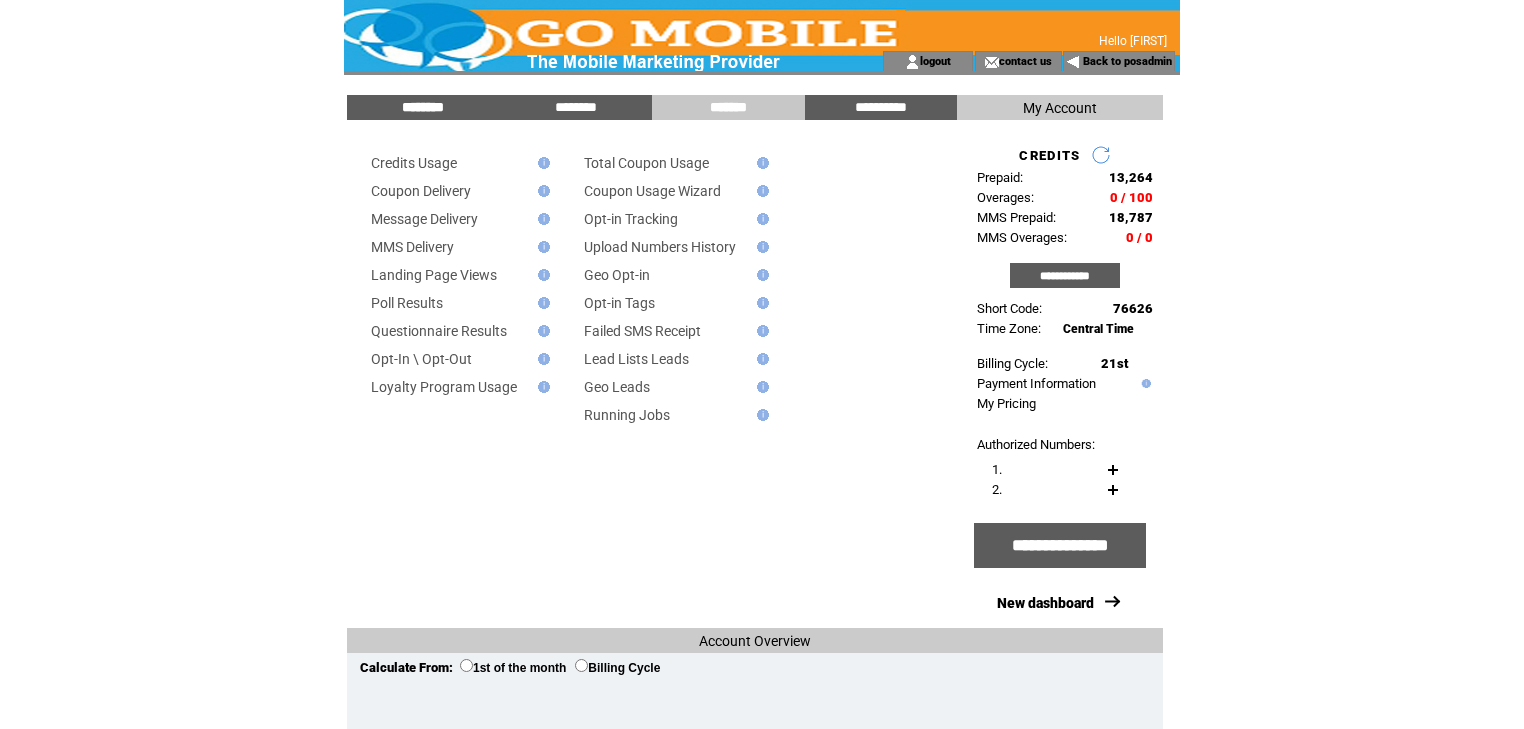 click on "********" at bounding box center [423, 107] 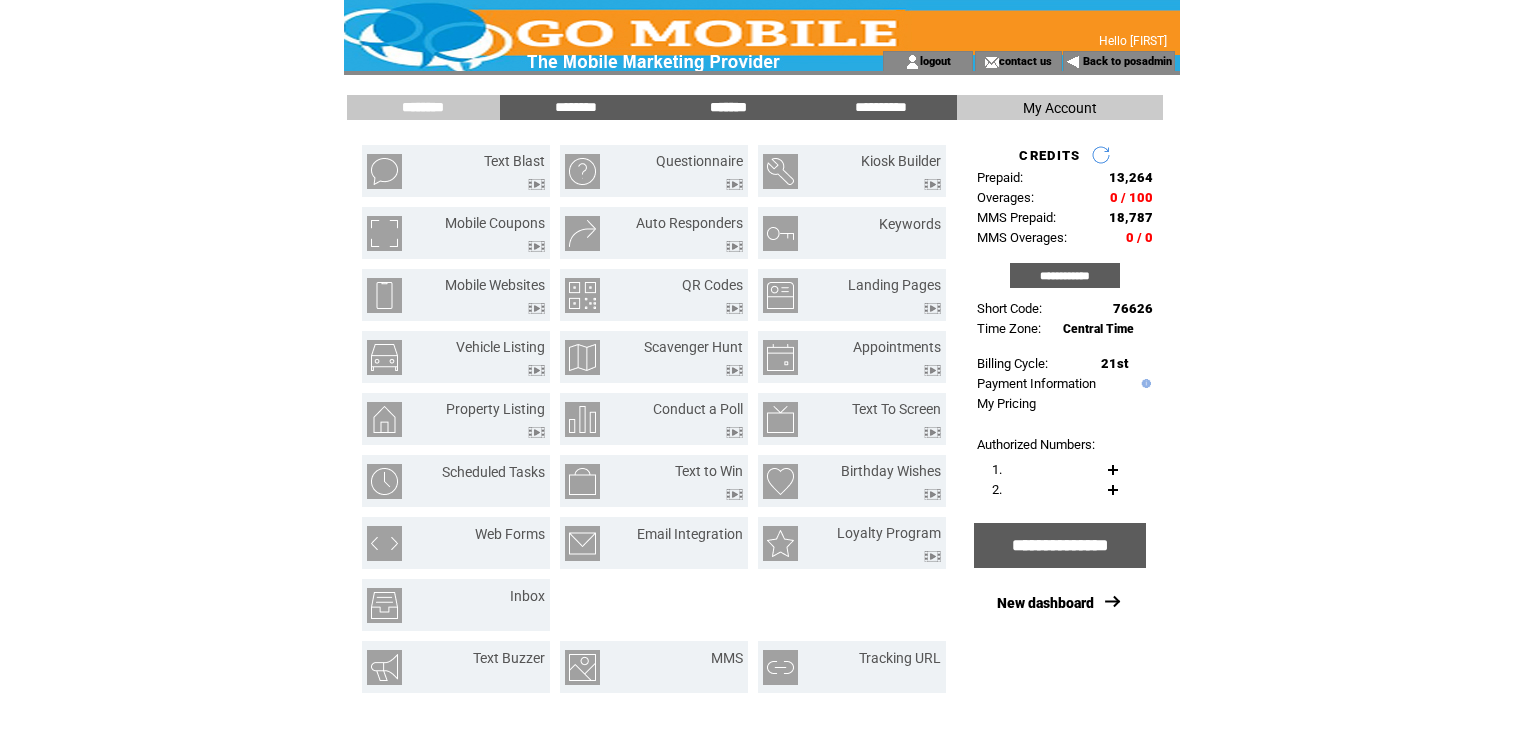 click on "*******" at bounding box center [728, 107] 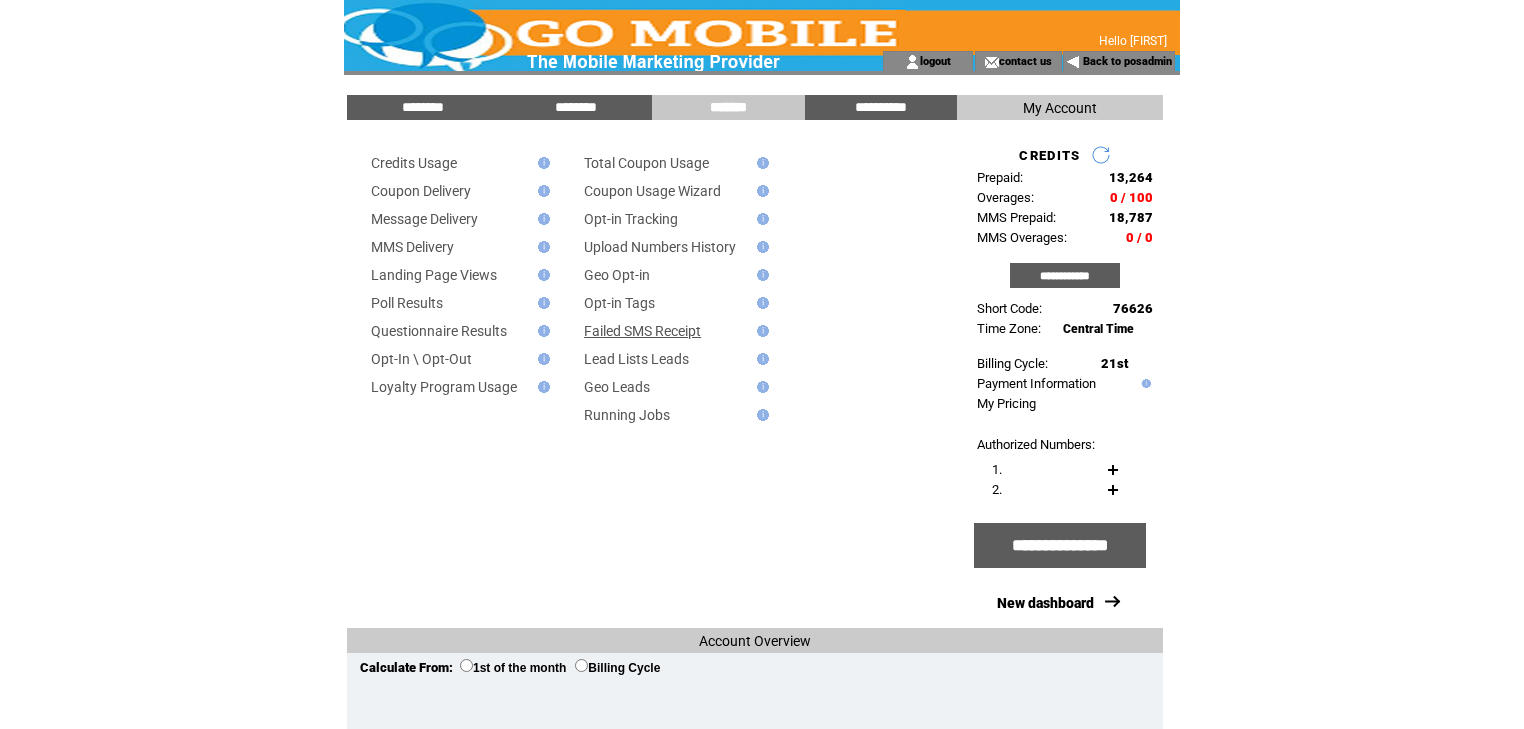 click on "Failed SMS Receipt" at bounding box center (642, 331) 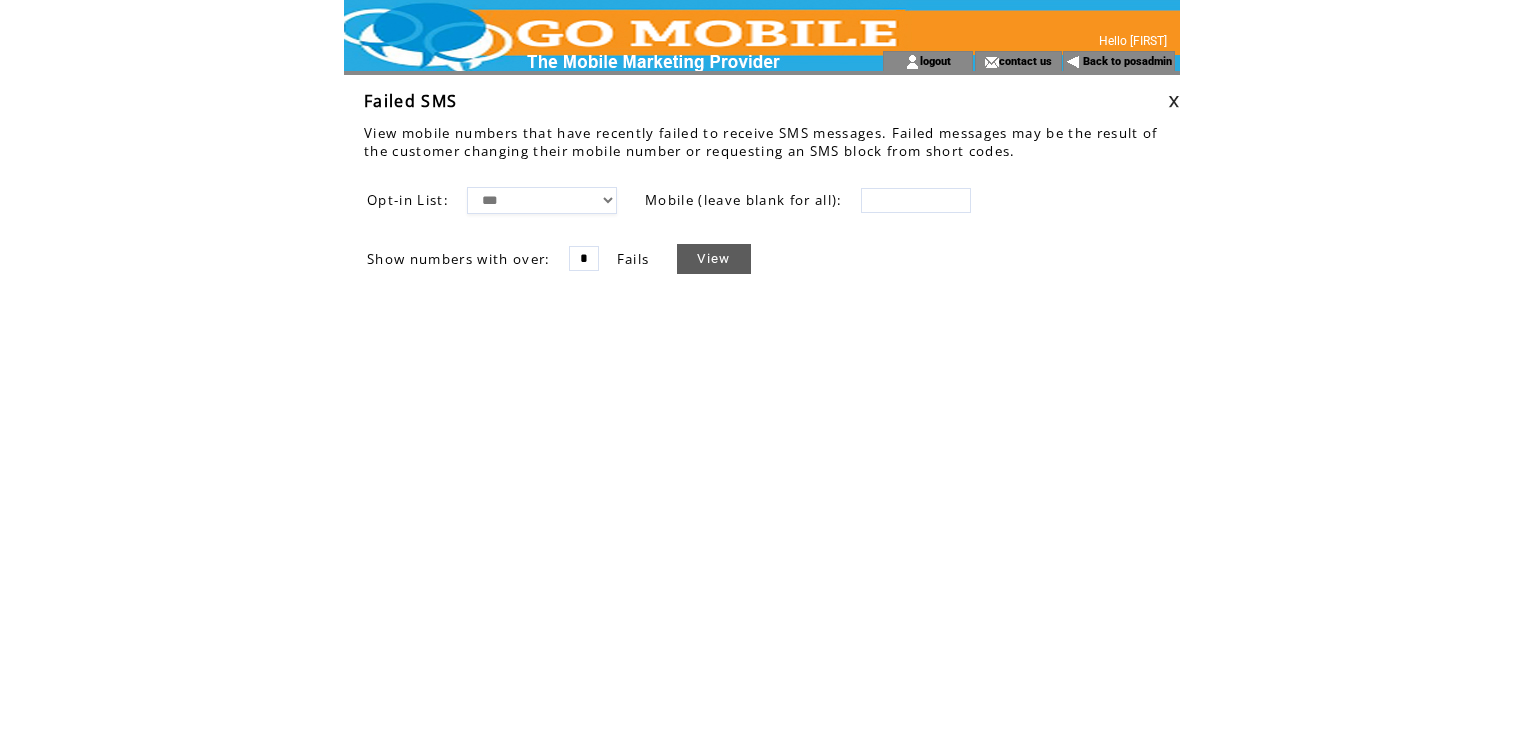 scroll, scrollTop: 0, scrollLeft: 0, axis: both 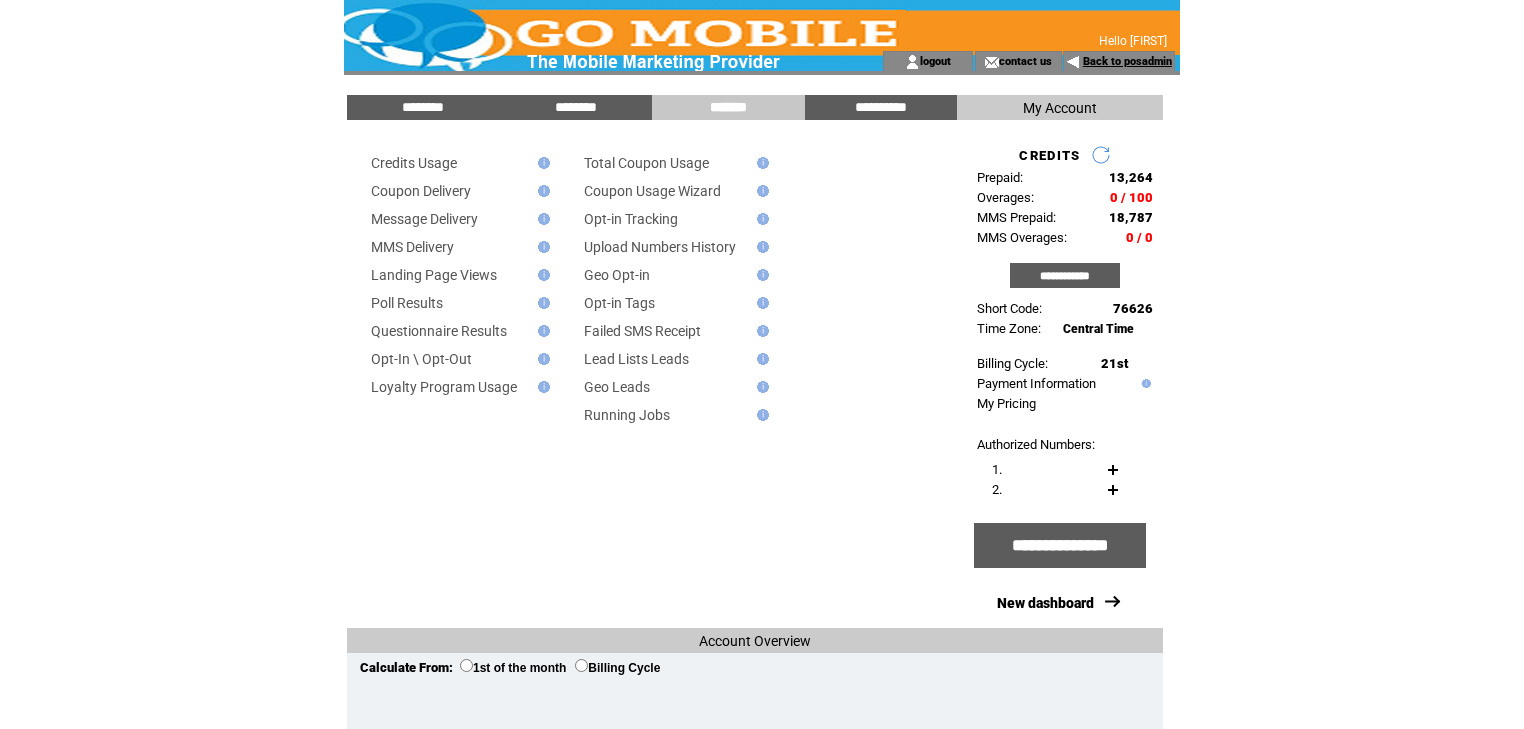 click on "Back to posadmin" at bounding box center (1127, 61) 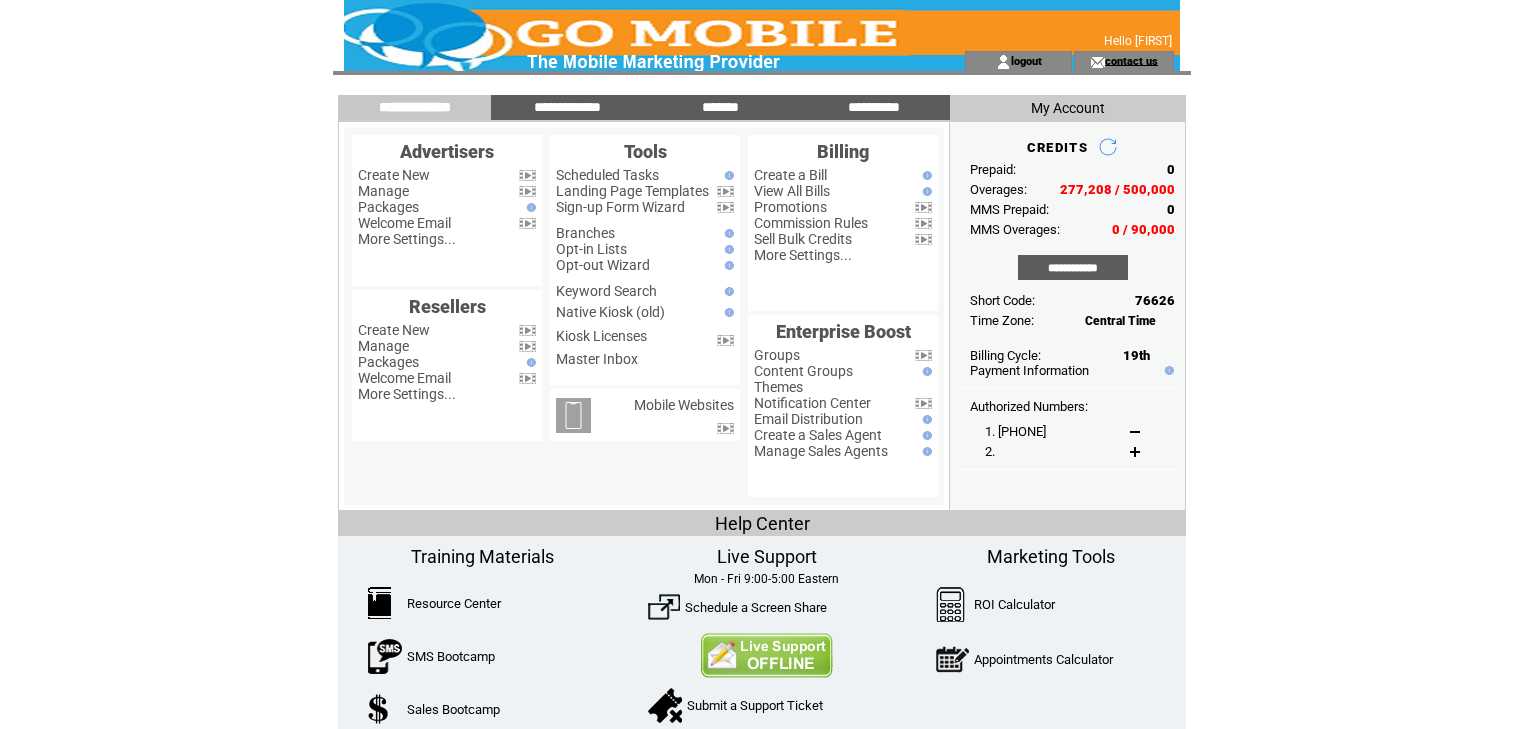 scroll, scrollTop: 0, scrollLeft: 0, axis: both 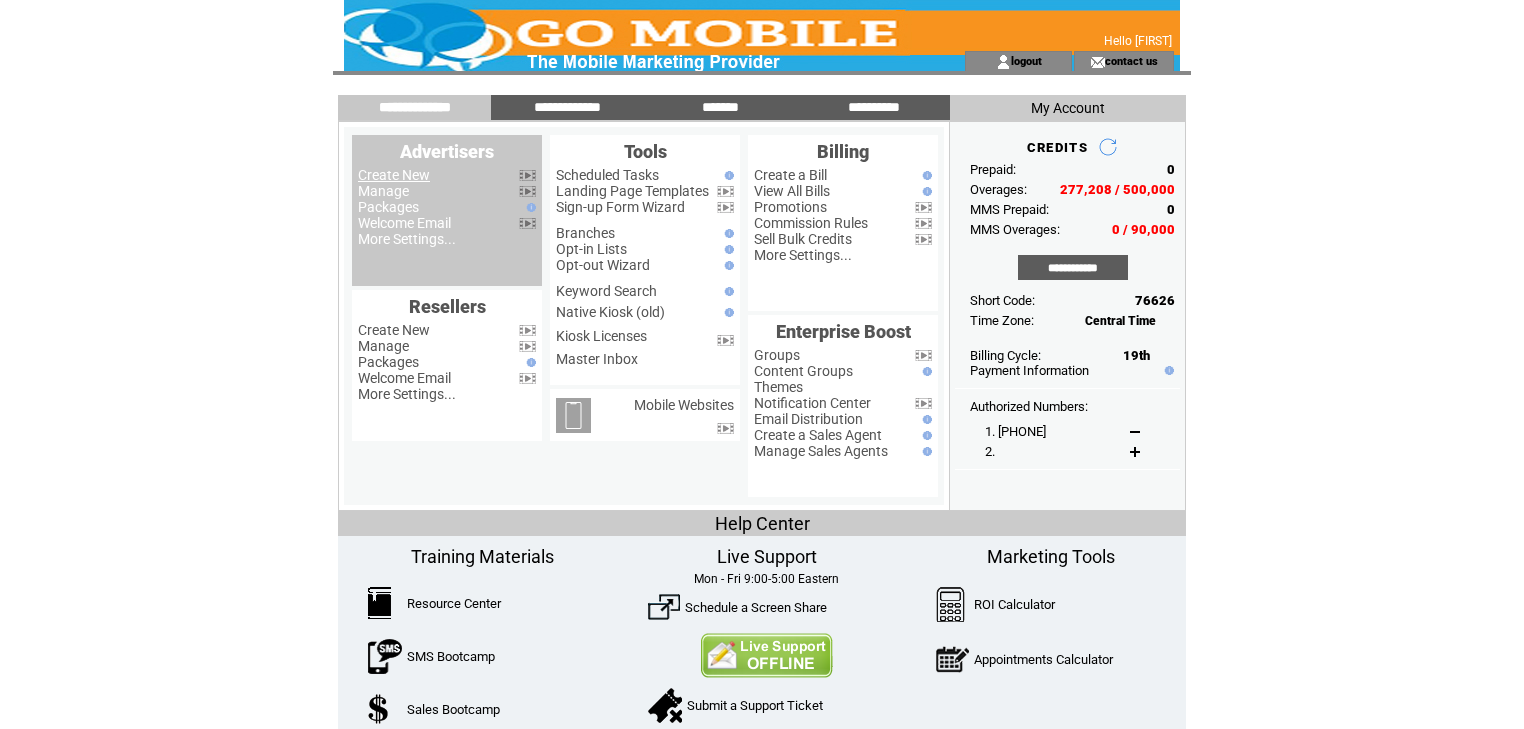 click on "Create New" at bounding box center [394, 175] 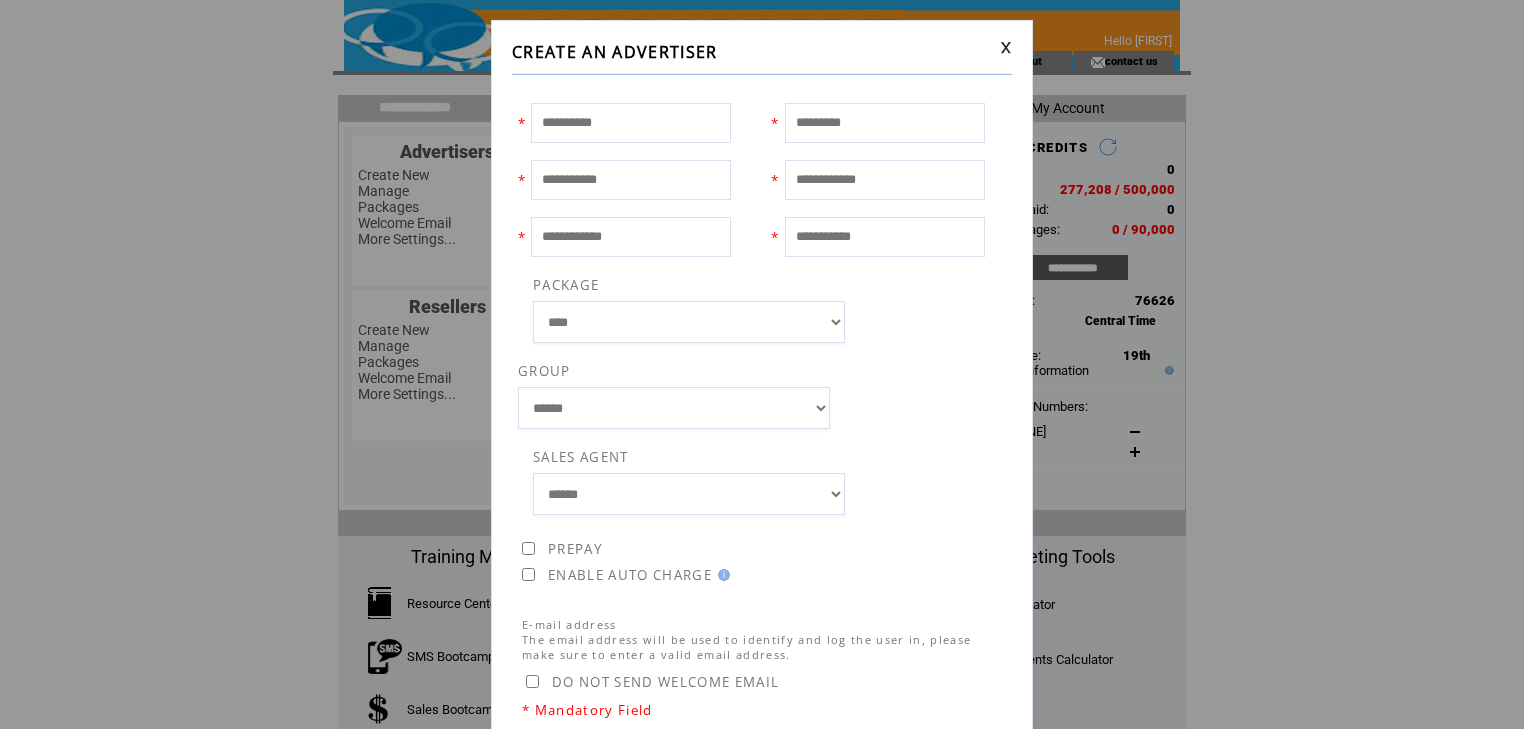 click at bounding box center [631, 123] 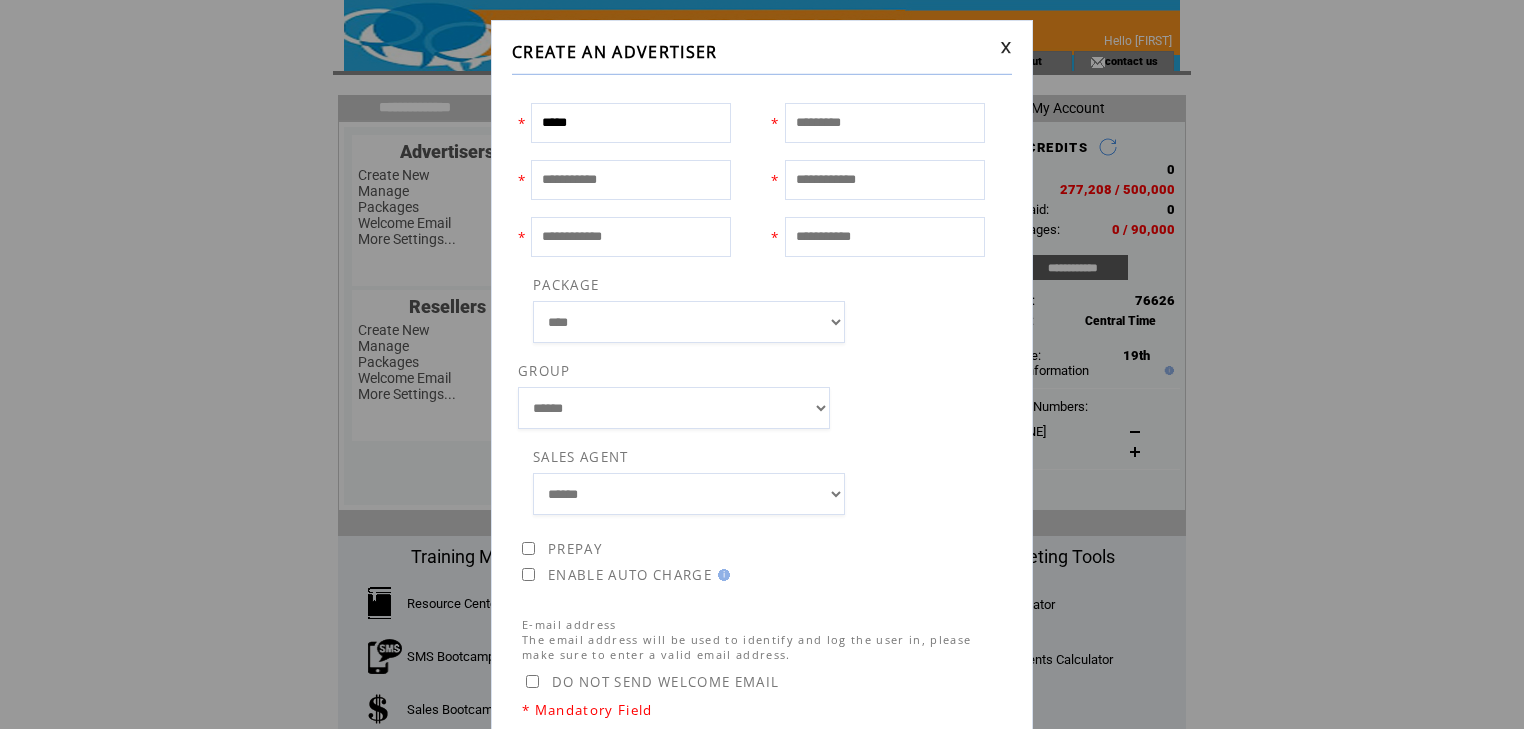 type on "*****" 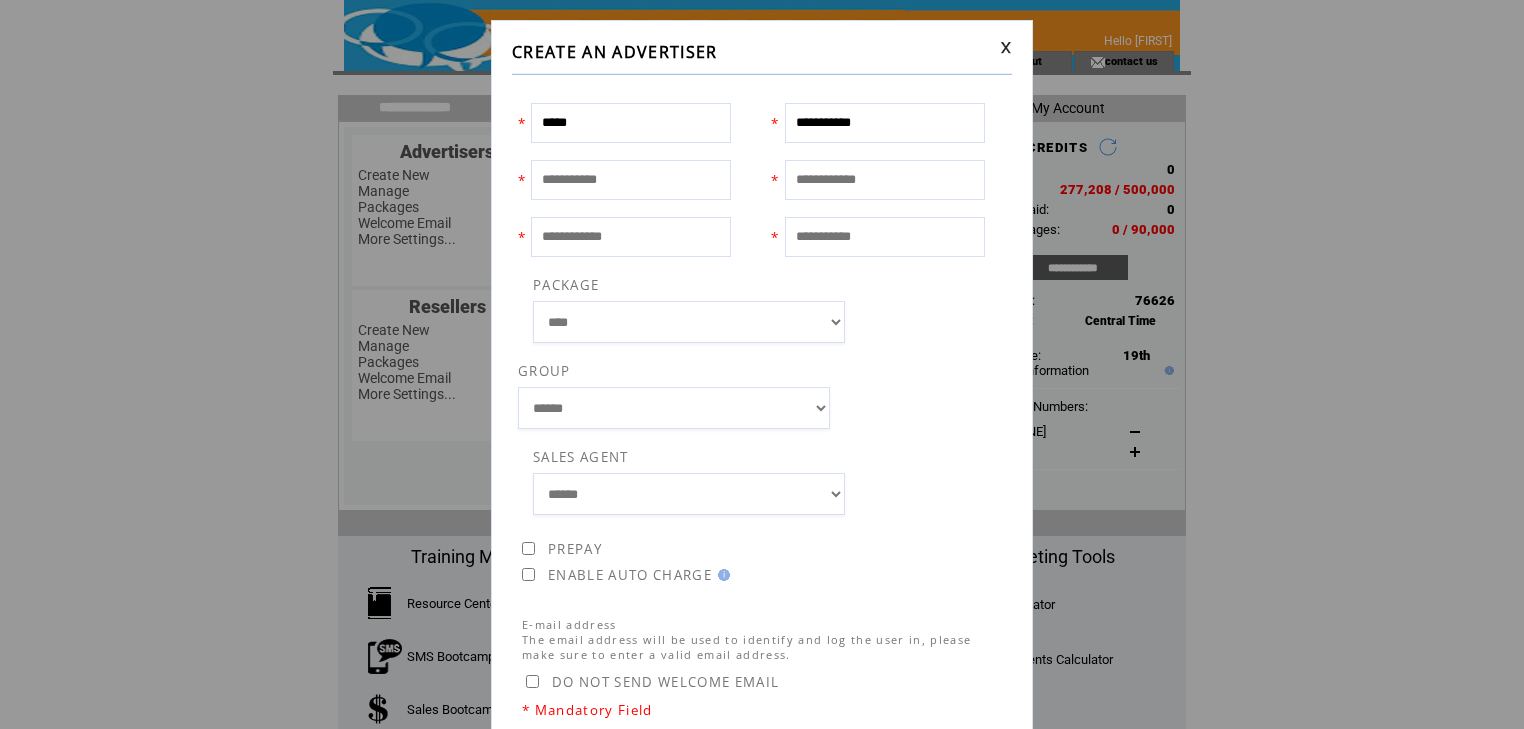 click on "**********" at bounding box center [885, 123] 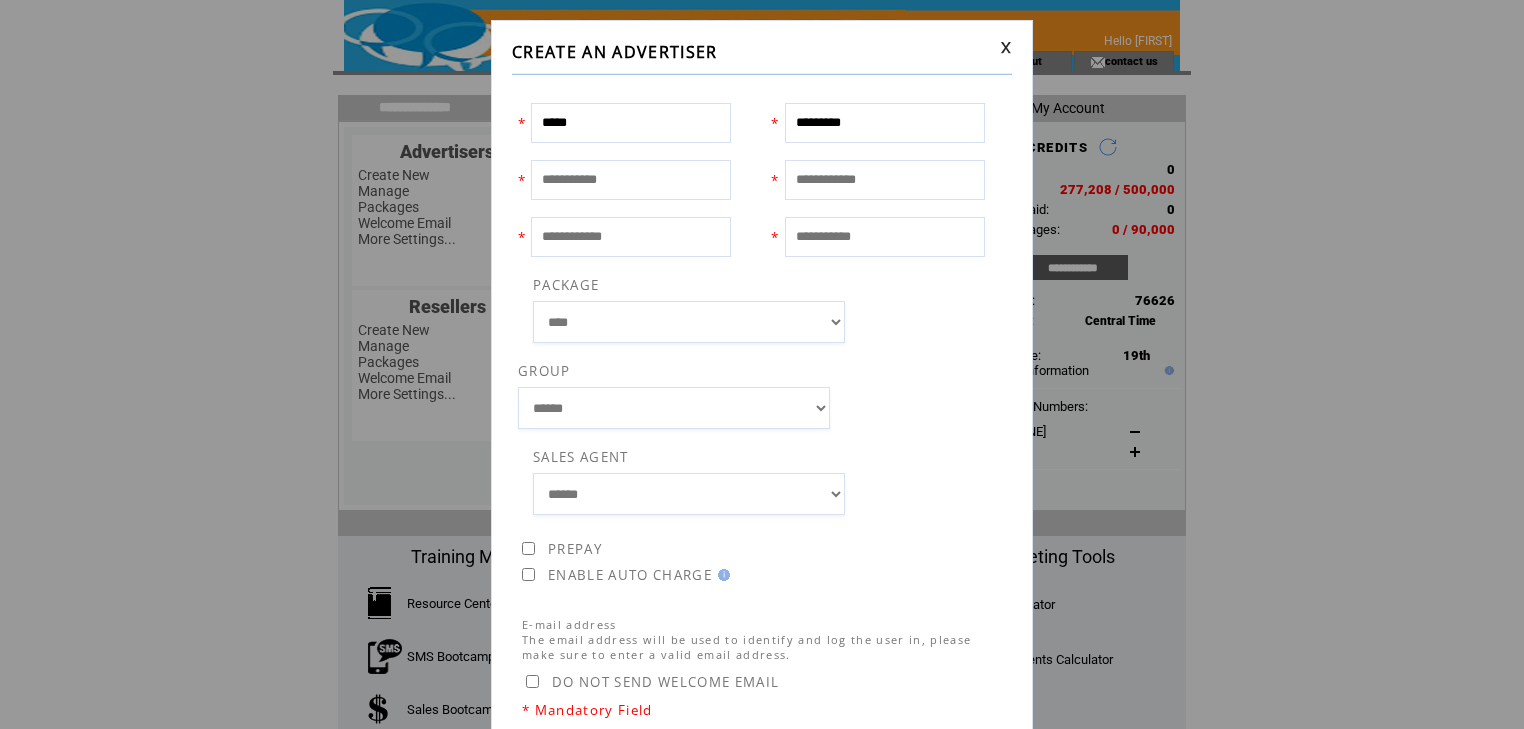 drag, startPoint x: 820, startPoint y: 119, endPoint x: 808, endPoint y: 121, distance: 12.165525 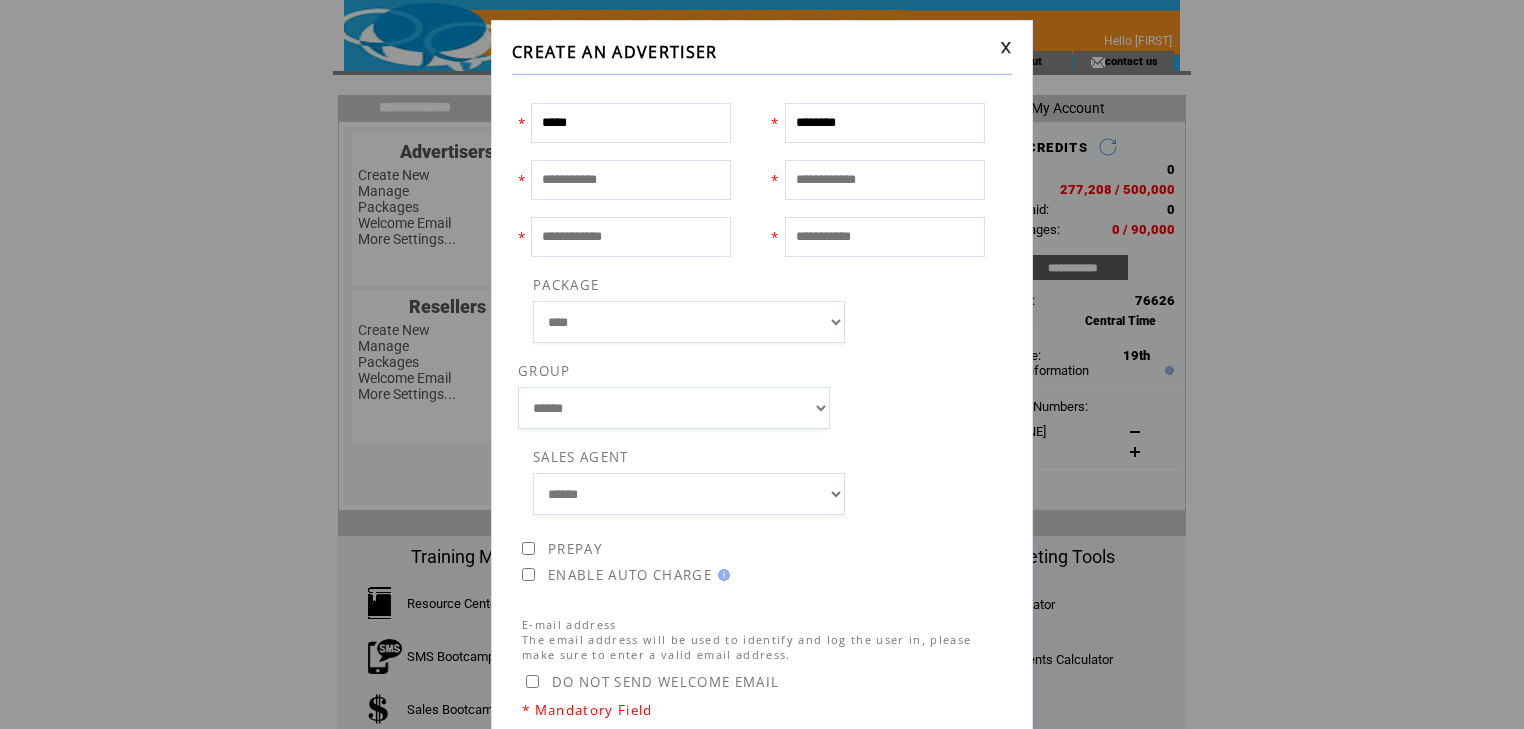 type on "********" 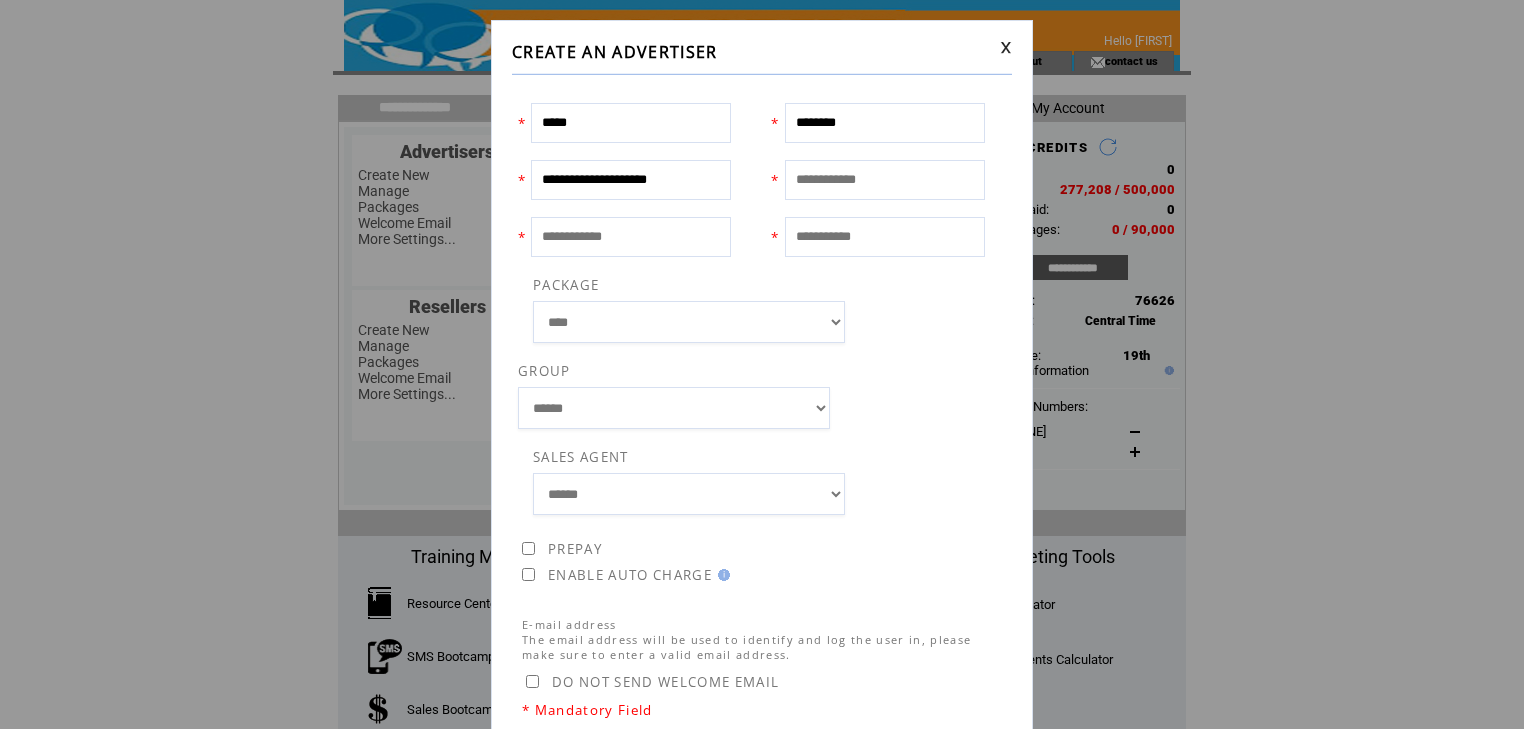 type on "**********" 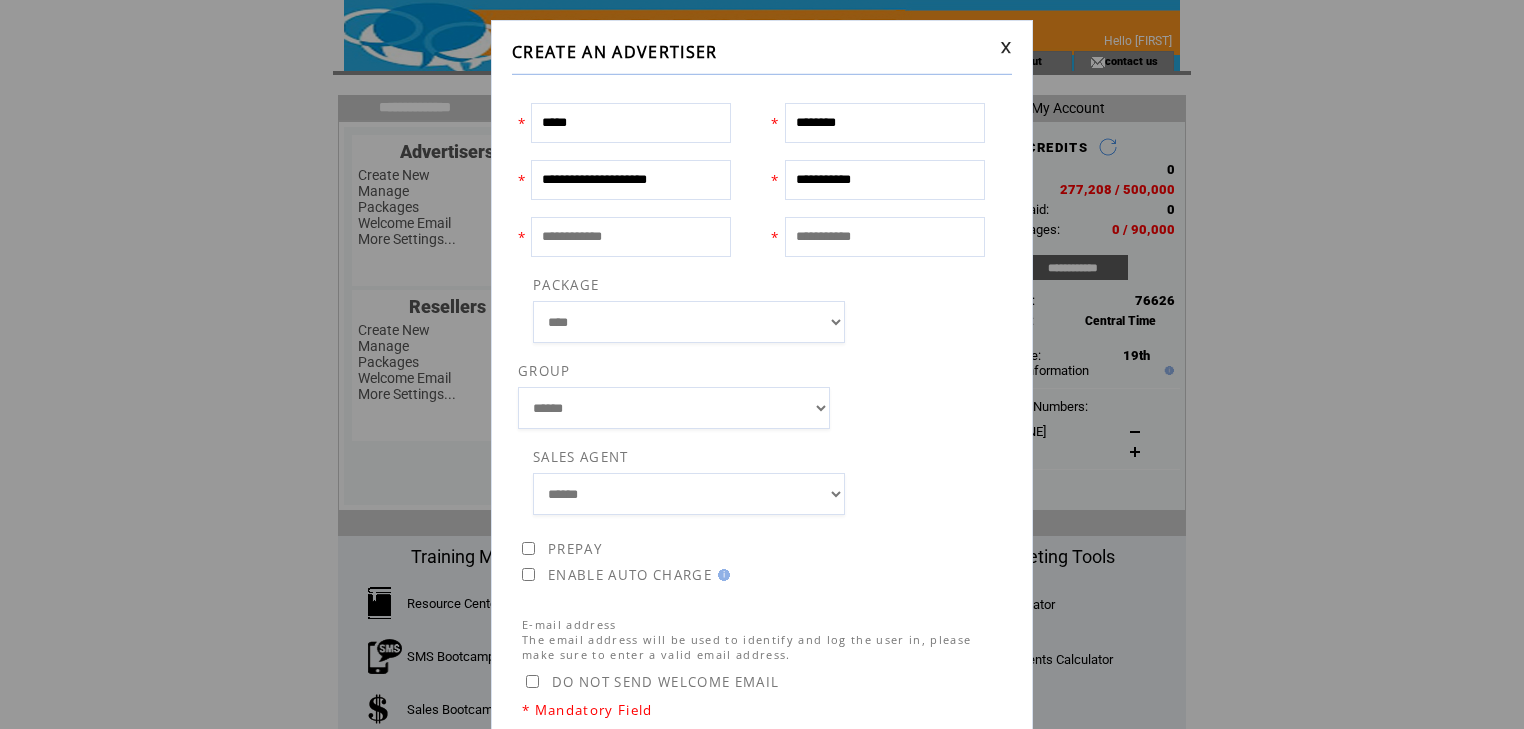 click on "**********" at bounding box center [885, 180] 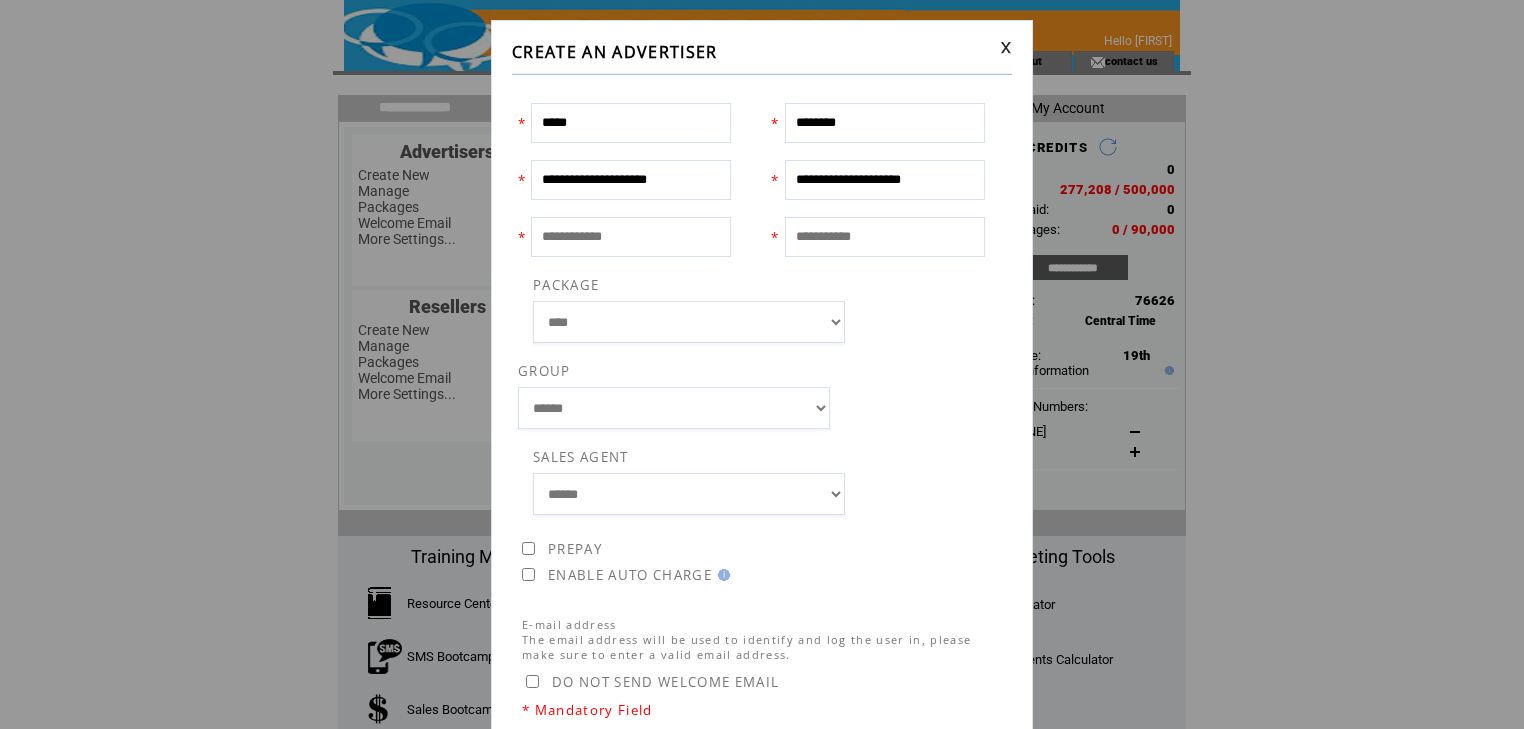 click on "**********" at bounding box center (885, 180) 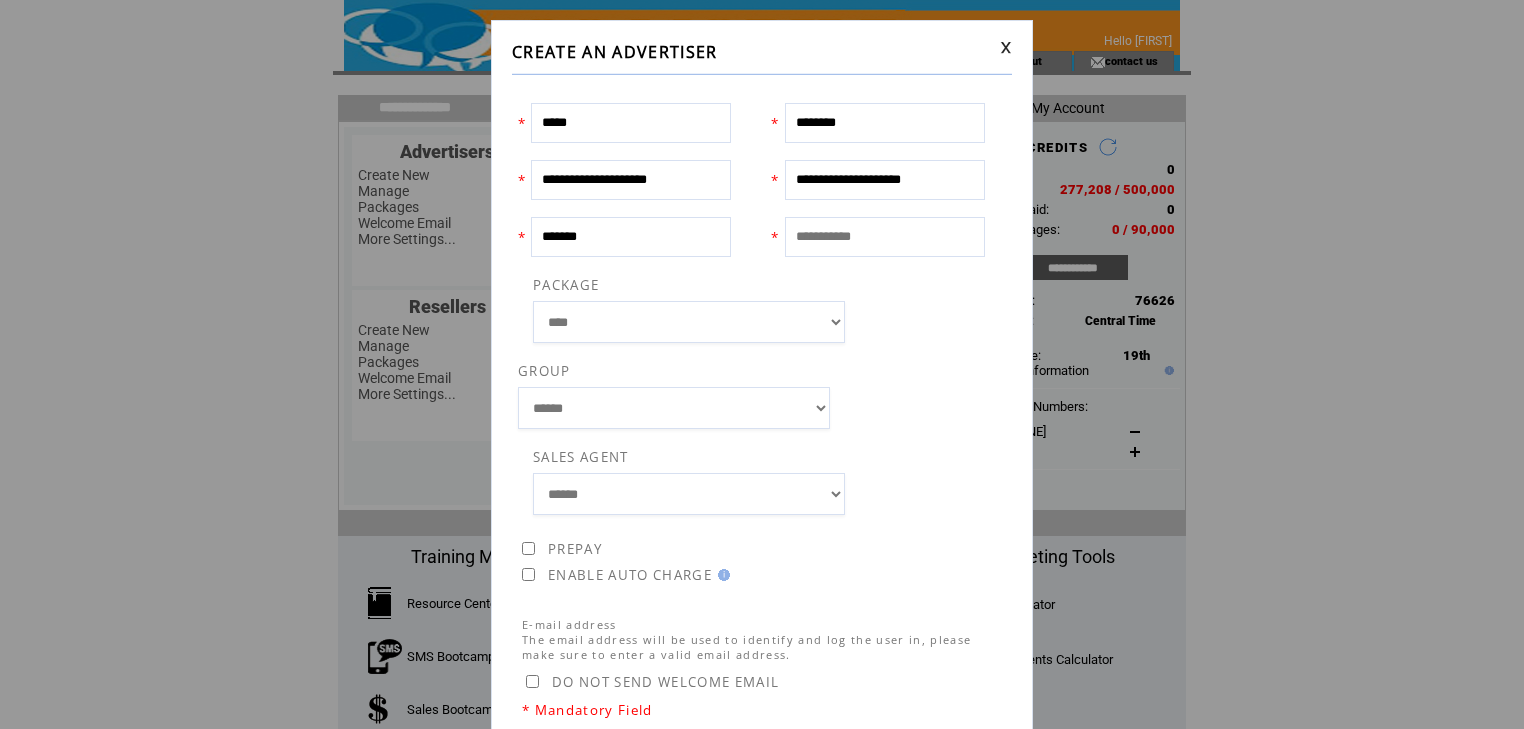 type on "*******" 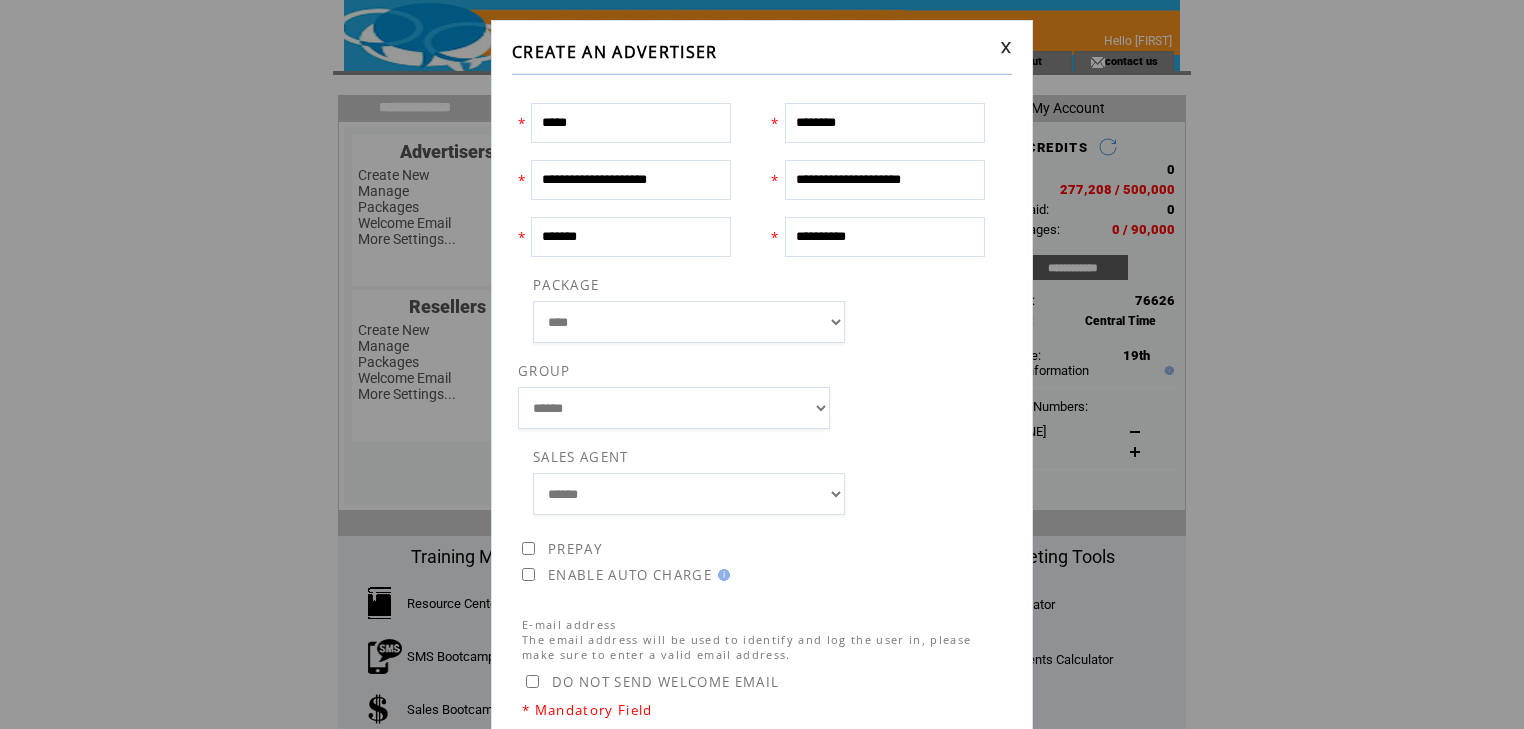 type on "**********" 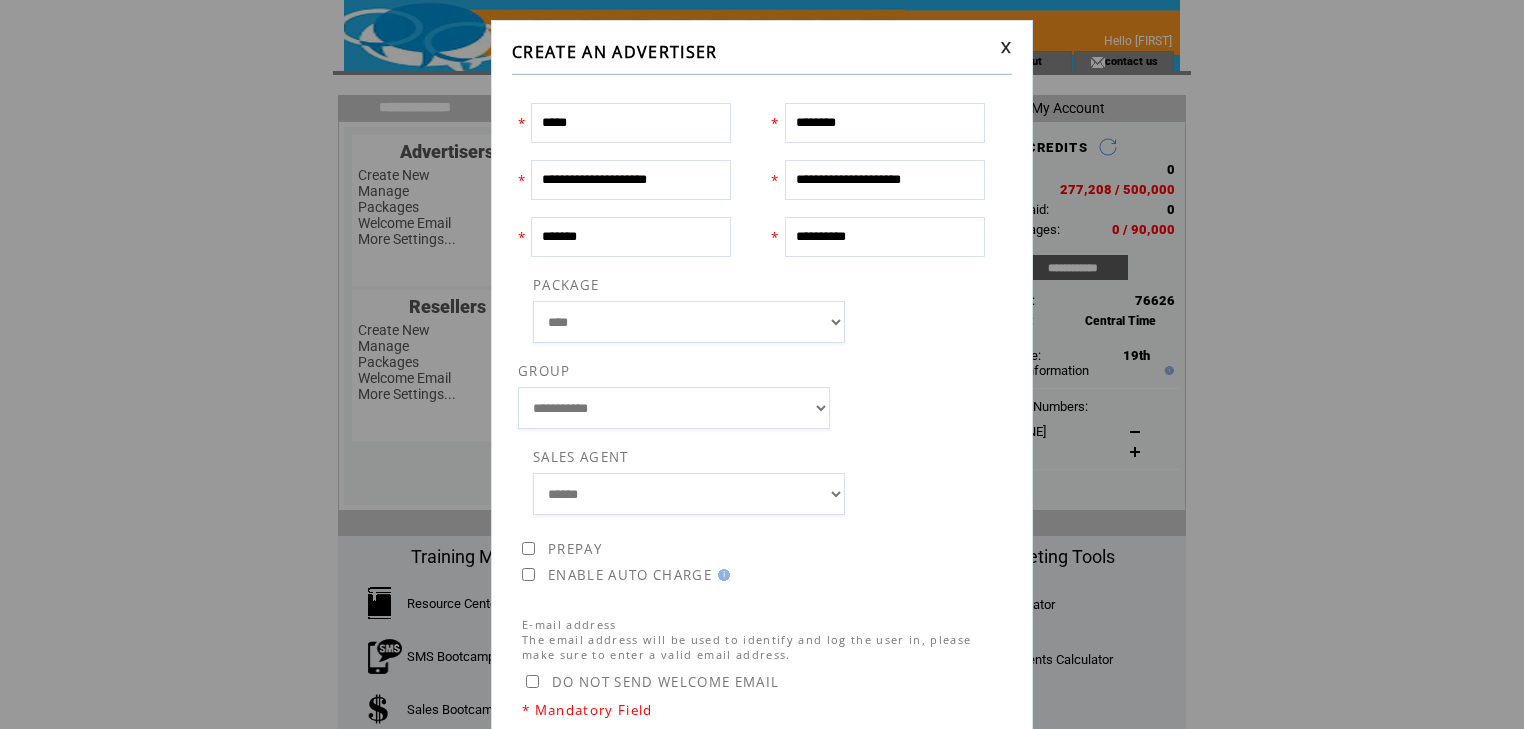 click on "**********" at bounding box center [674, 408] 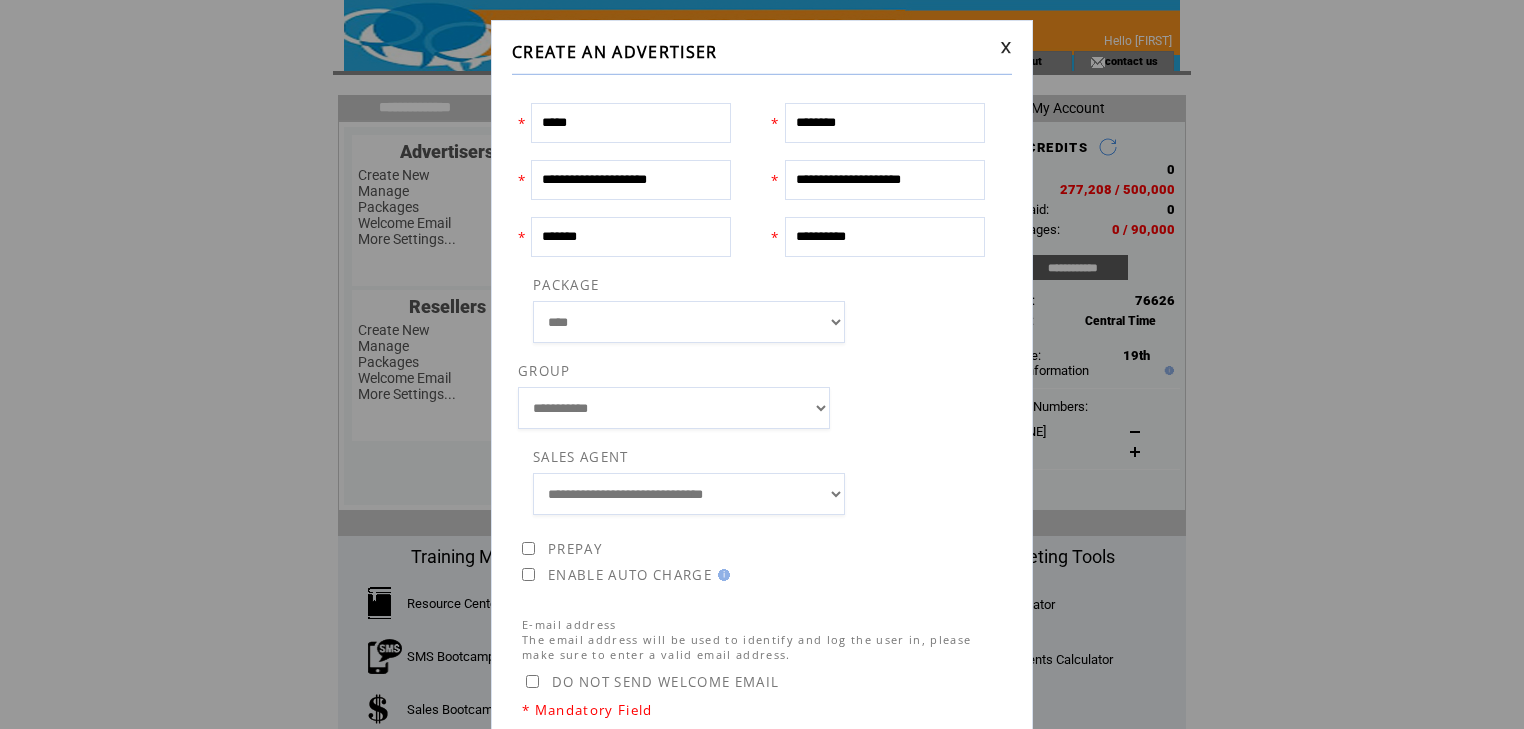 click on "**********" at bounding box center [689, 494] 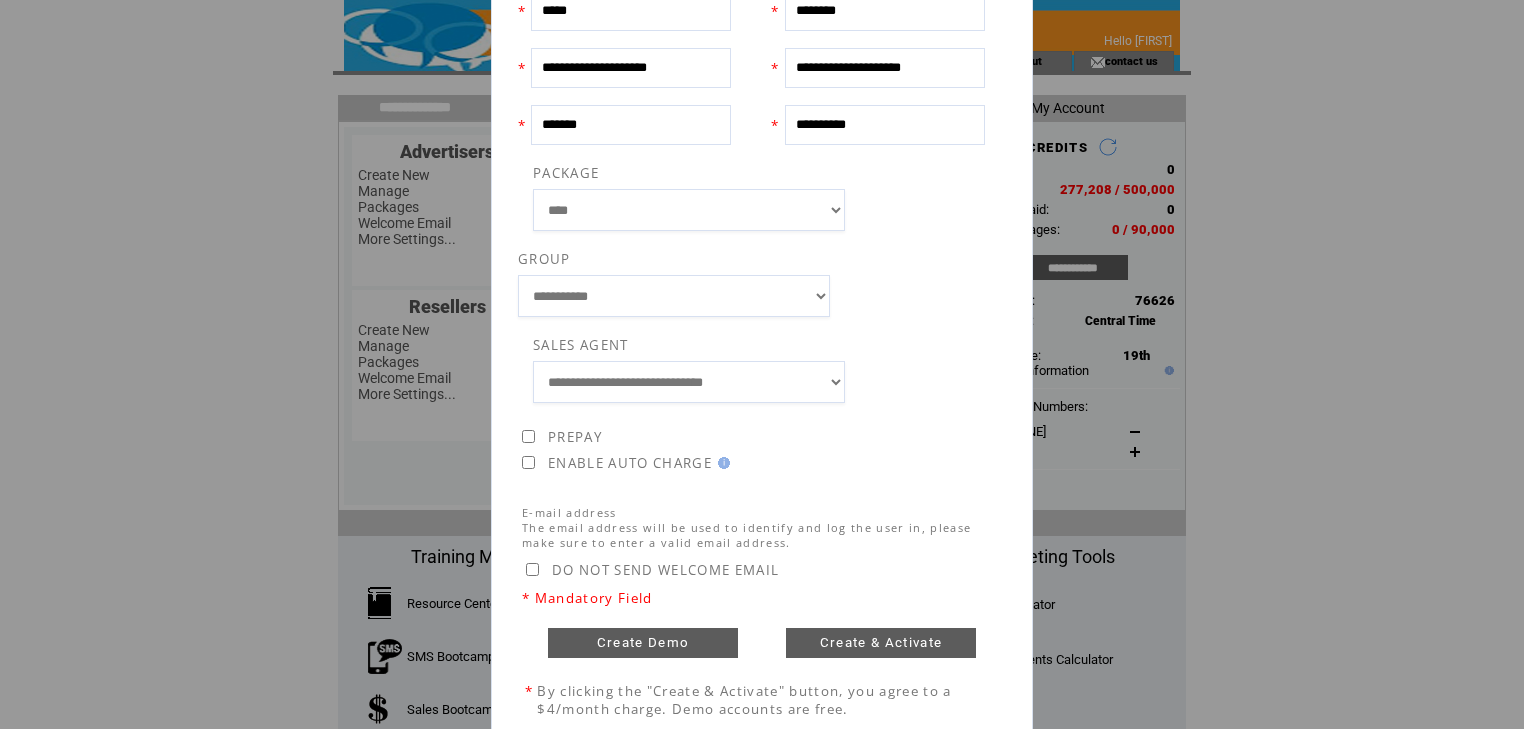 scroll, scrollTop: 120, scrollLeft: 0, axis: vertical 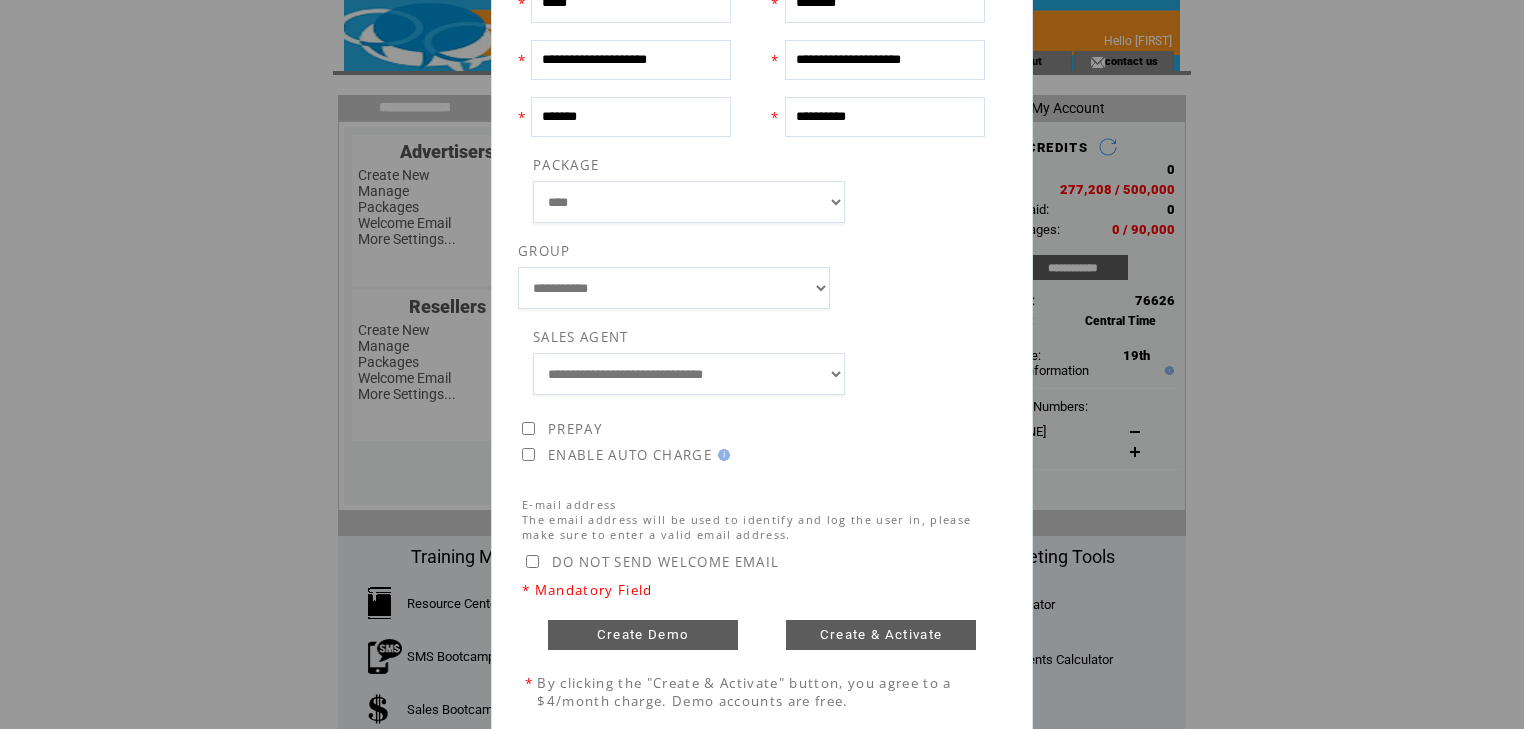 click on "Create & Activate" at bounding box center (881, 635) 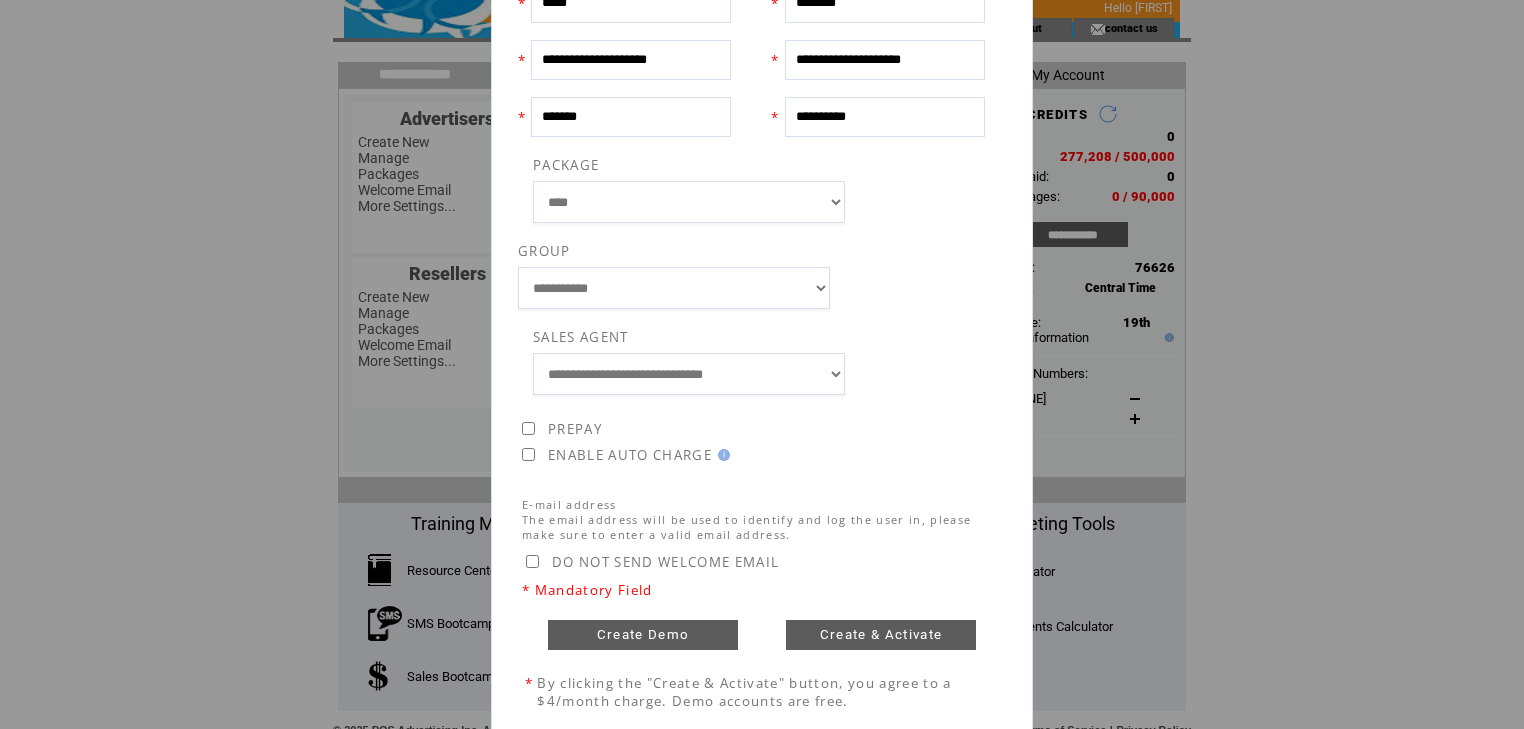 scroll, scrollTop: 50, scrollLeft: 0, axis: vertical 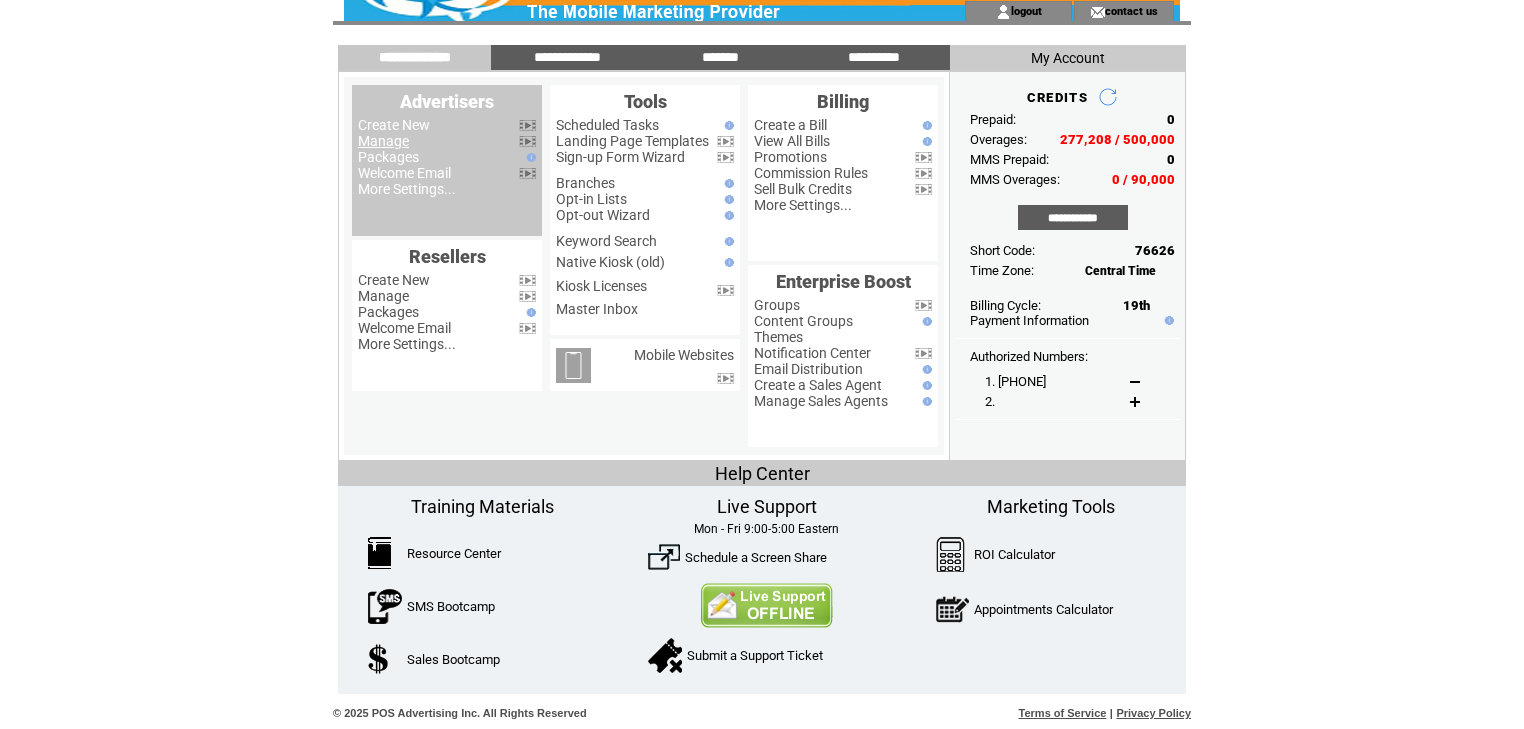 click on "Manage" at bounding box center [383, 141] 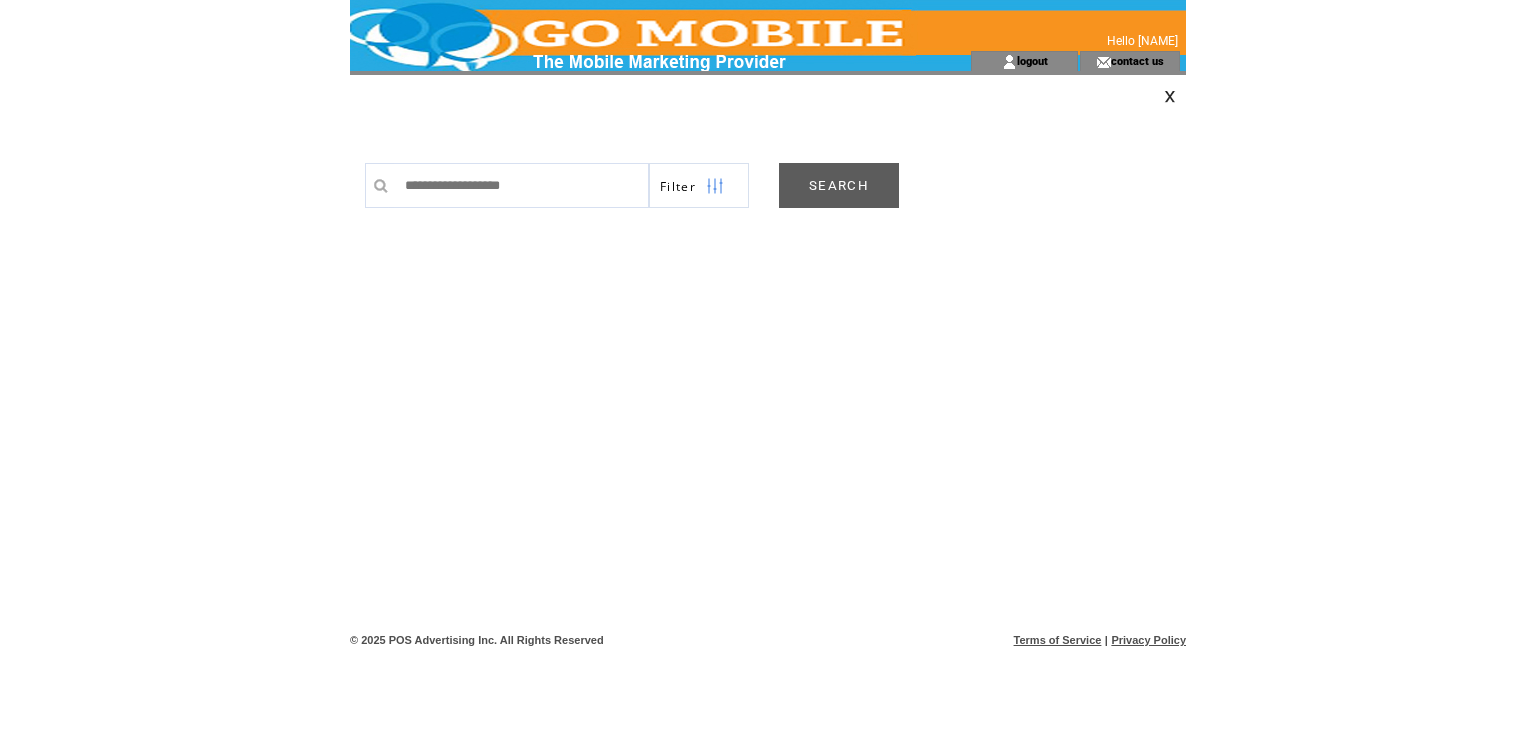 scroll, scrollTop: 0, scrollLeft: 0, axis: both 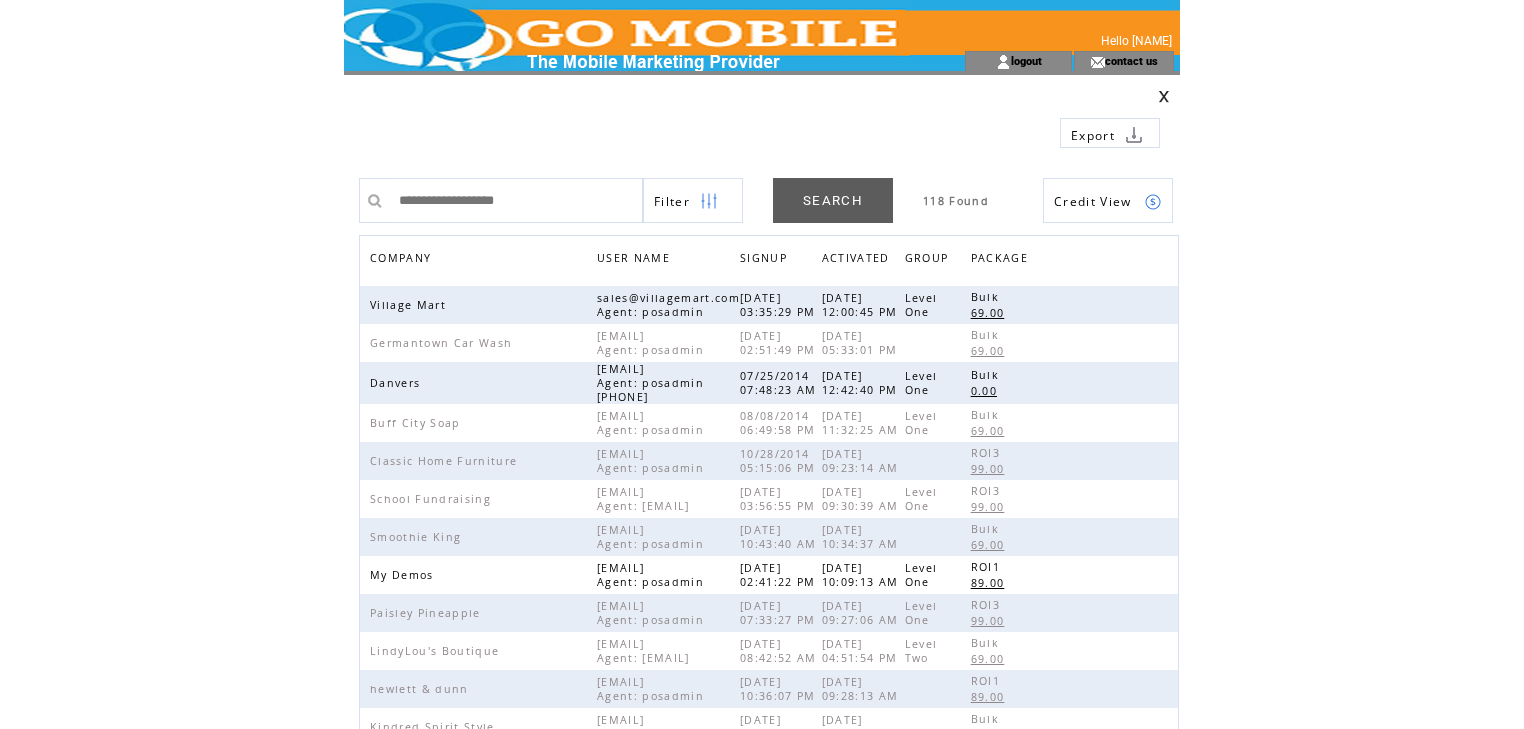 click on "COMPANY" at bounding box center (403, 260) 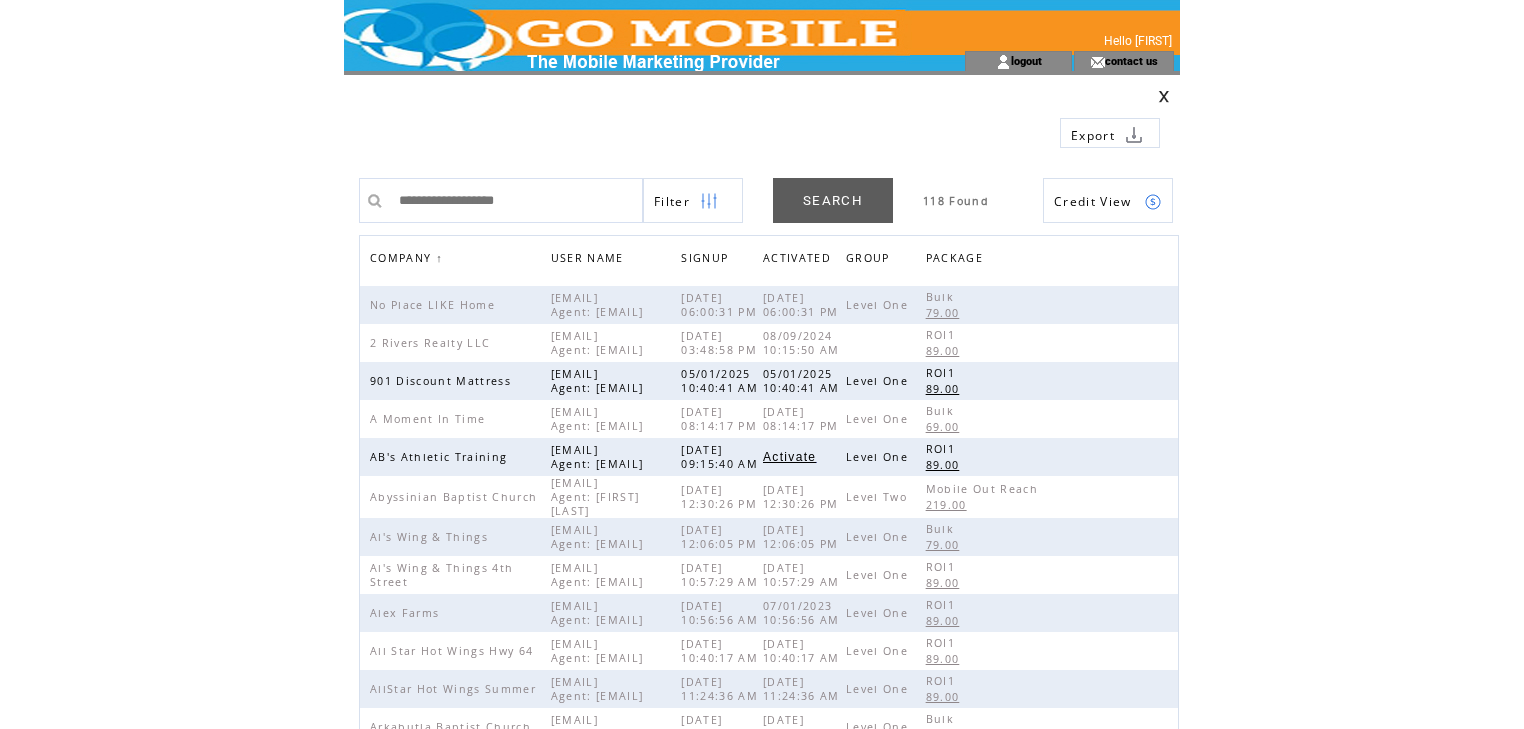 scroll, scrollTop: 0, scrollLeft: 0, axis: both 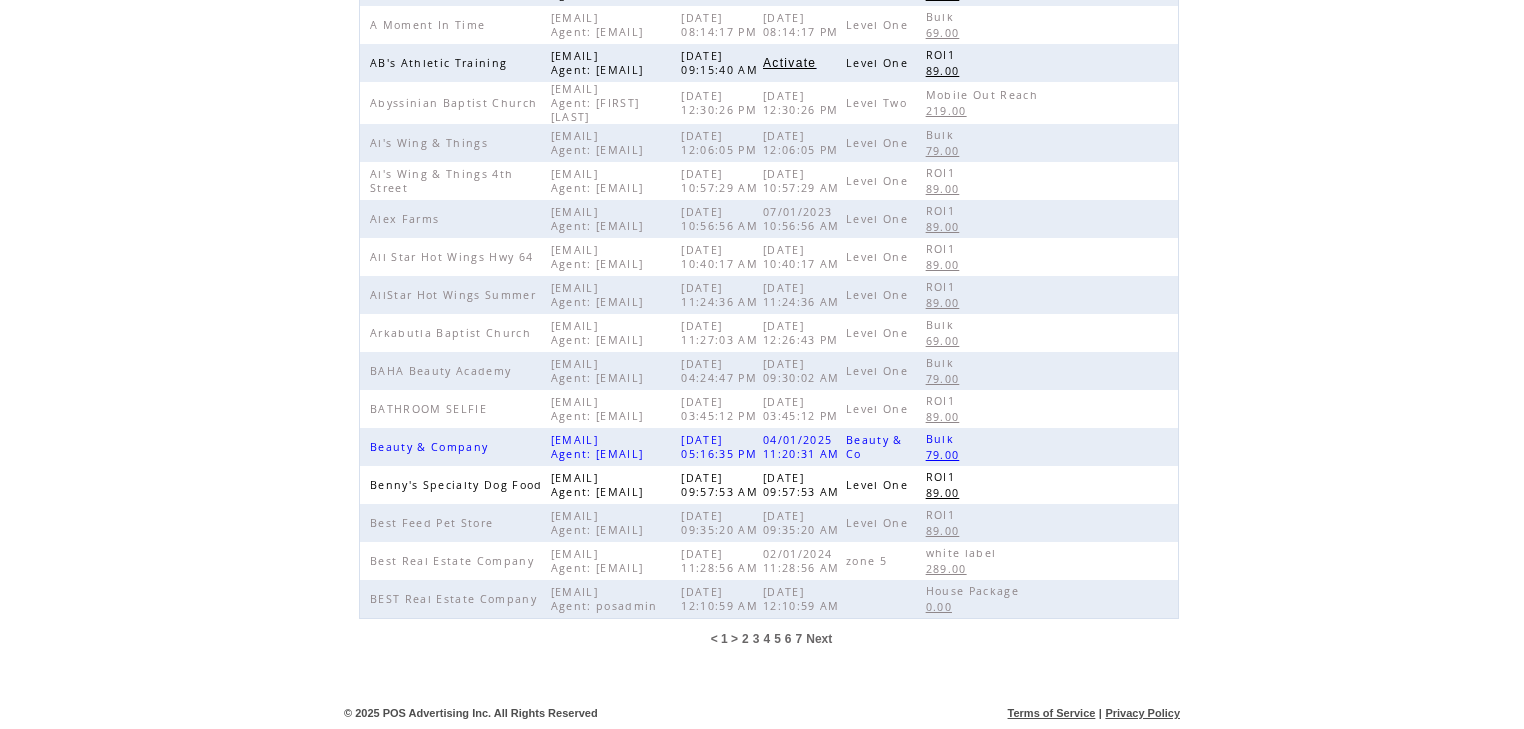 click on "6" at bounding box center (788, 639) 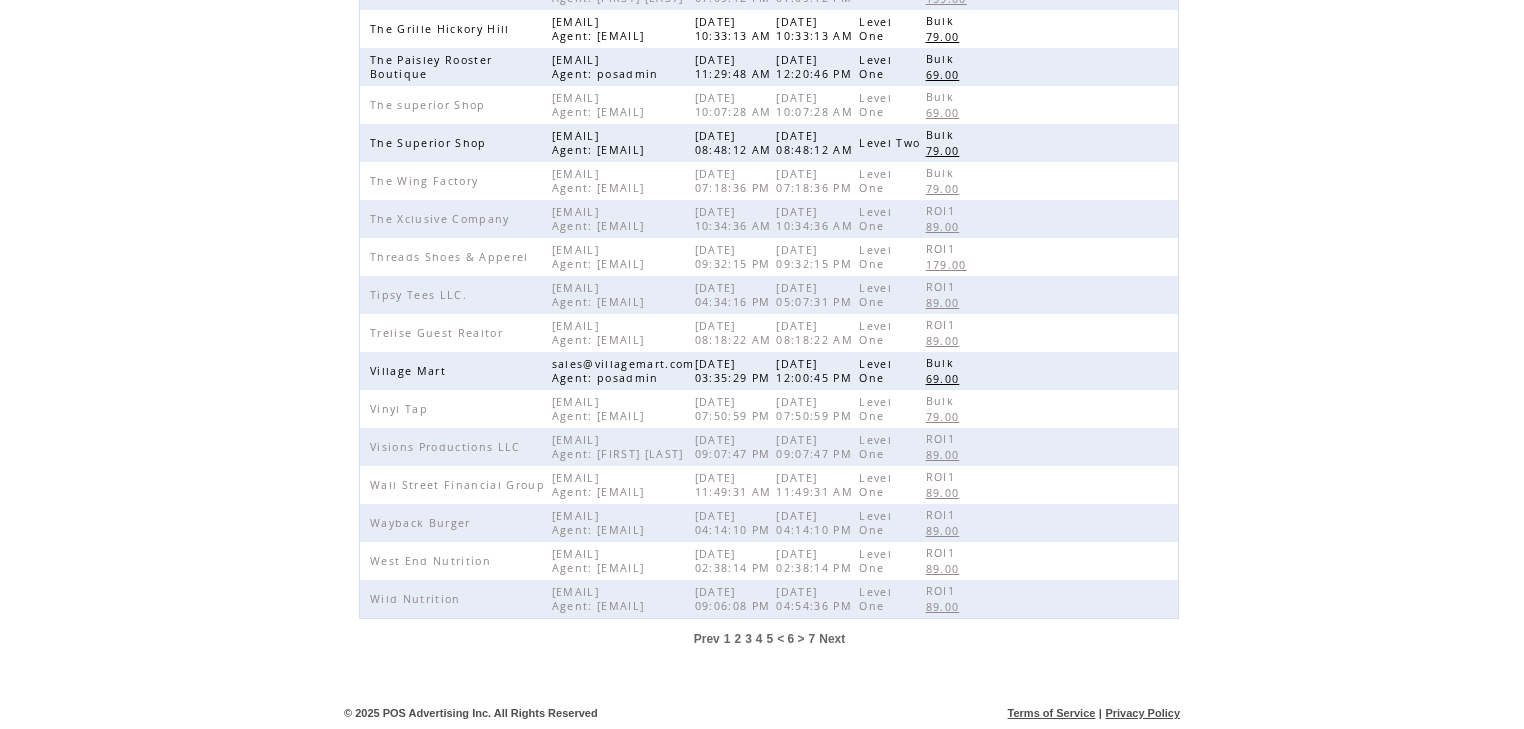 click on "4" at bounding box center (759, 639) 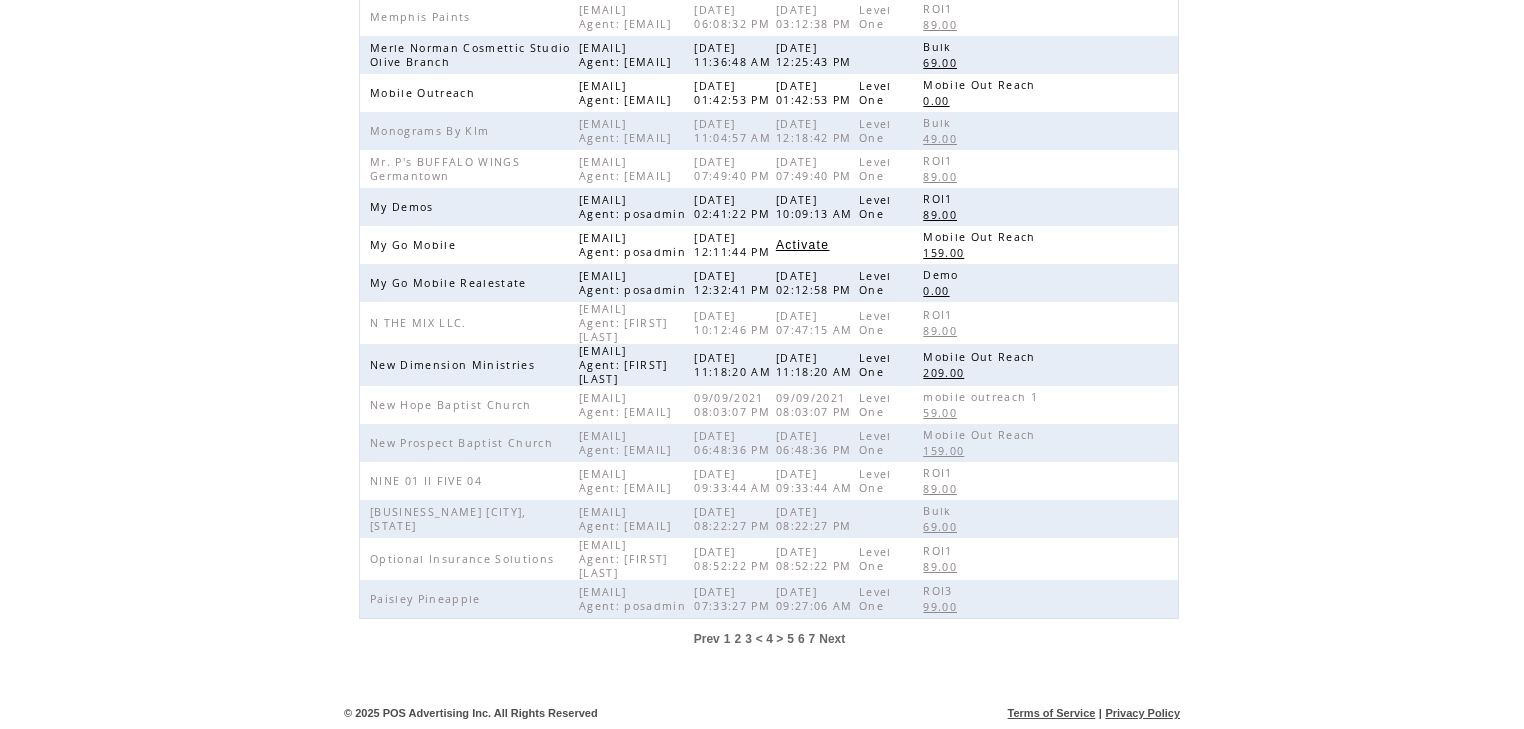 click on "5" at bounding box center (790, 639) 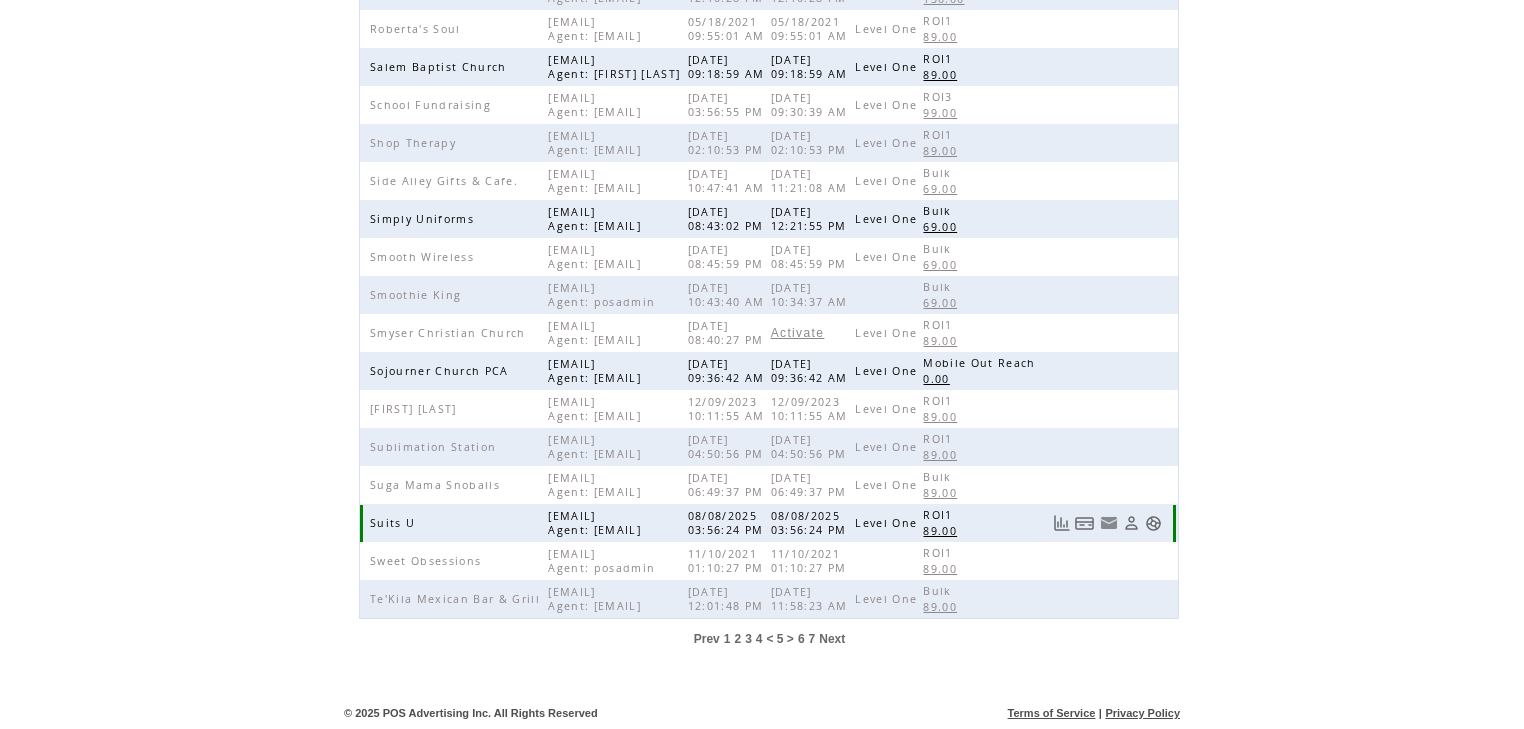click at bounding box center (1153, 523) 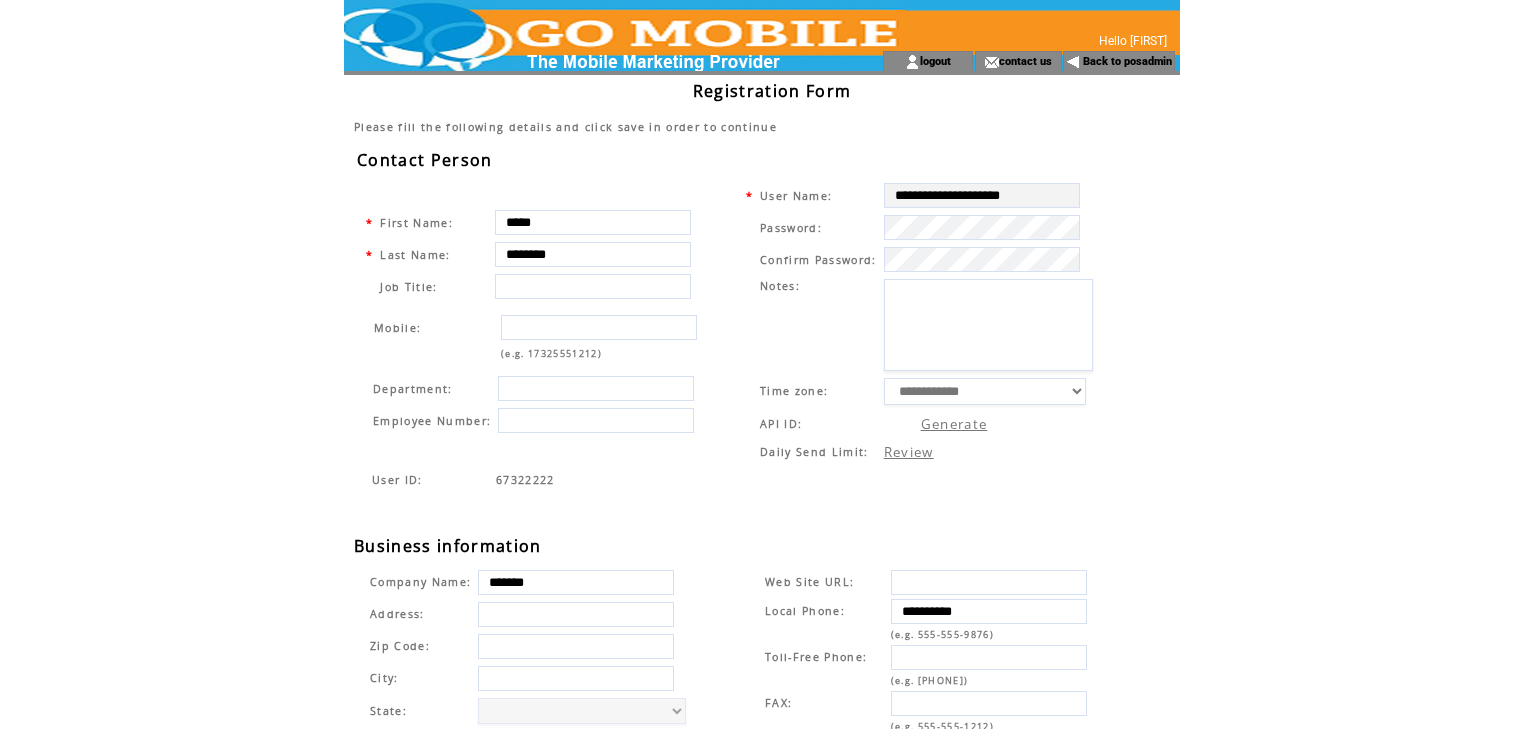 scroll, scrollTop: 0, scrollLeft: 0, axis: both 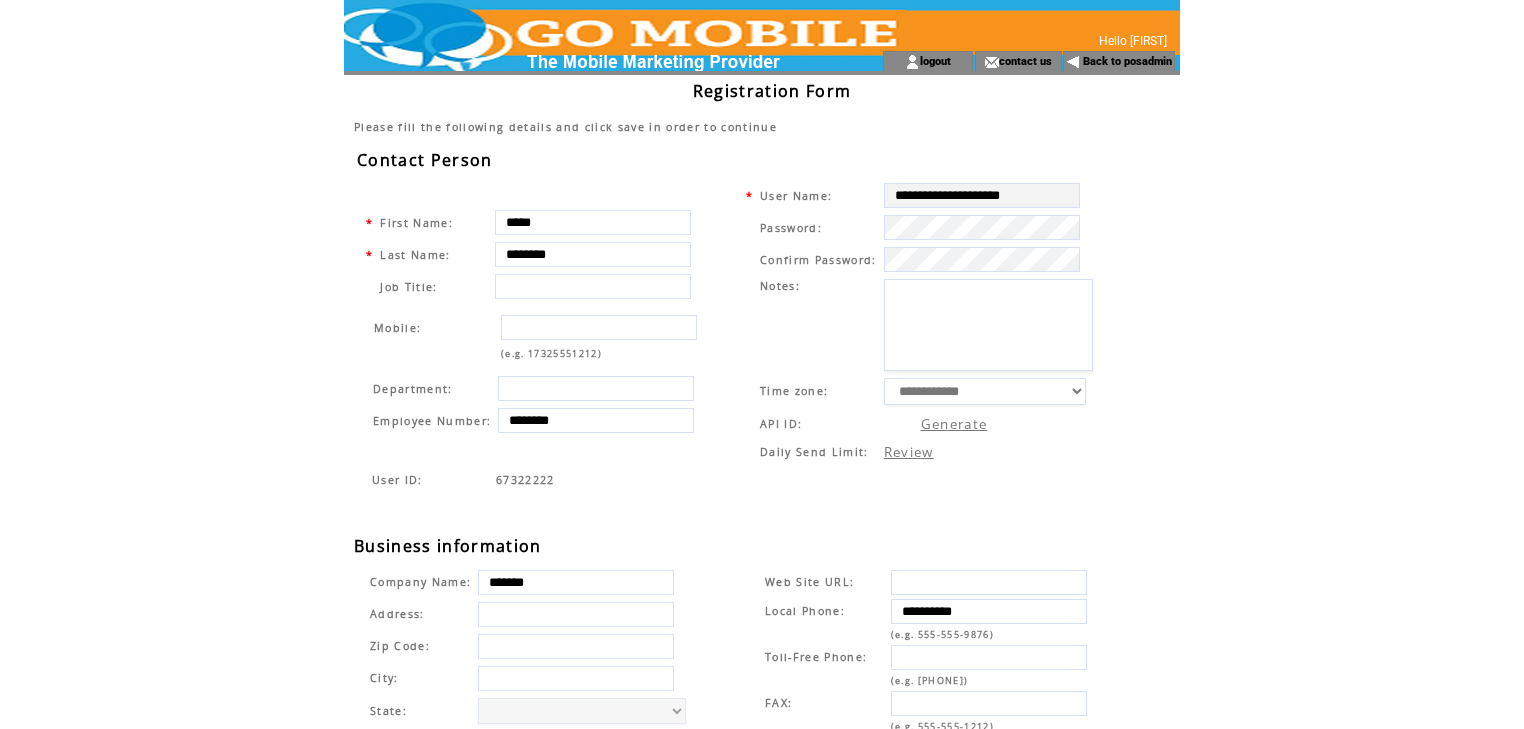 click at bounding box center (593, 286) 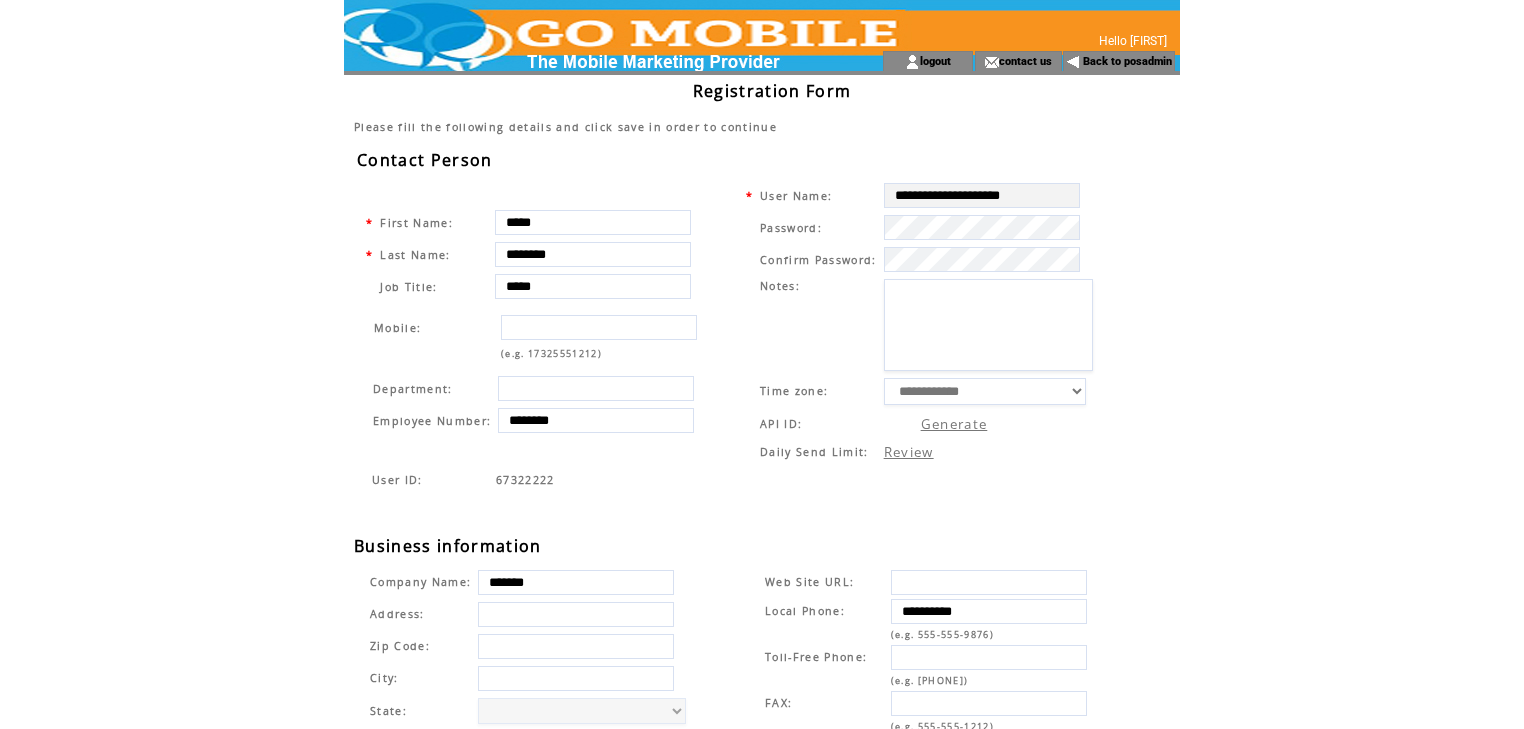 type on "*****" 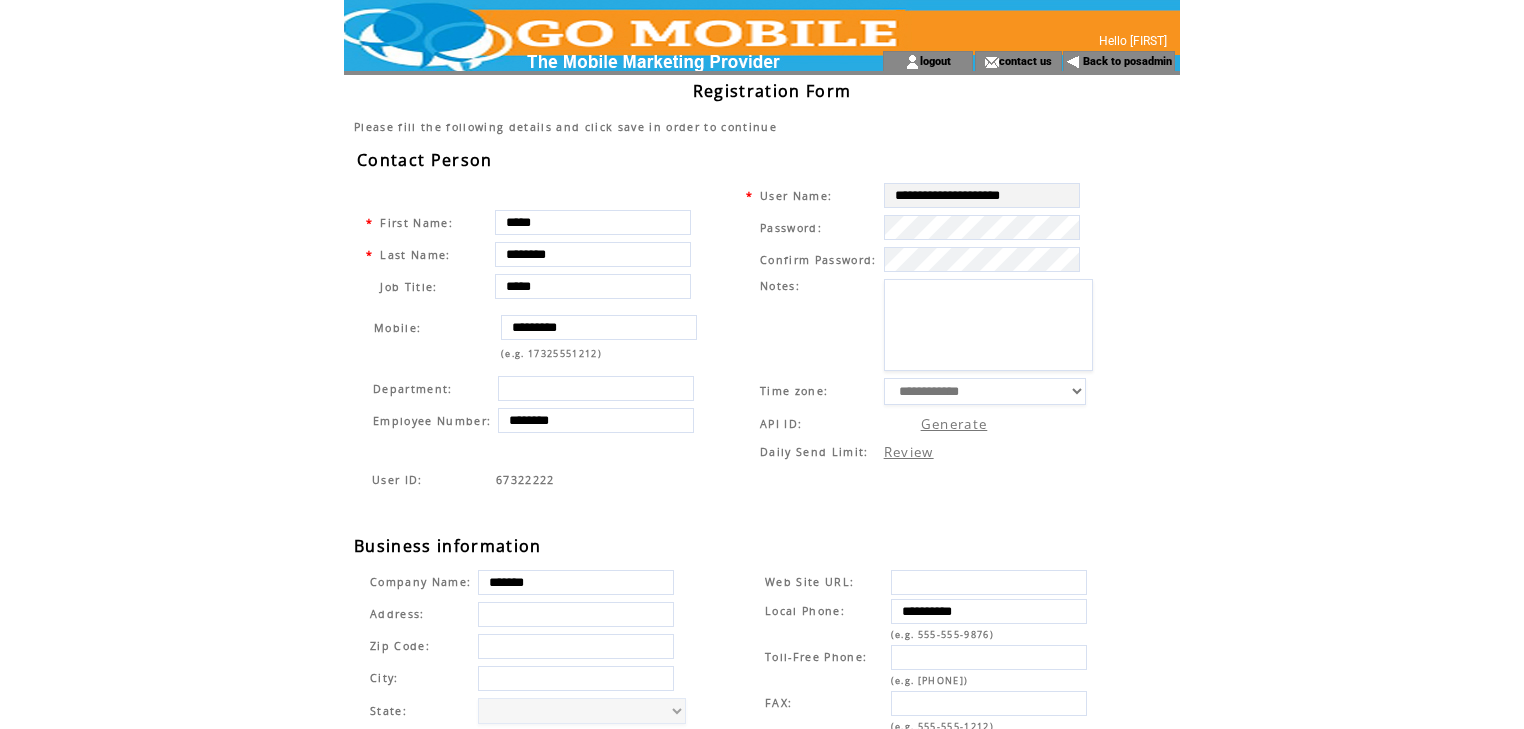 type on "*********" 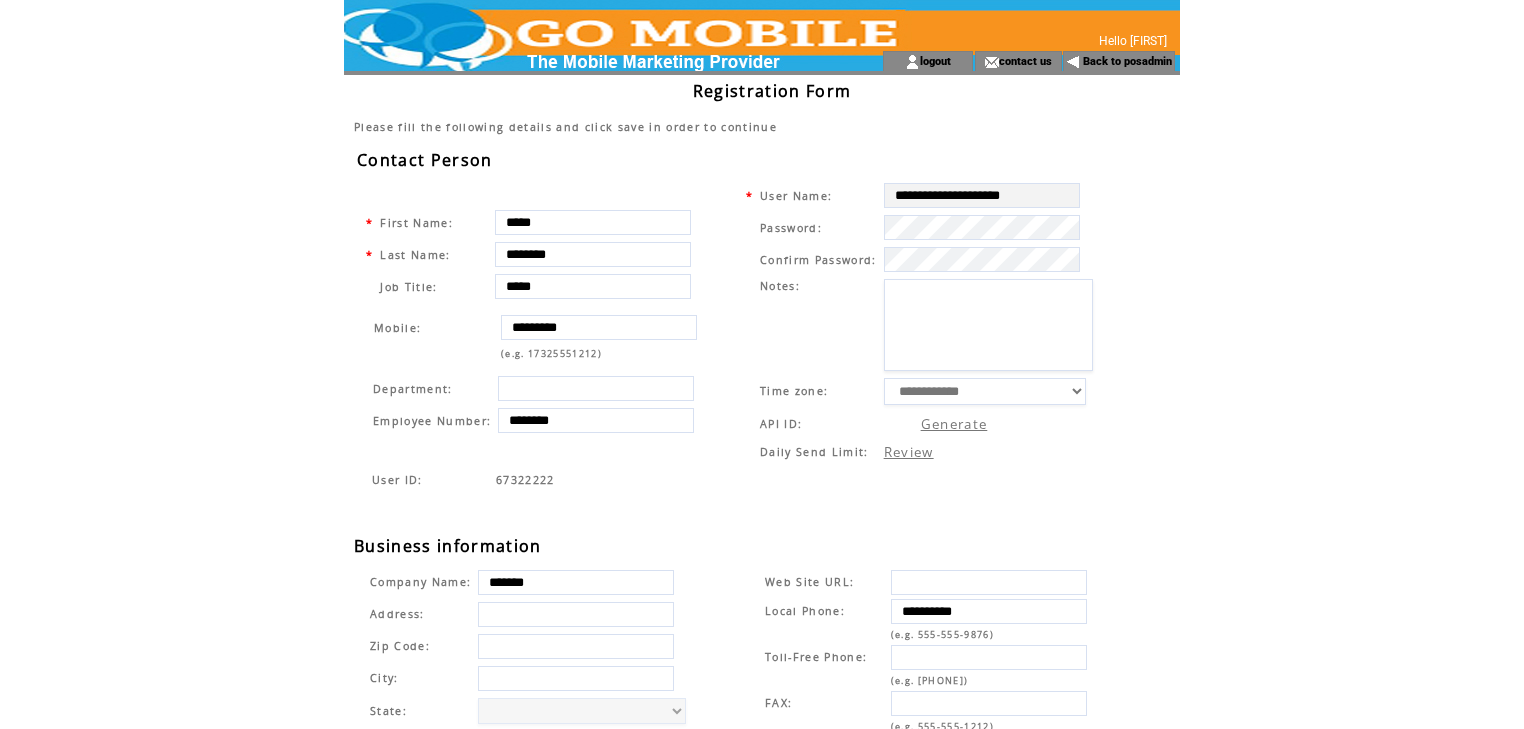 click at bounding box center (988, 325) 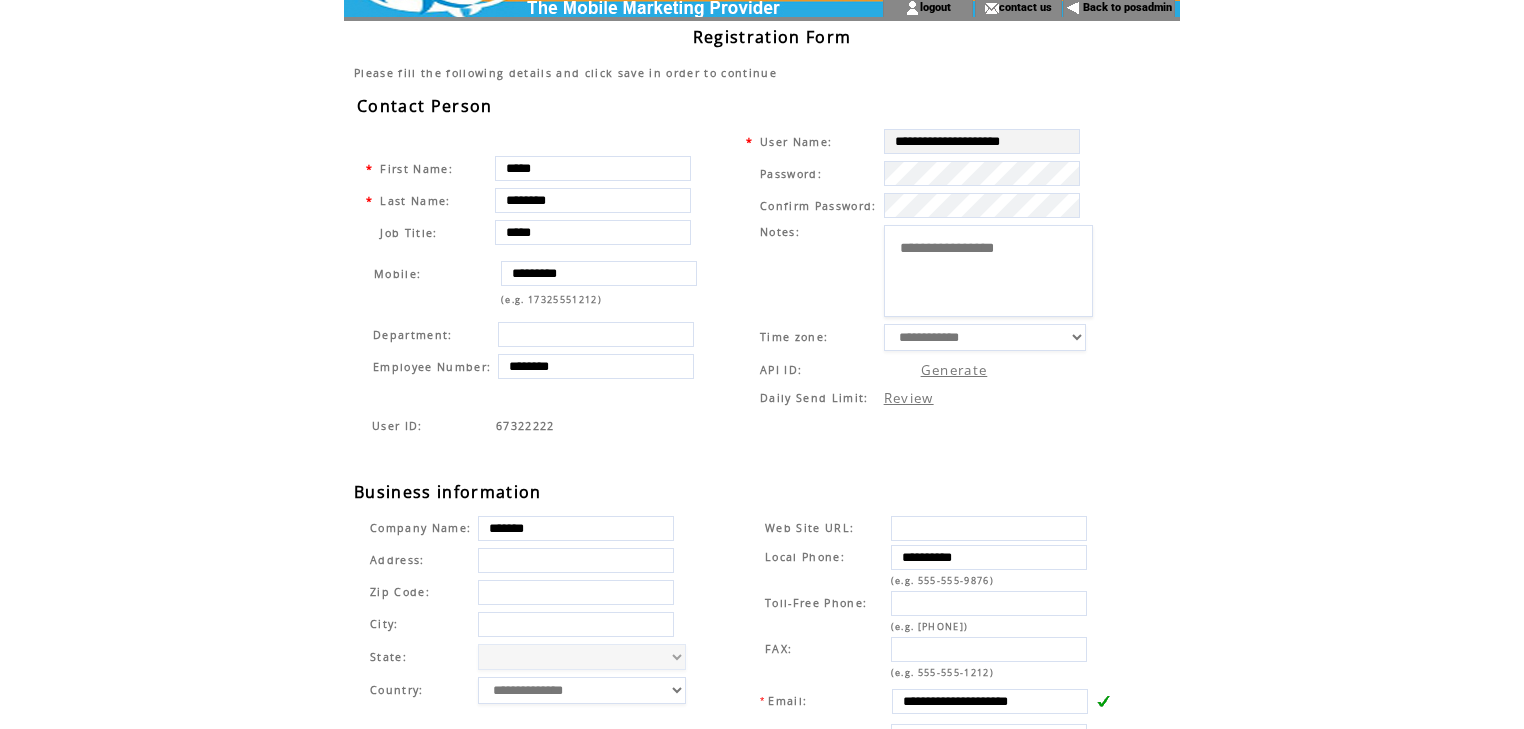 scroll, scrollTop: 80, scrollLeft: 0, axis: vertical 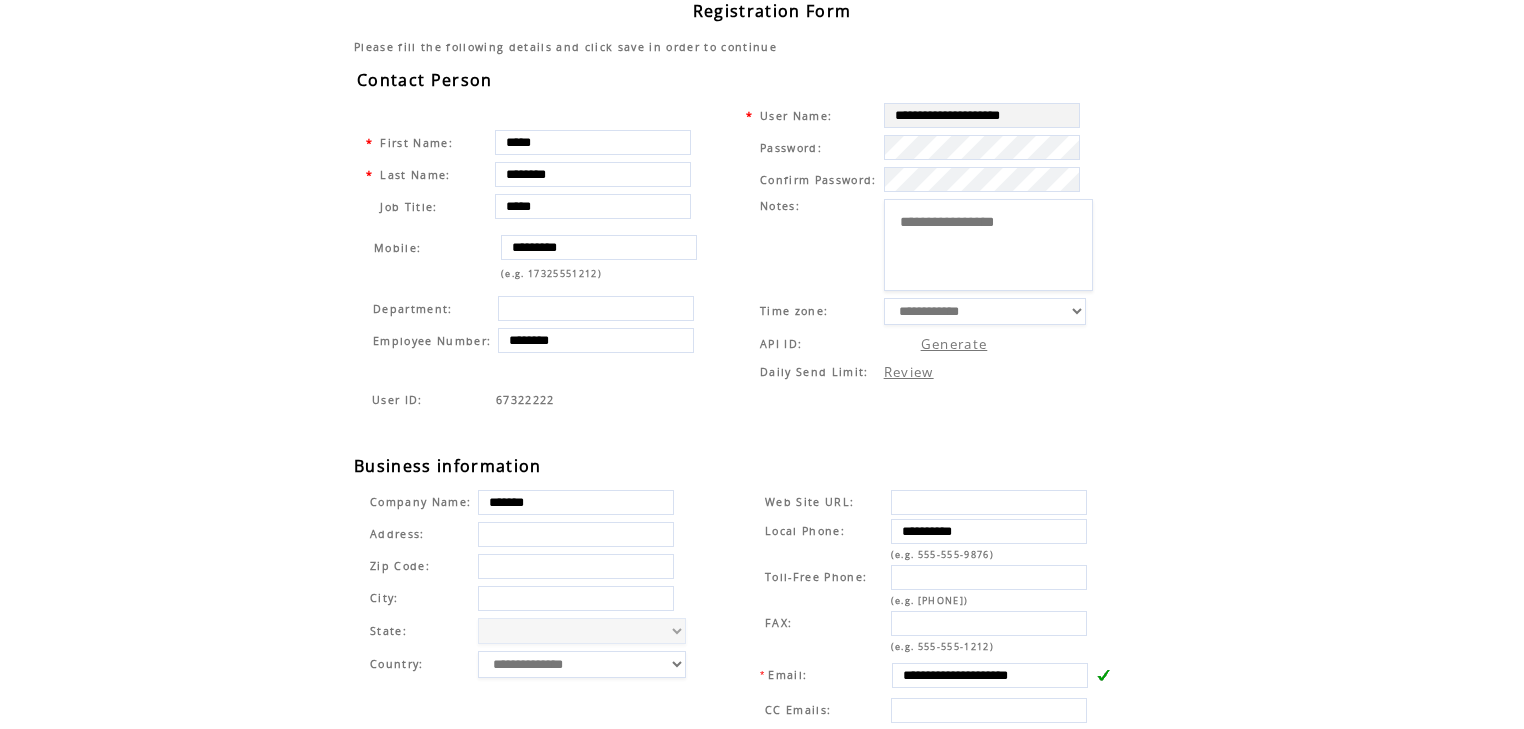 type on "**********" 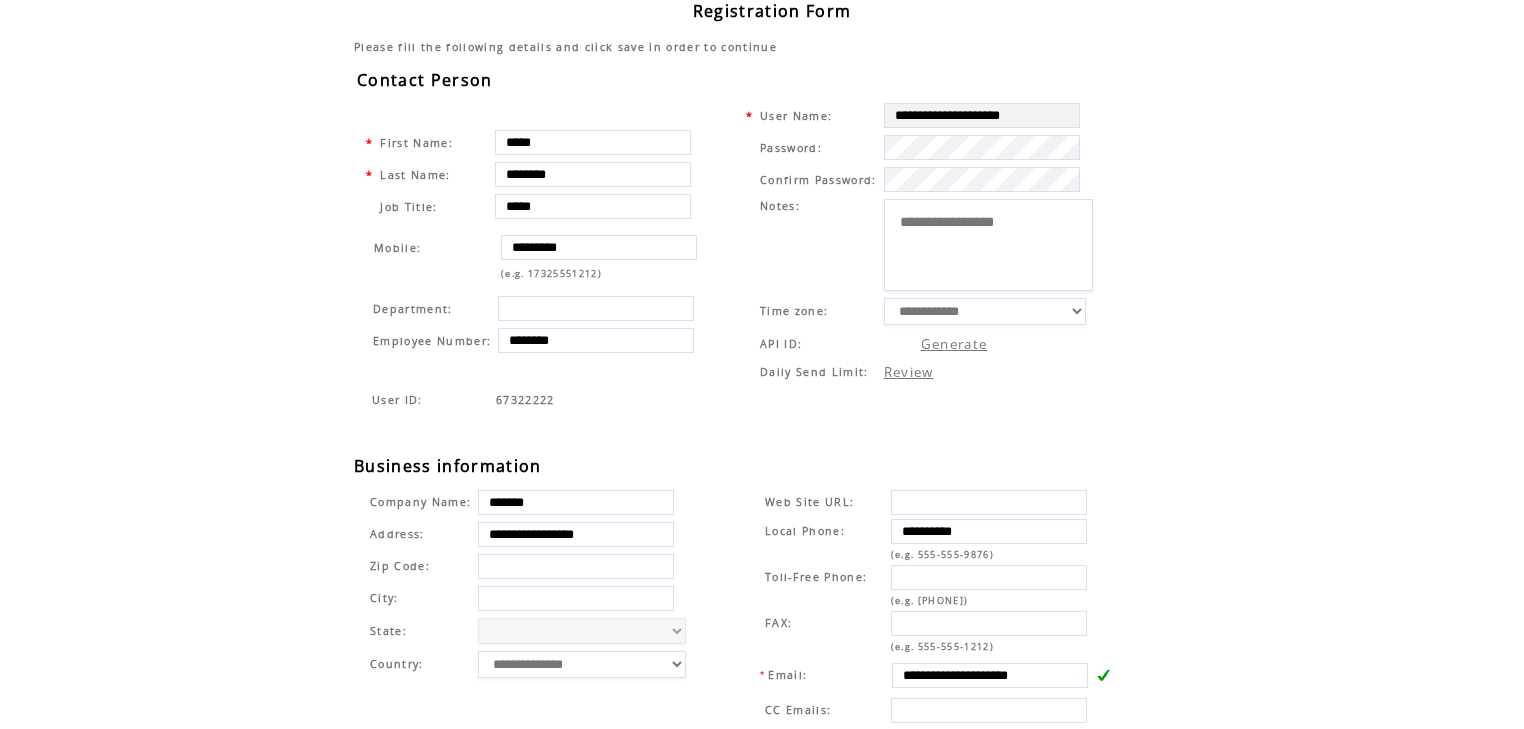 drag, startPoint x: 613, startPoint y: 551, endPoint x: 622, endPoint y: 558, distance: 11.401754 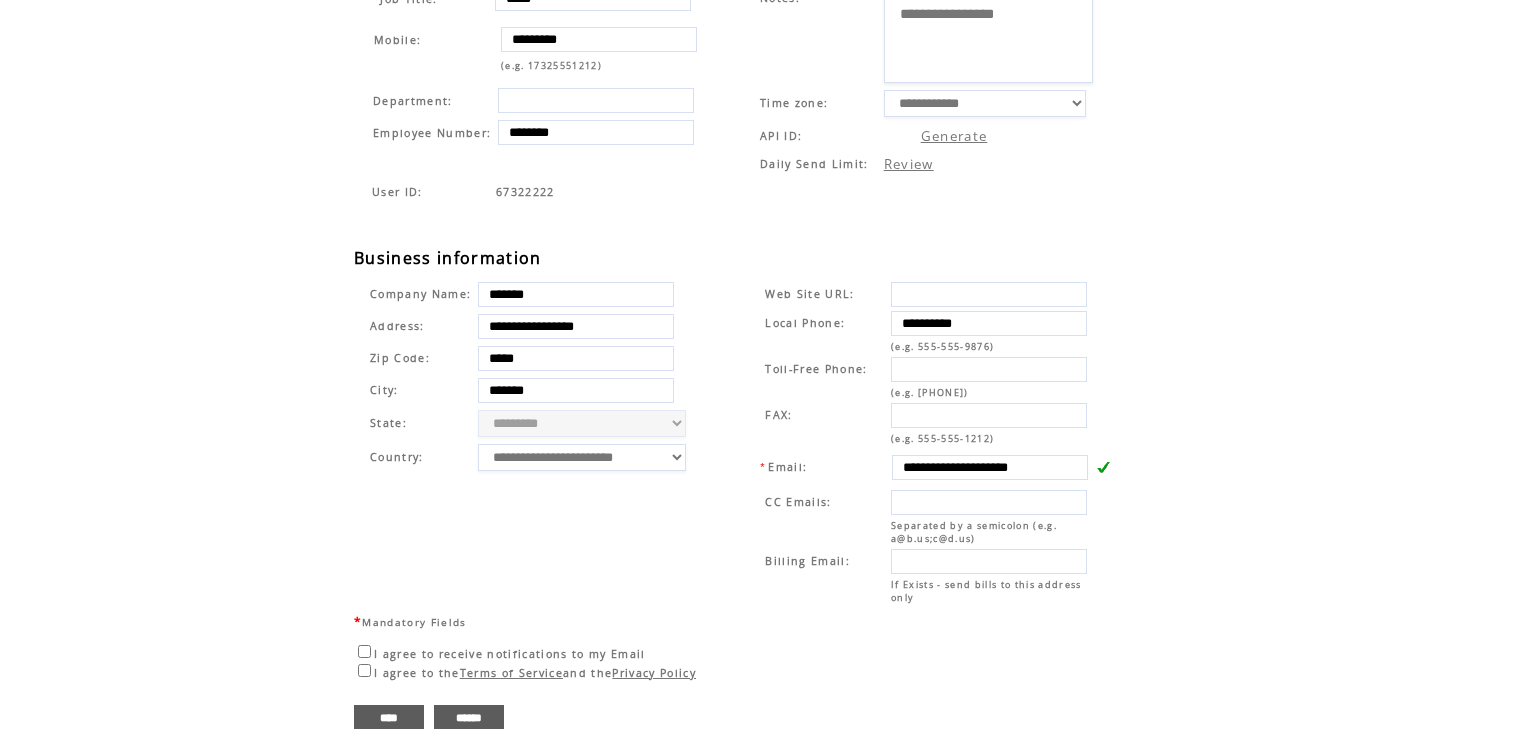 scroll, scrollTop: 320, scrollLeft: 0, axis: vertical 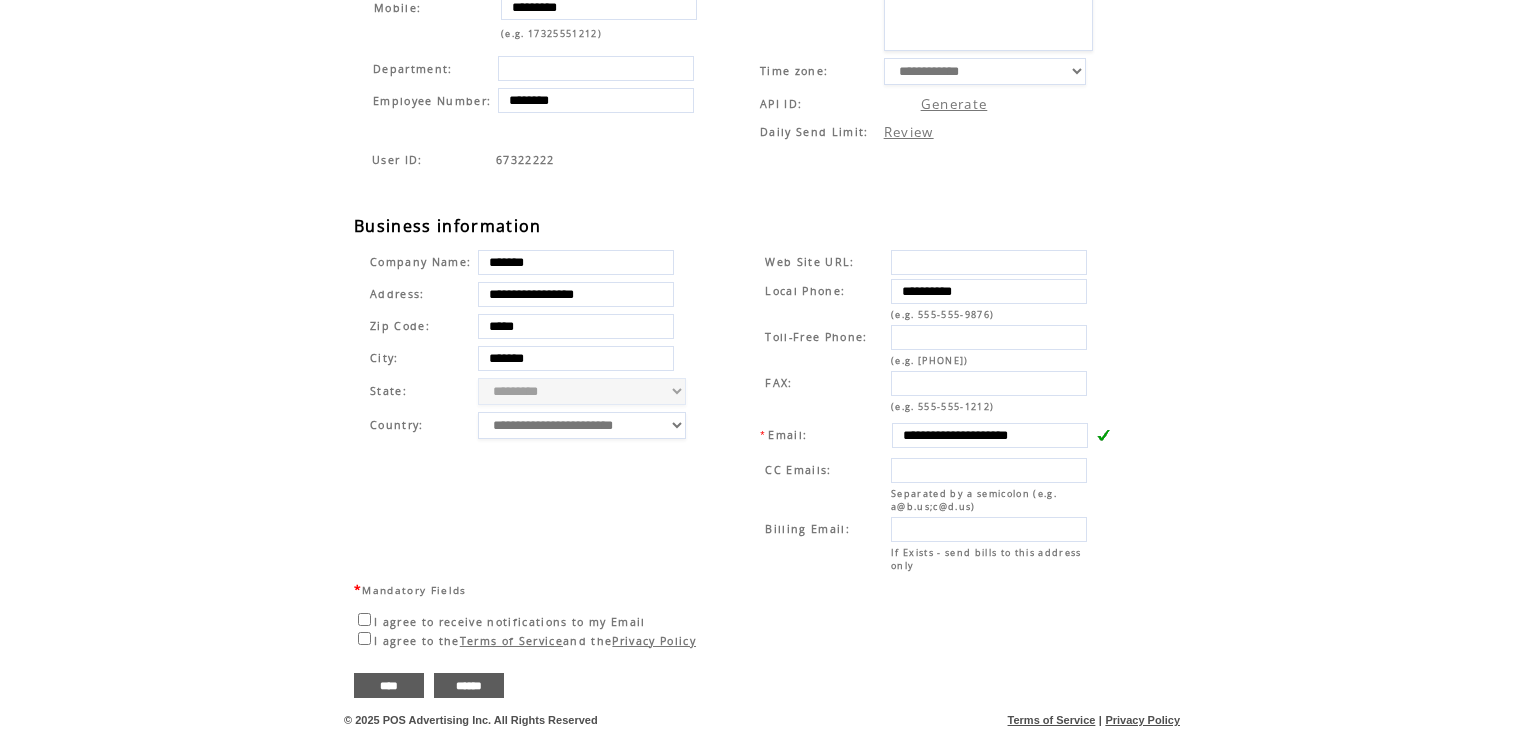 type on "*****" 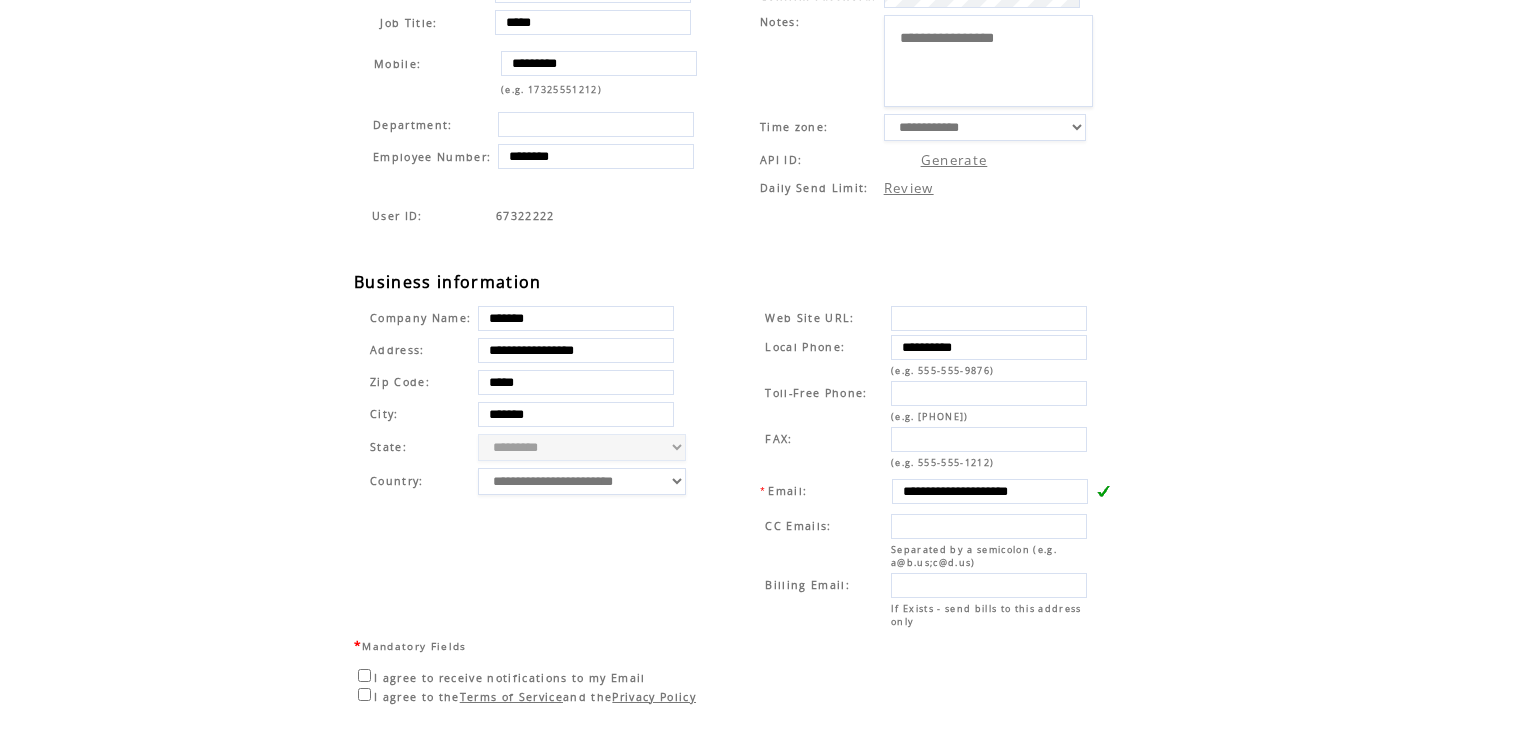 scroll, scrollTop: 326, scrollLeft: 0, axis: vertical 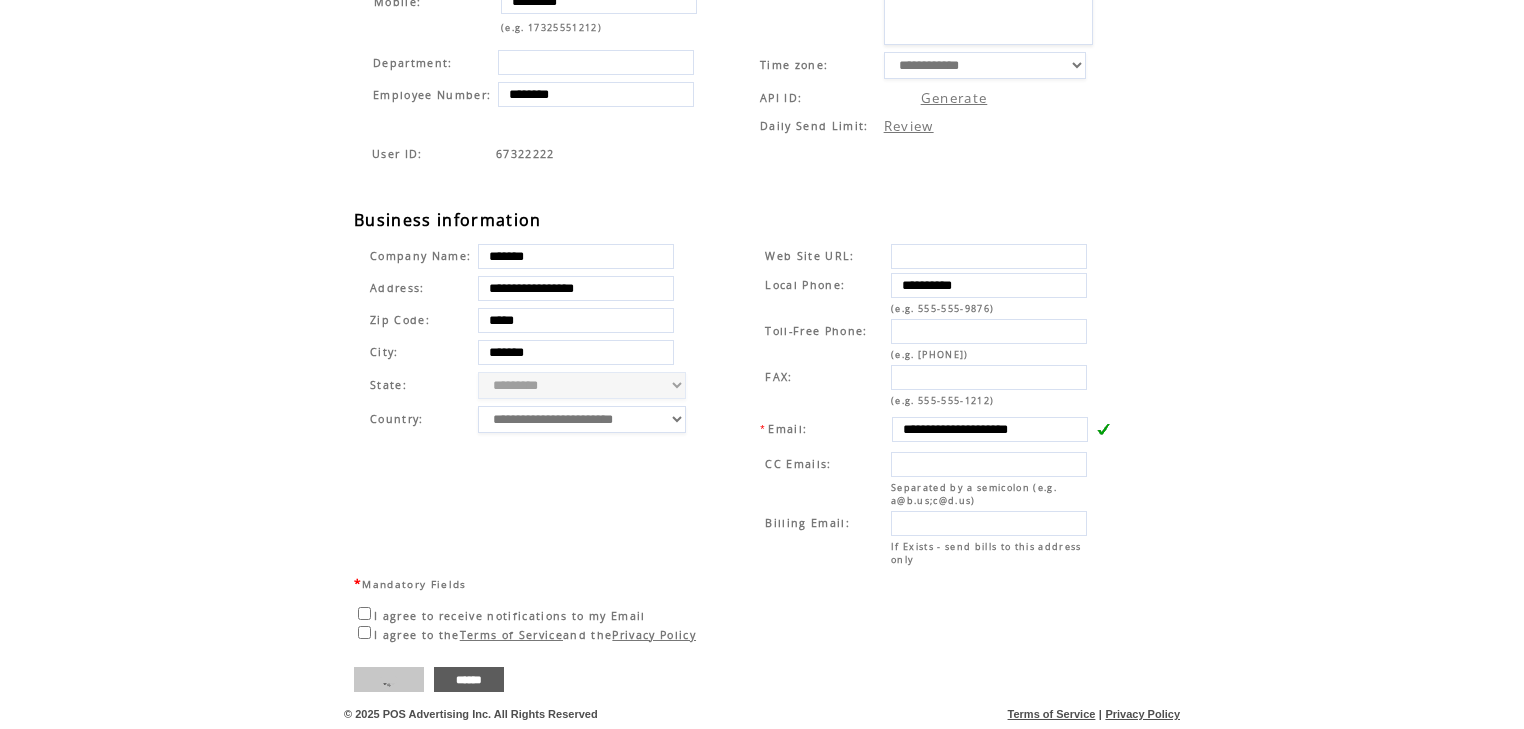 click on "****" at bounding box center (389, 679) 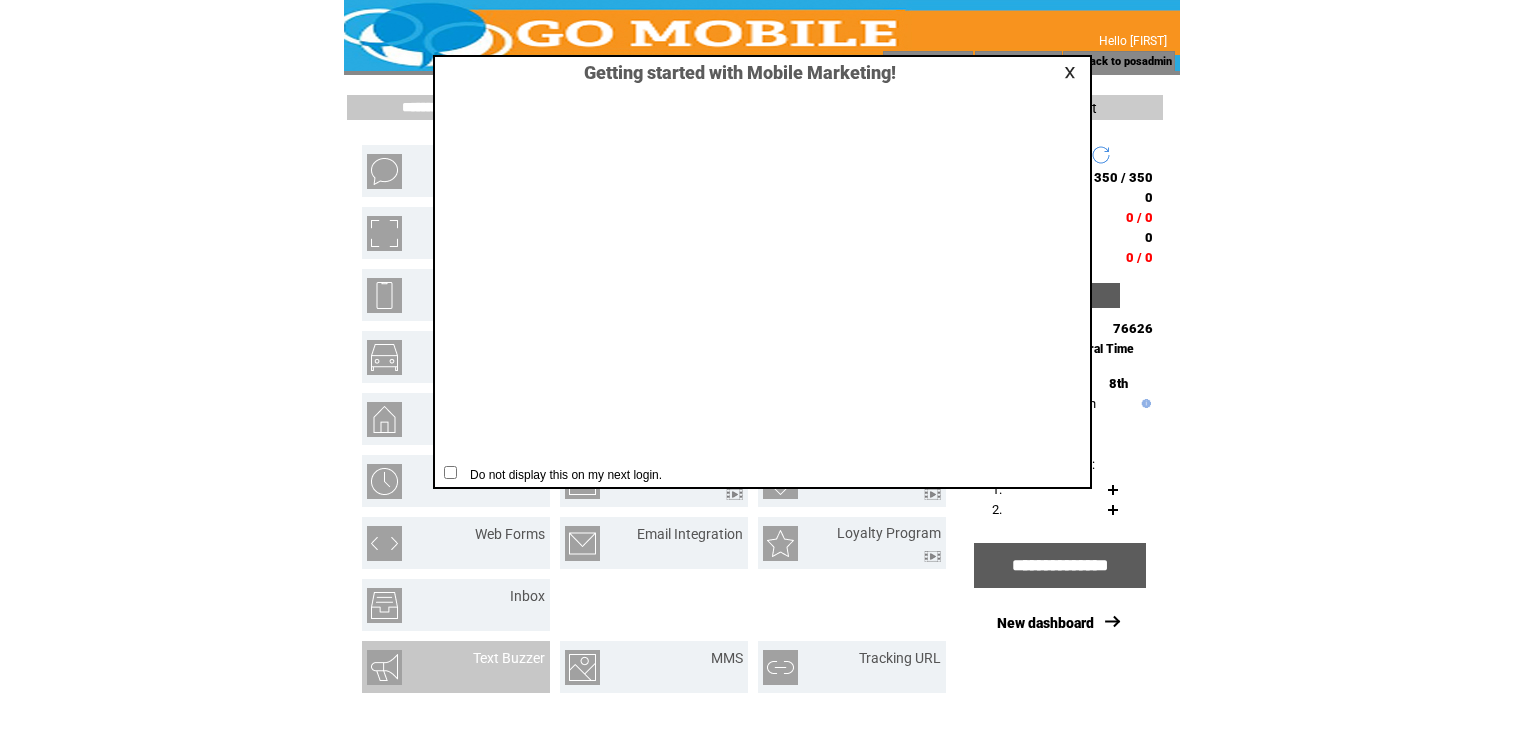 scroll, scrollTop: 0, scrollLeft: 0, axis: both 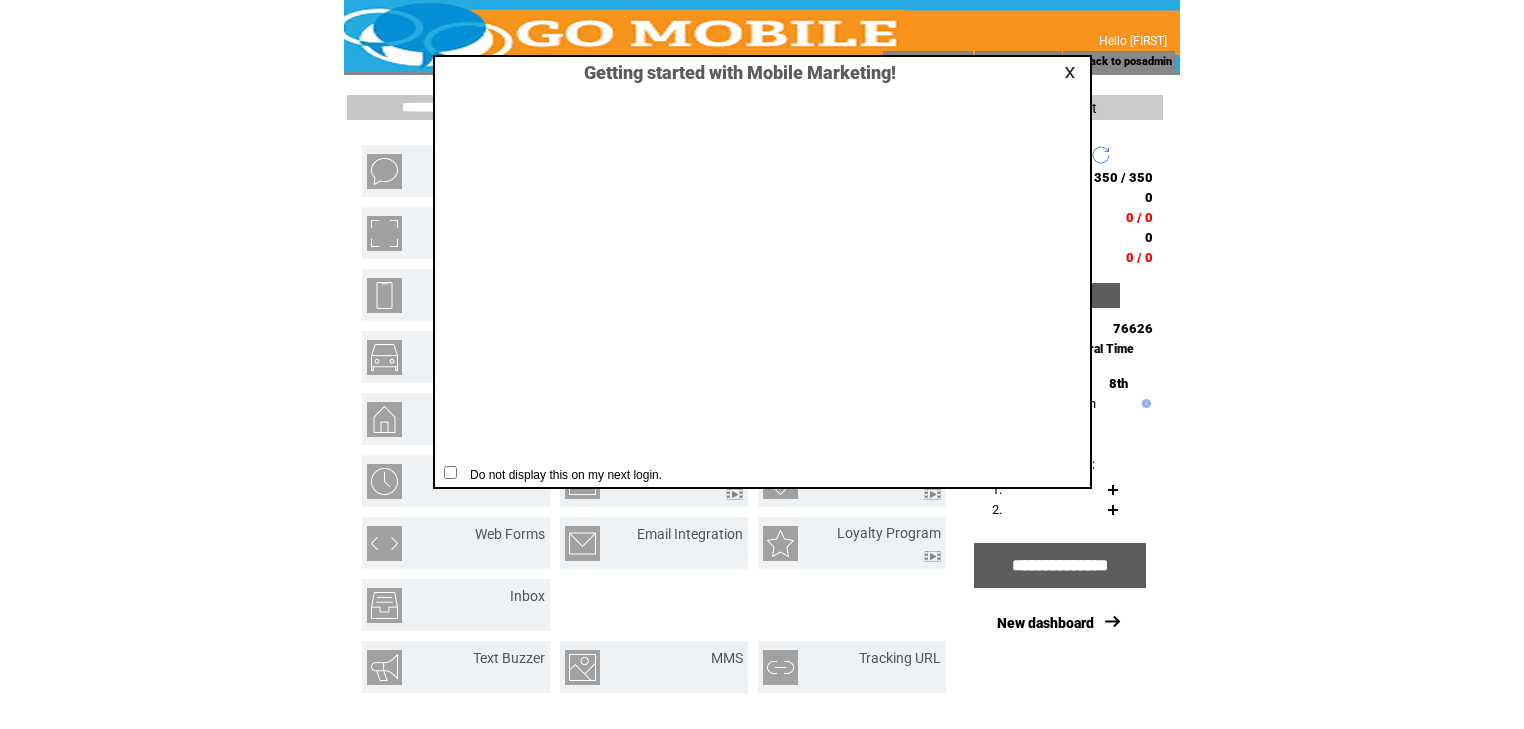 click at bounding box center (1073, 72) 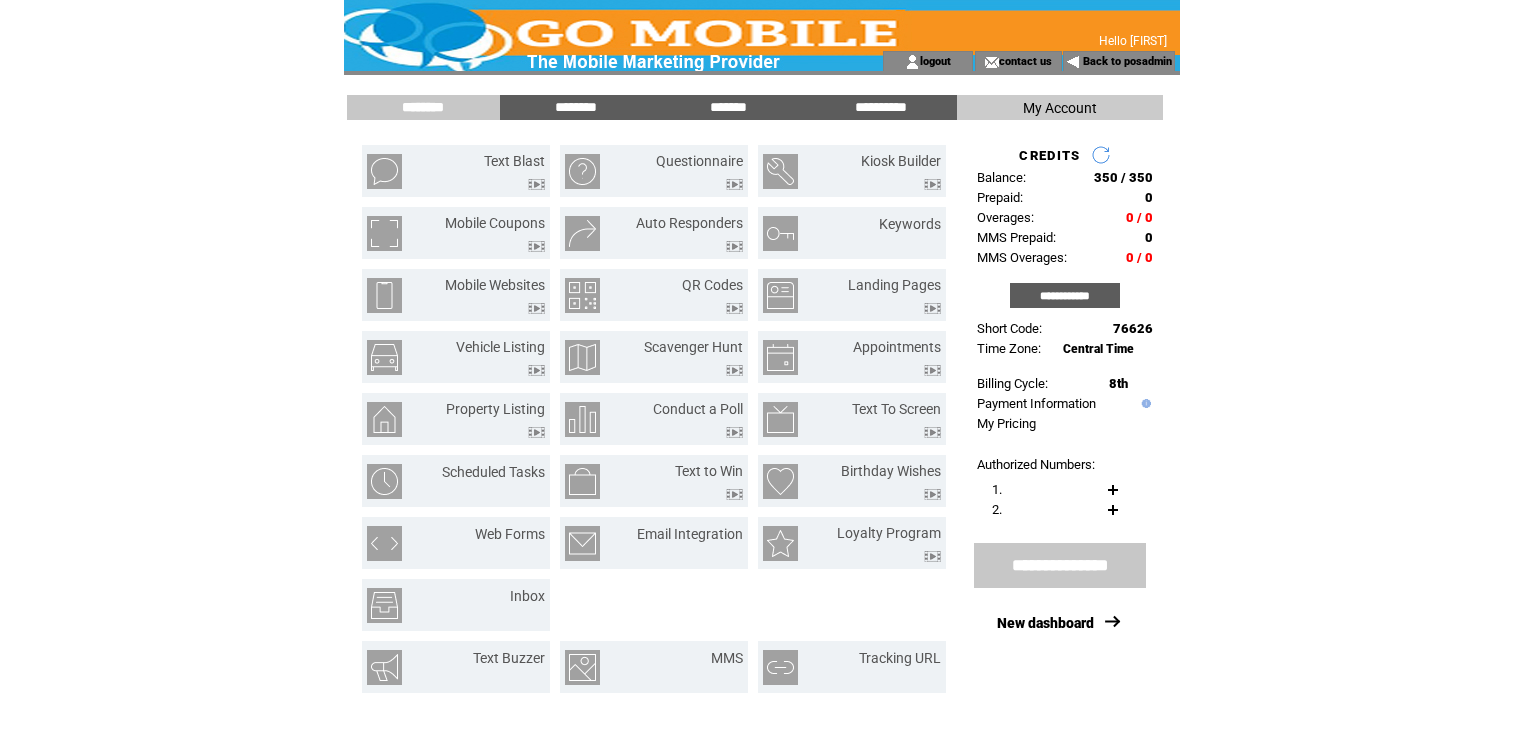 click on "**********" at bounding box center [1060, 565] 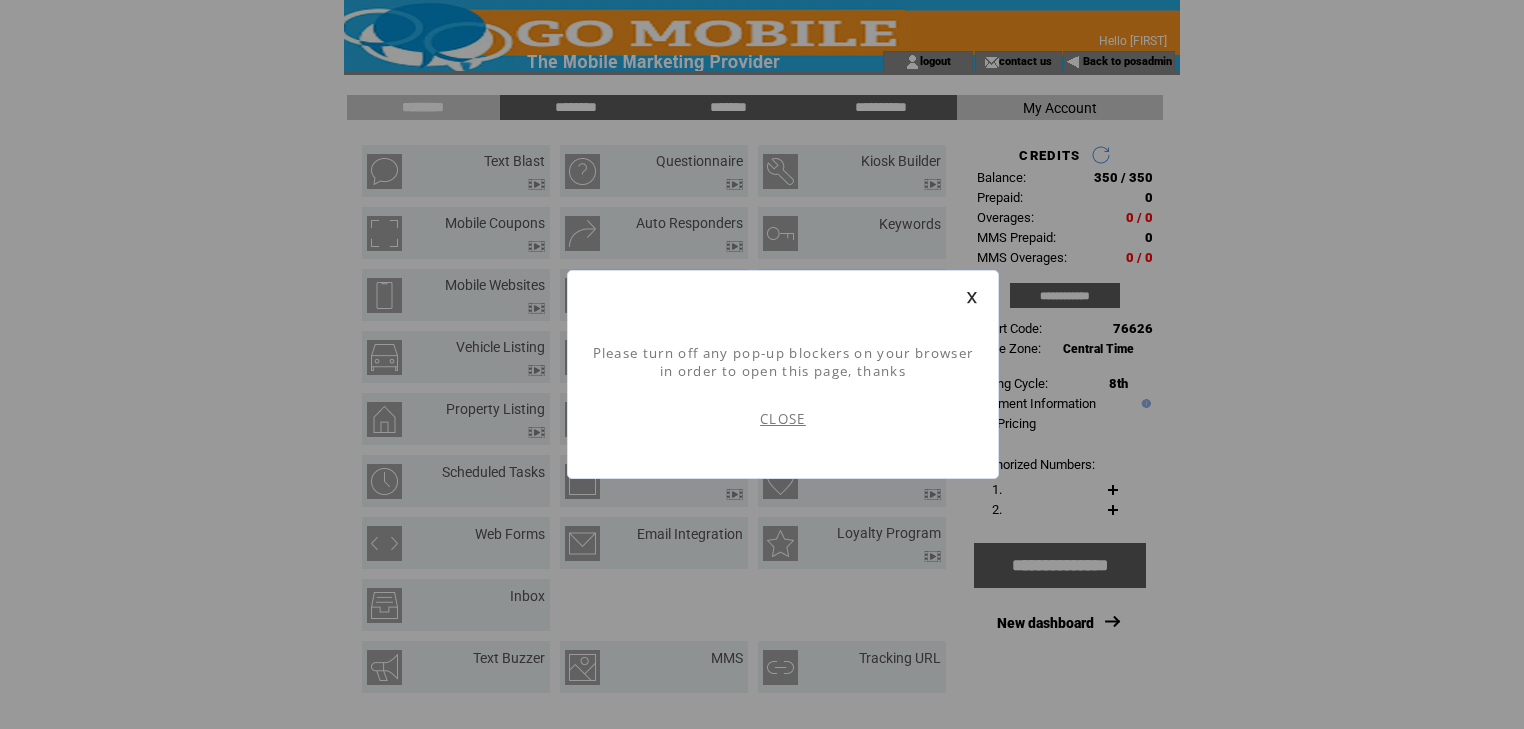 scroll, scrollTop: 0, scrollLeft: 0, axis: both 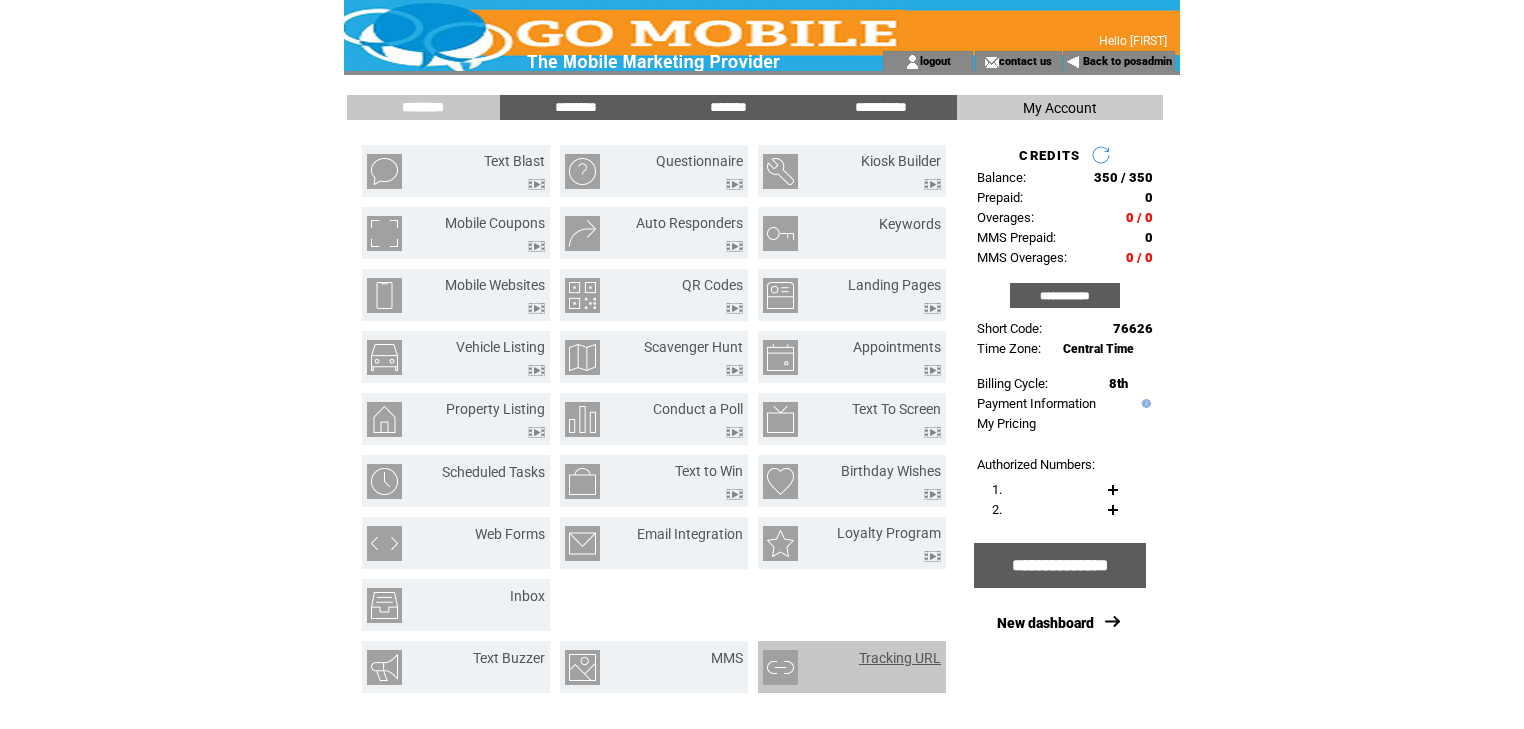 click on "Tracking URL" at bounding box center (900, 658) 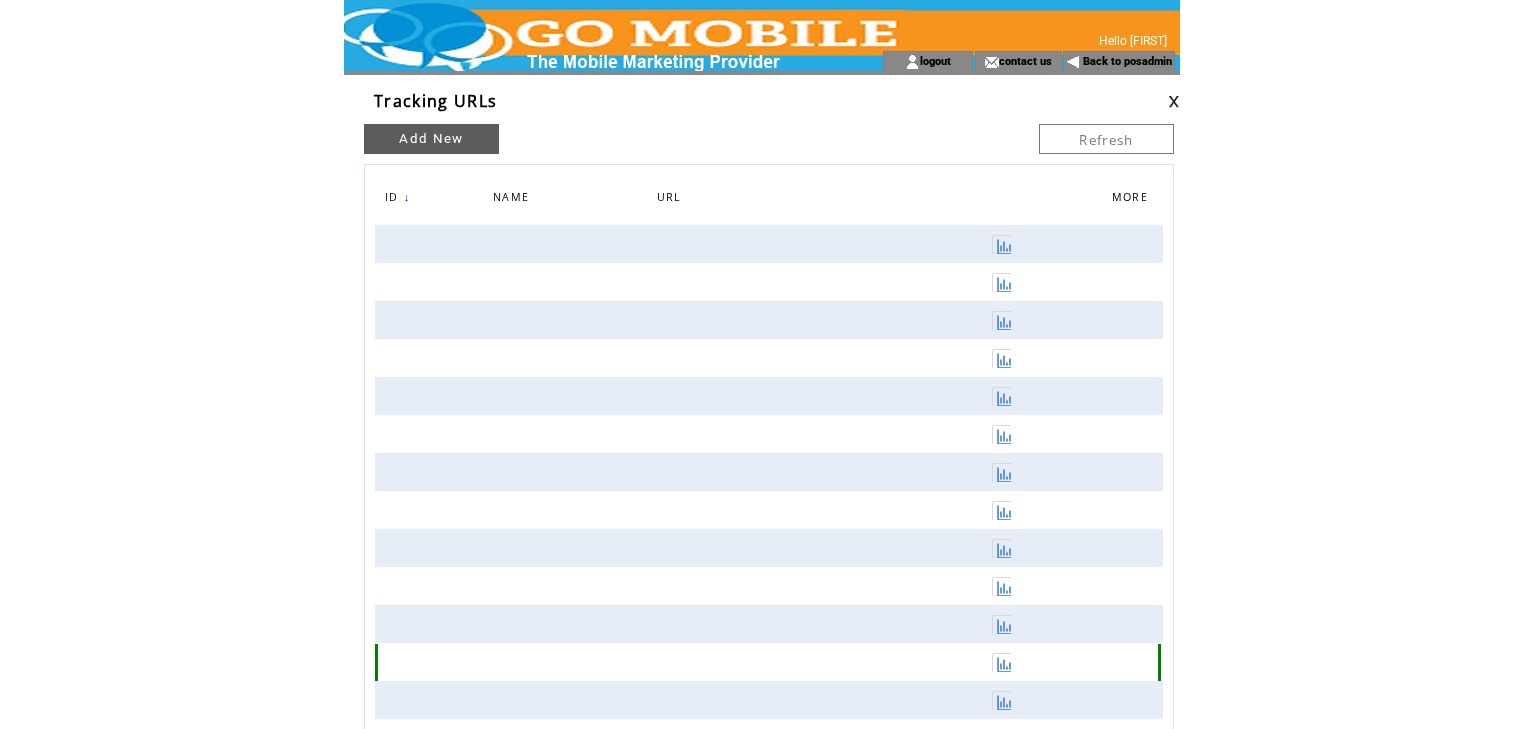 scroll, scrollTop: 0, scrollLeft: 0, axis: both 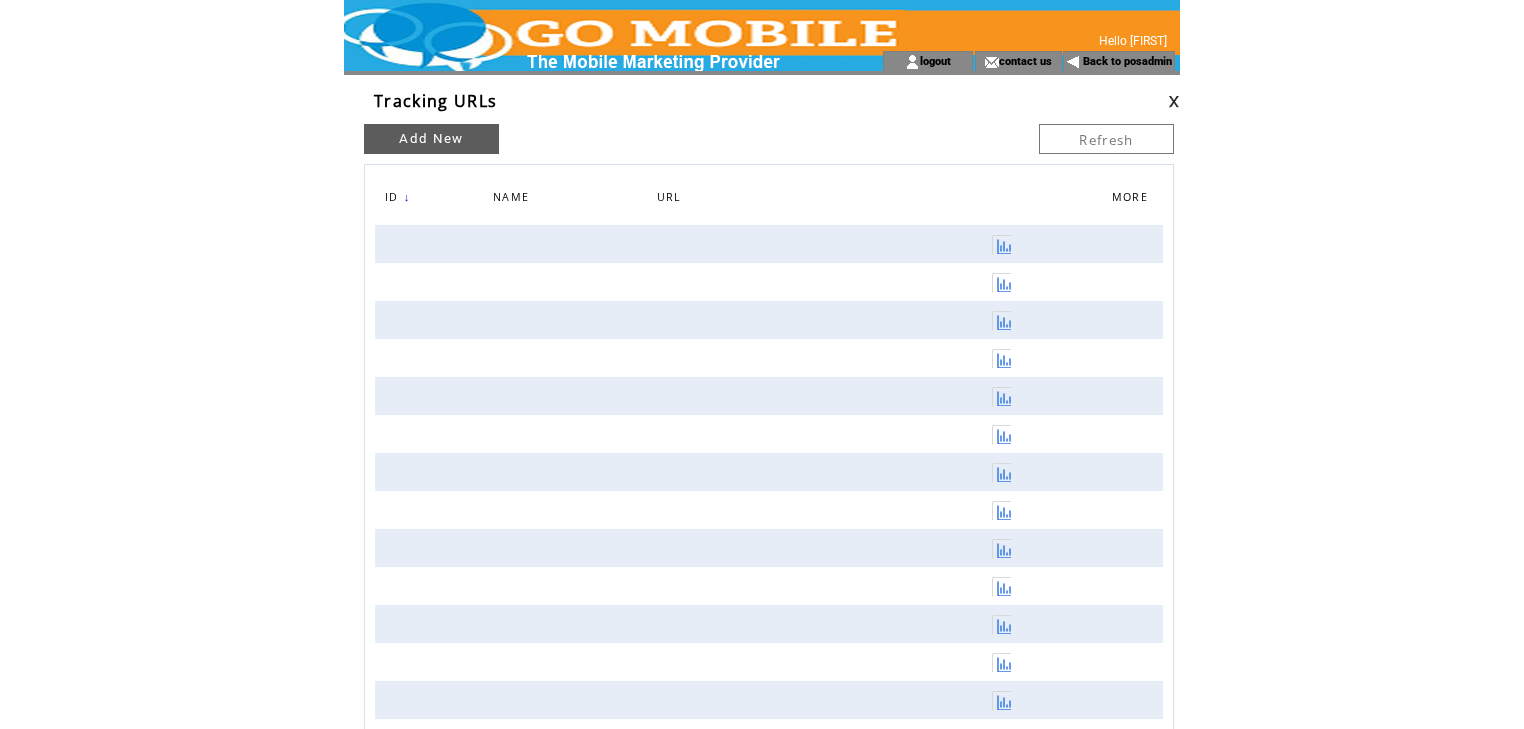 click at bounding box center (1174, 101) 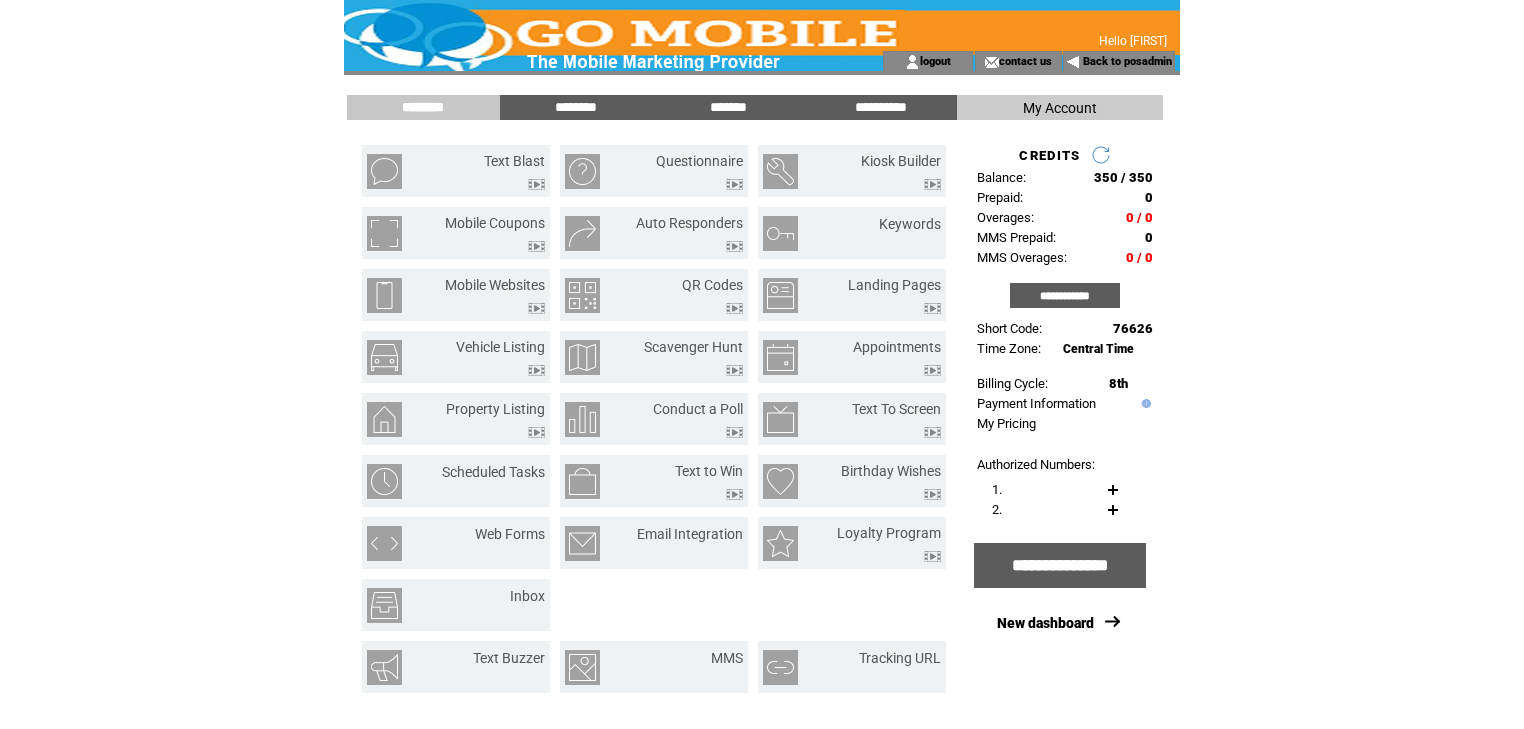 scroll, scrollTop: 0, scrollLeft: 0, axis: both 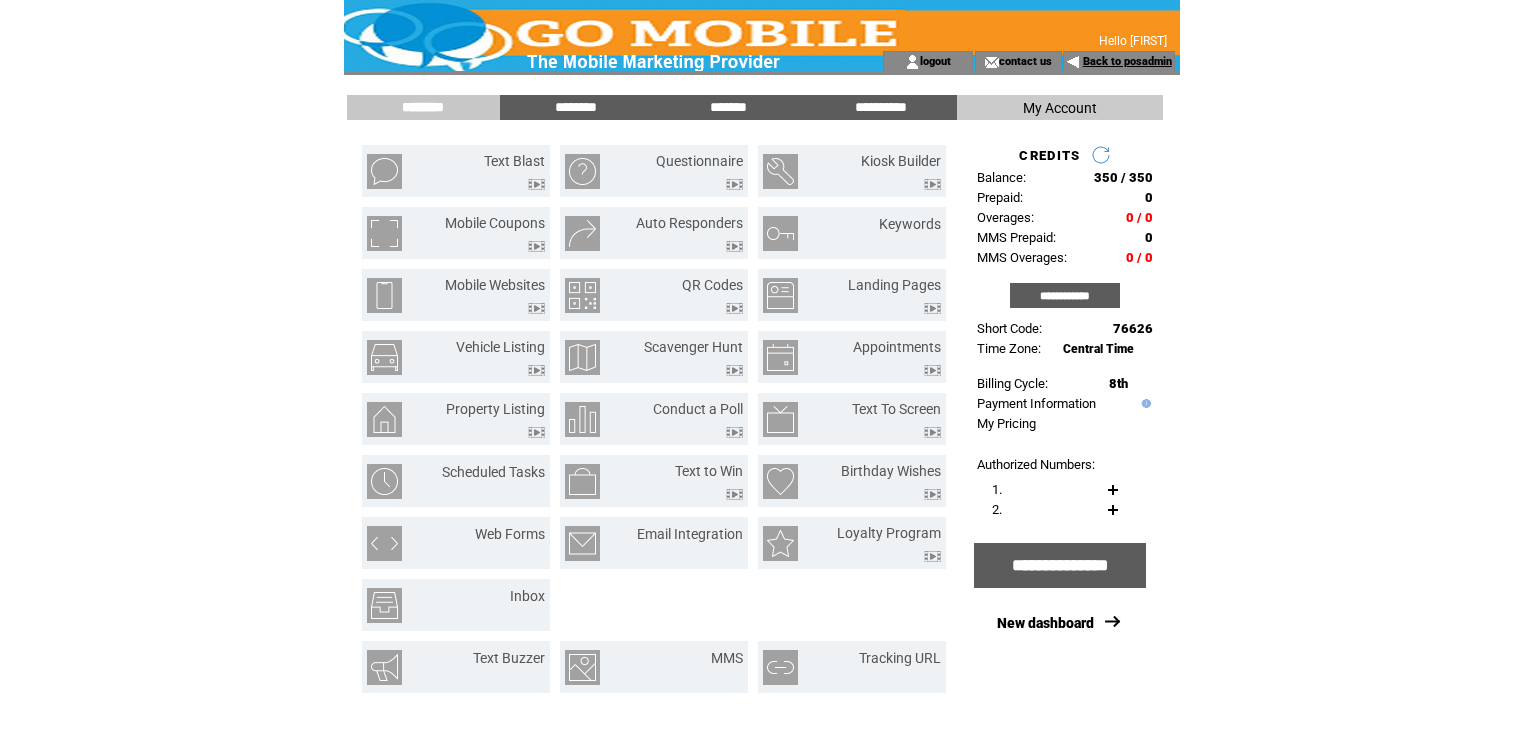 click on "Back to posadmin" at bounding box center (1127, 61) 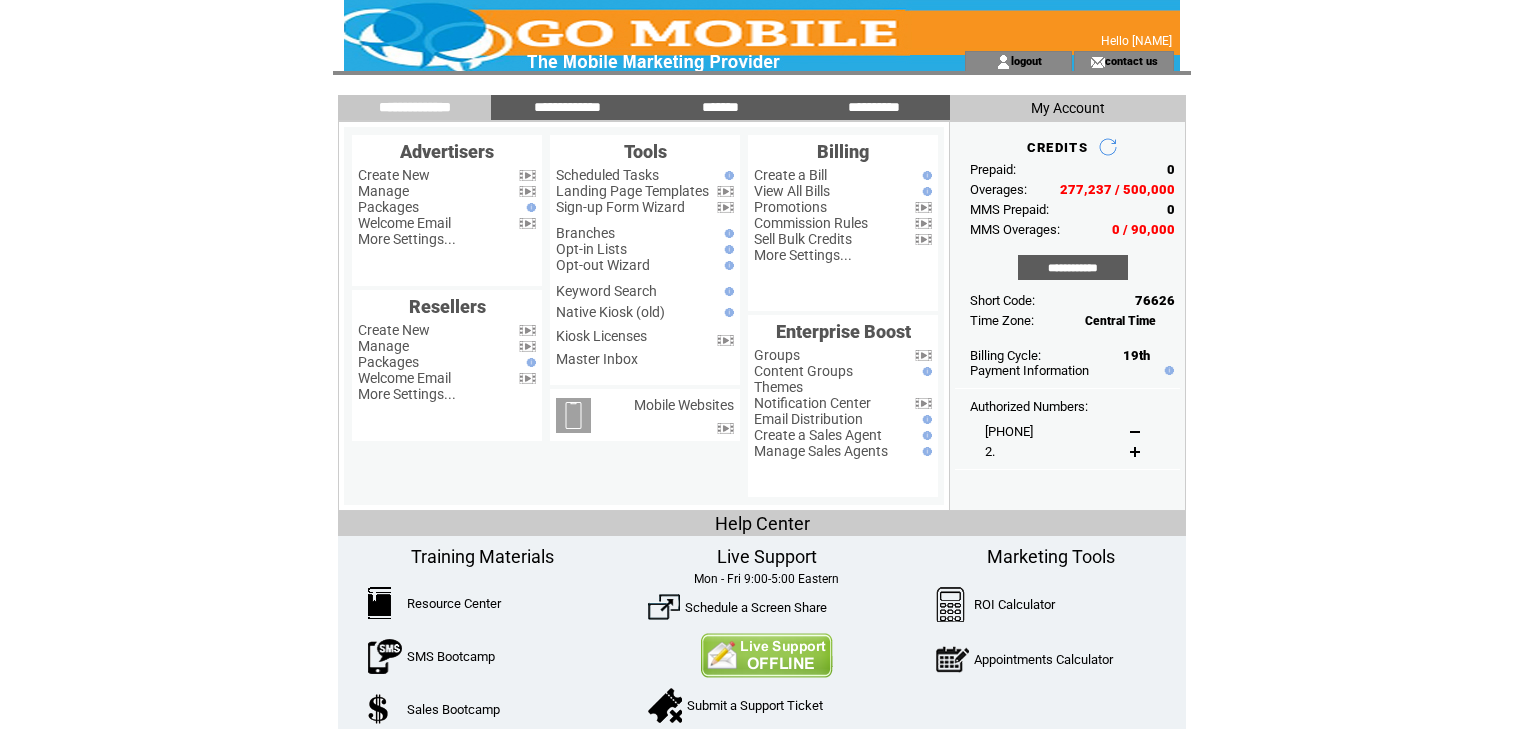 scroll, scrollTop: 0, scrollLeft: 0, axis: both 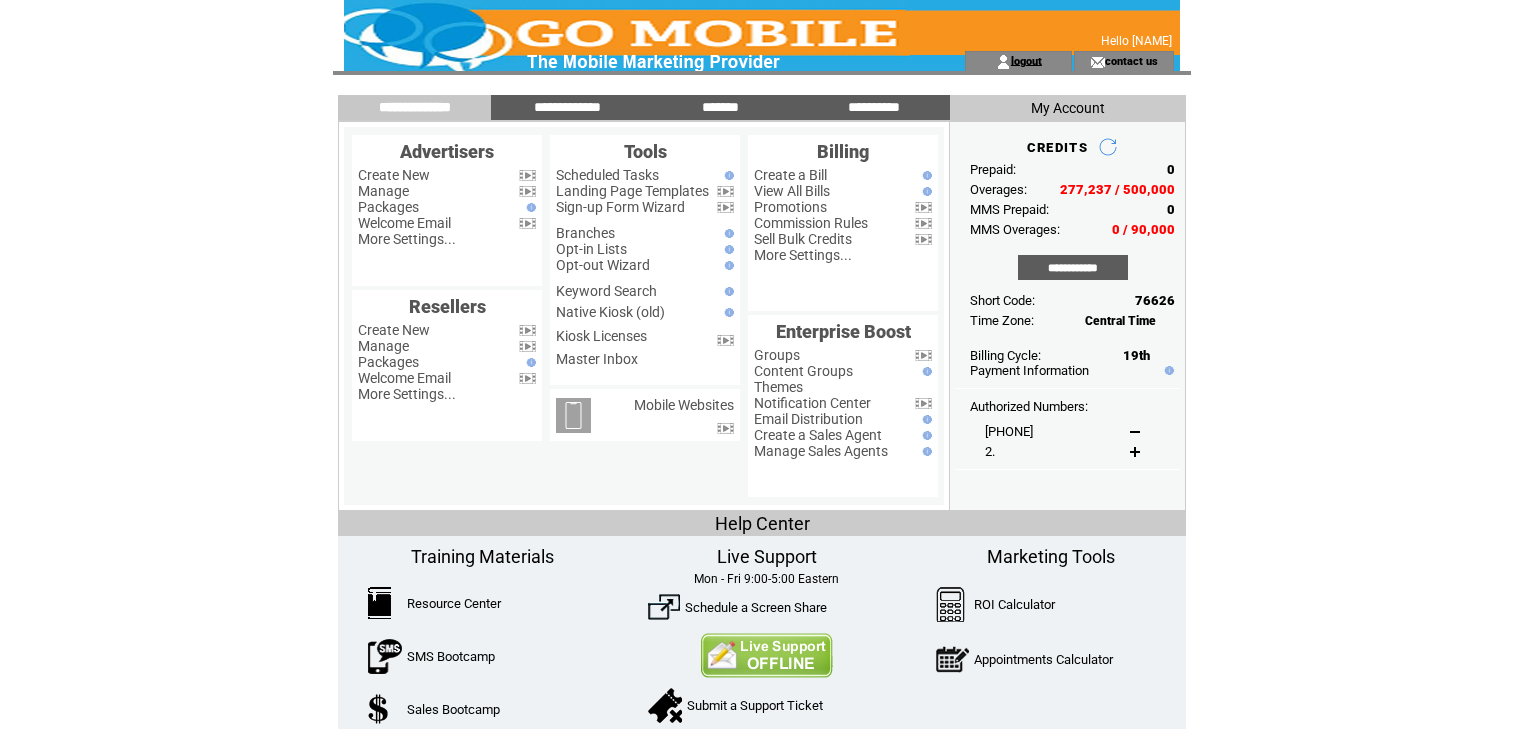 click on "logout" at bounding box center [1026, 60] 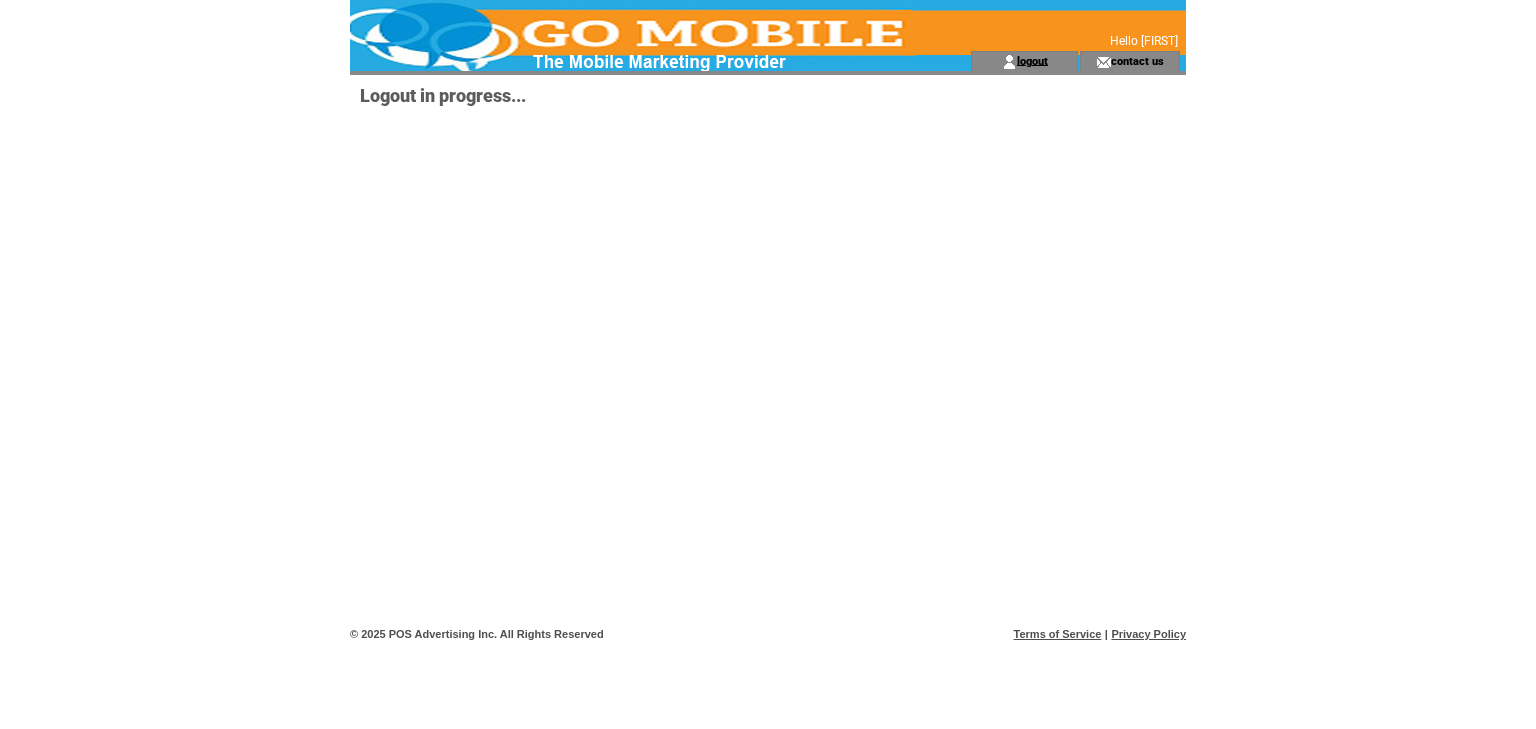 scroll, scrollTop: 0, scrollLeft: 0, axis: both 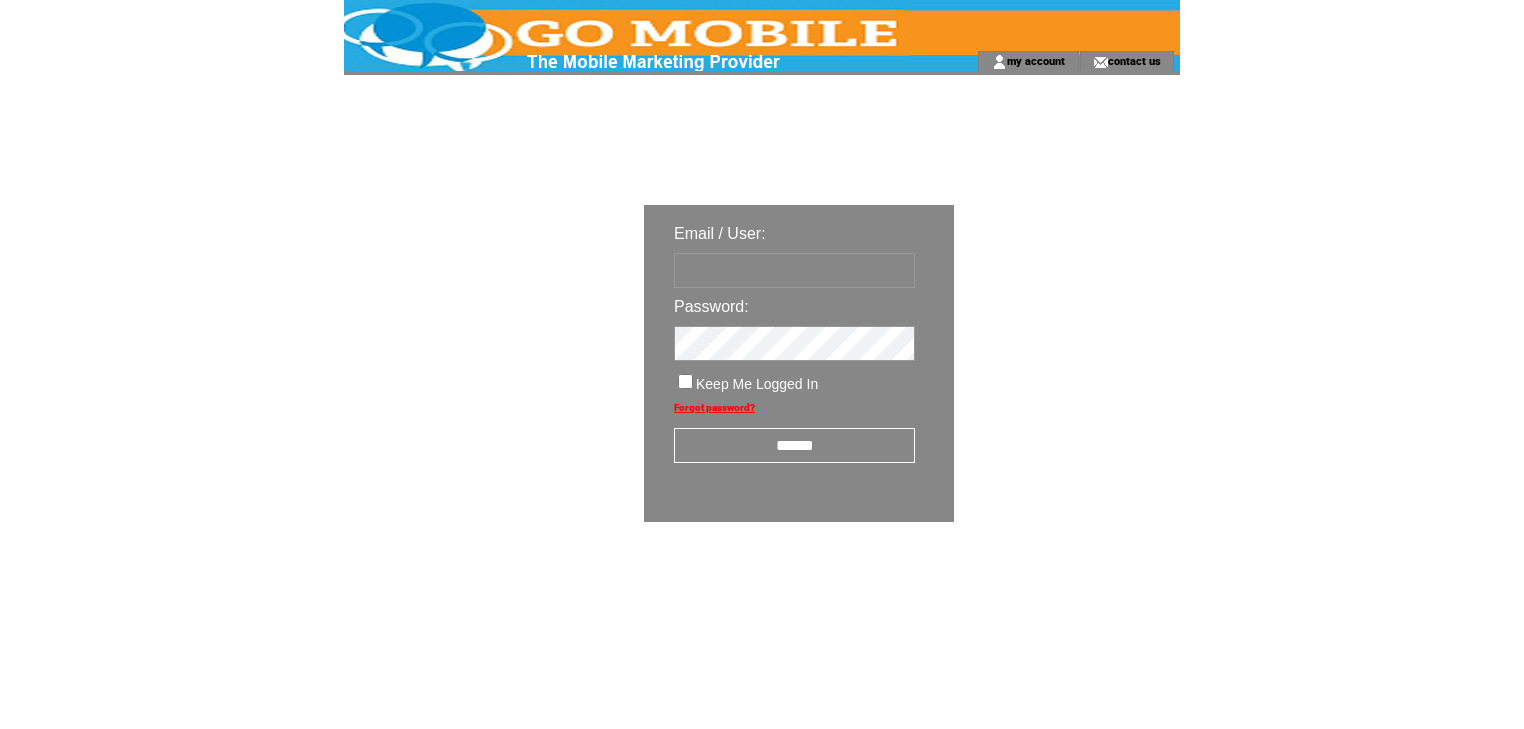 type on "********" 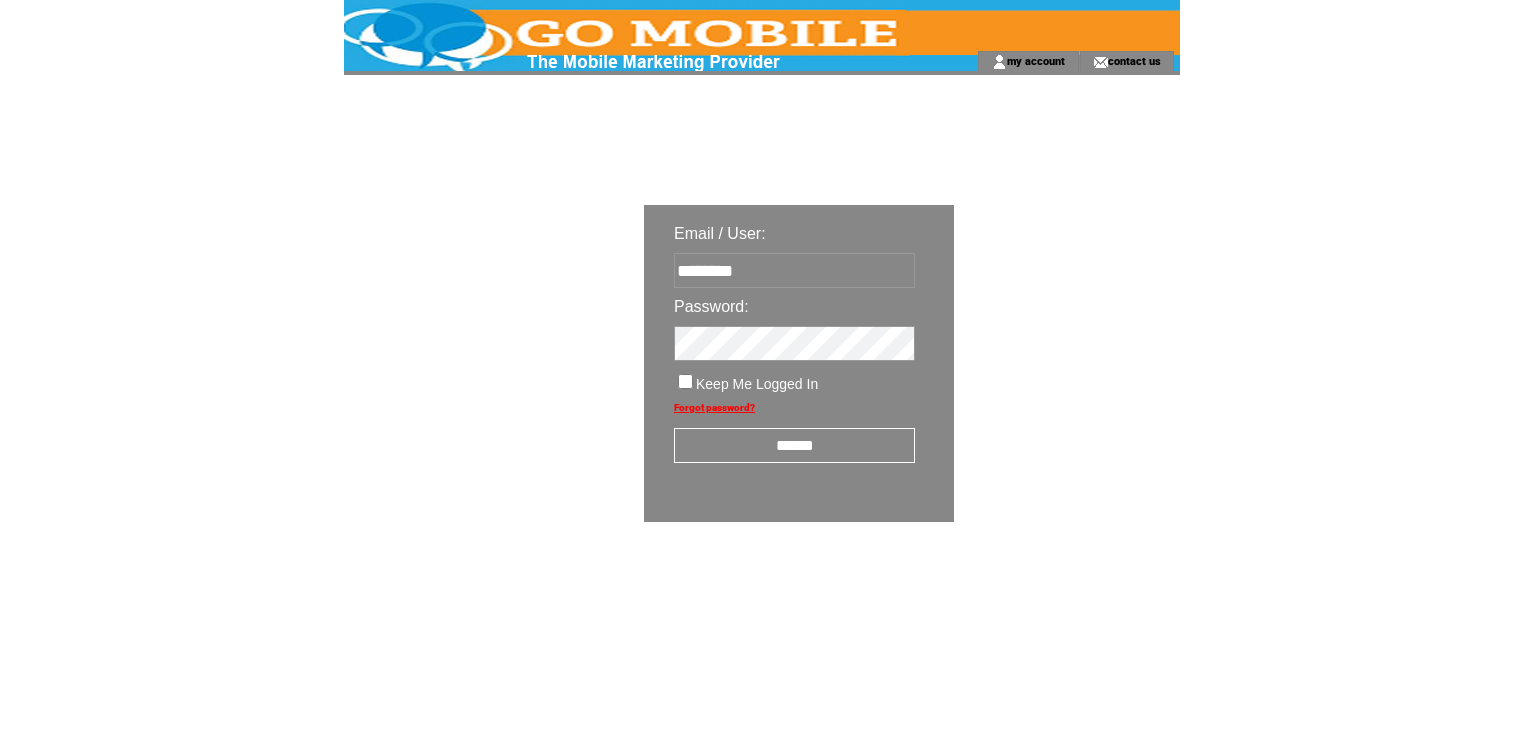 click on "******" at bounding box center [794, 445] 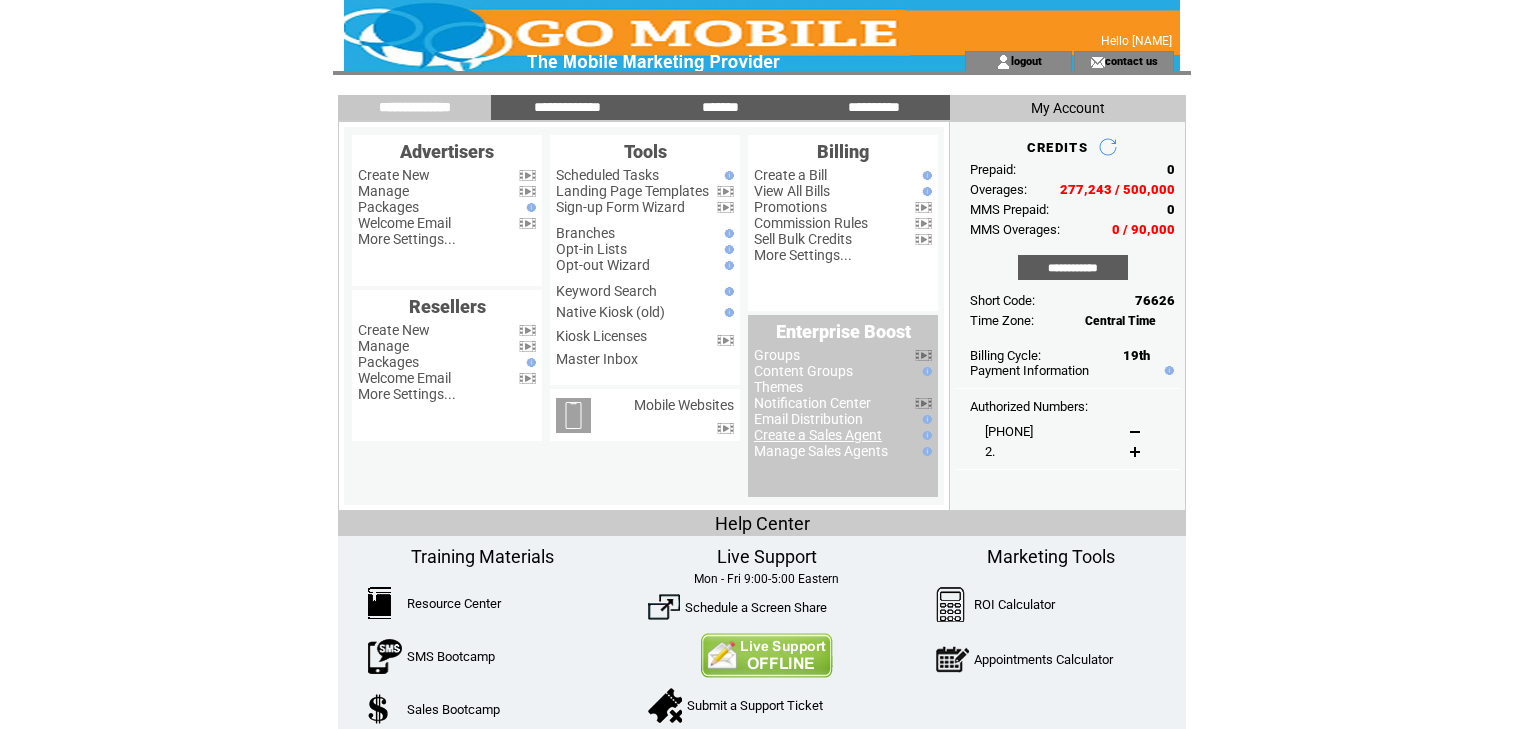 scroll, scrollTop: 0, scrollLeft: 0, axis: both 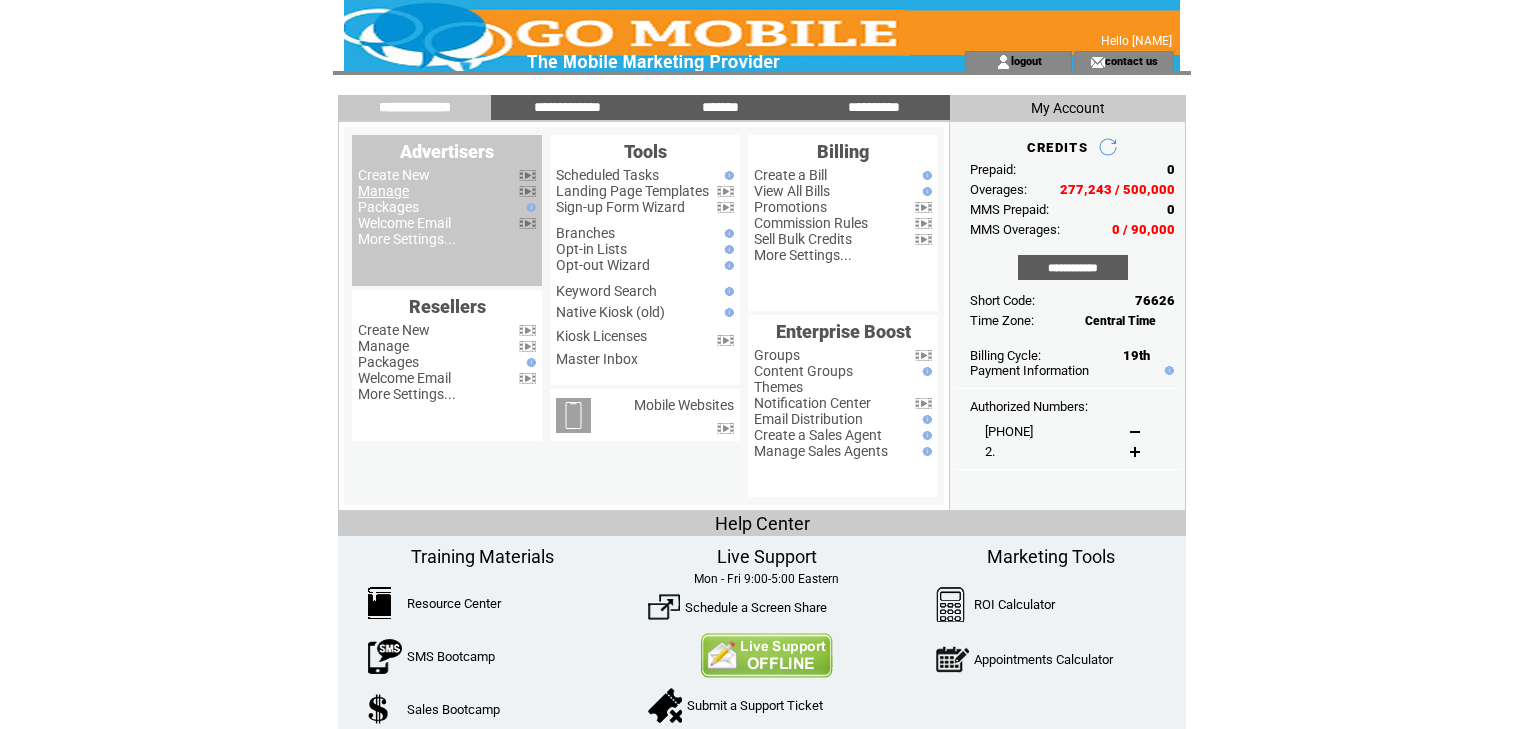 click on "Manage" at bounding box center (383, 191) 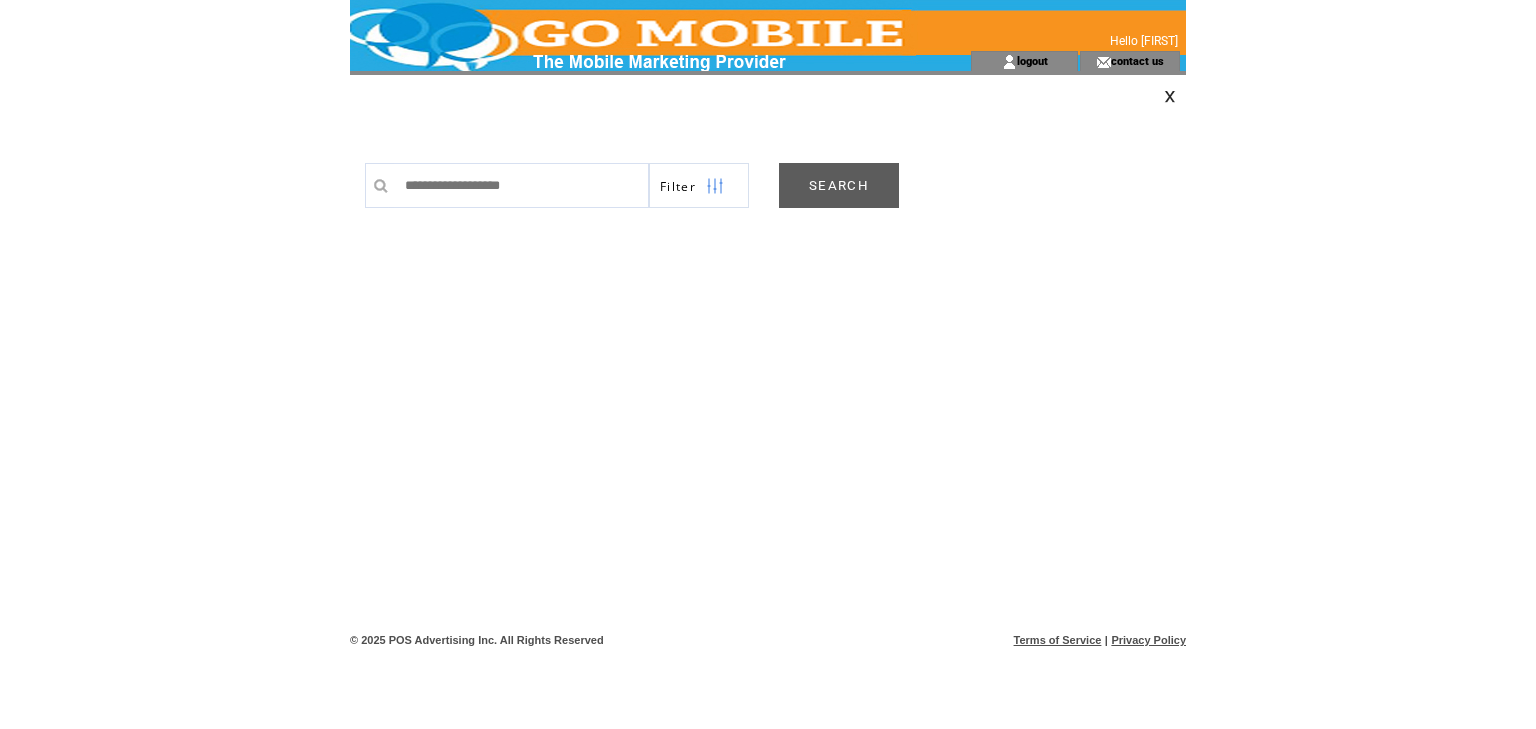 scroll, scrollTop: 0, scrollLeft: 0, axis: both 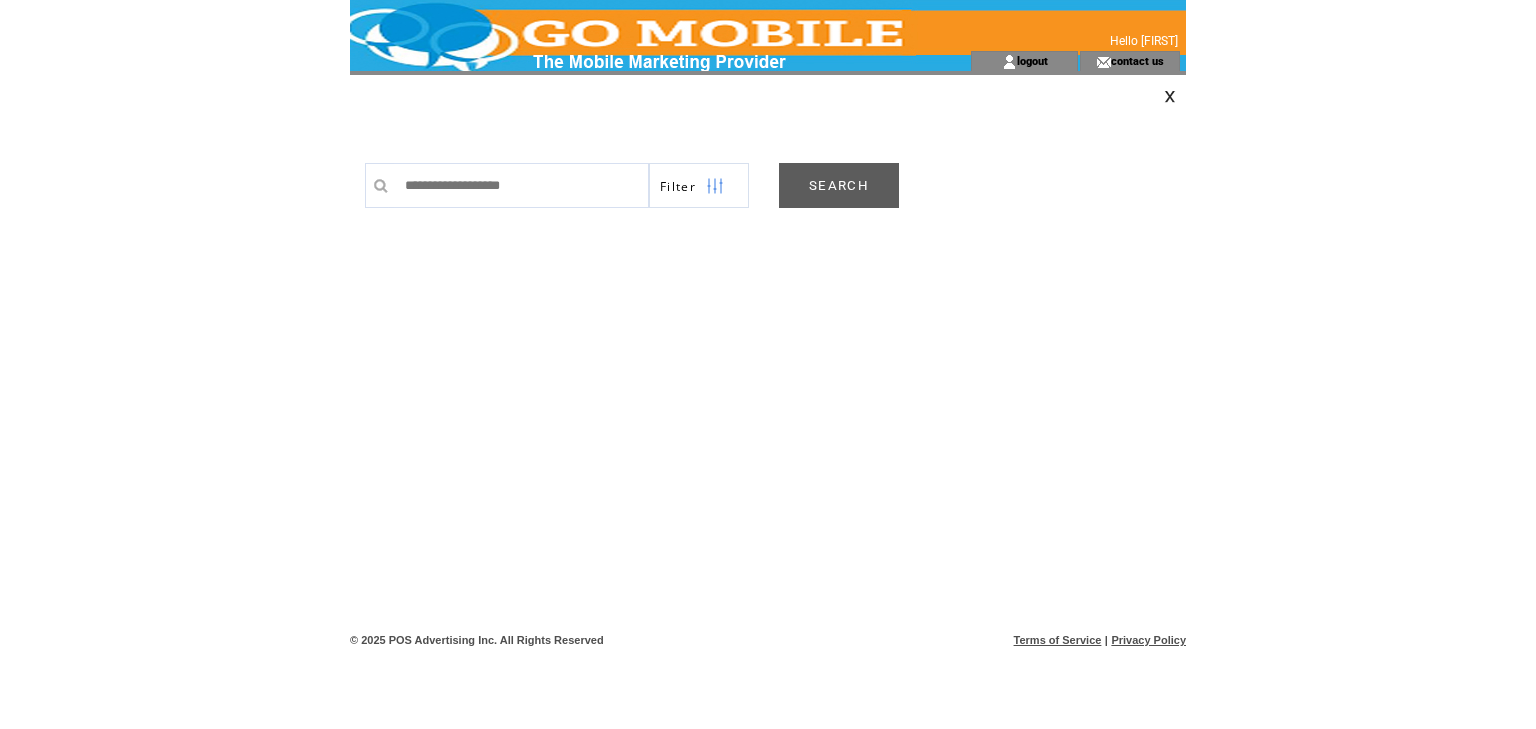 click on "SEARCH" at bounding box center [839, 185] 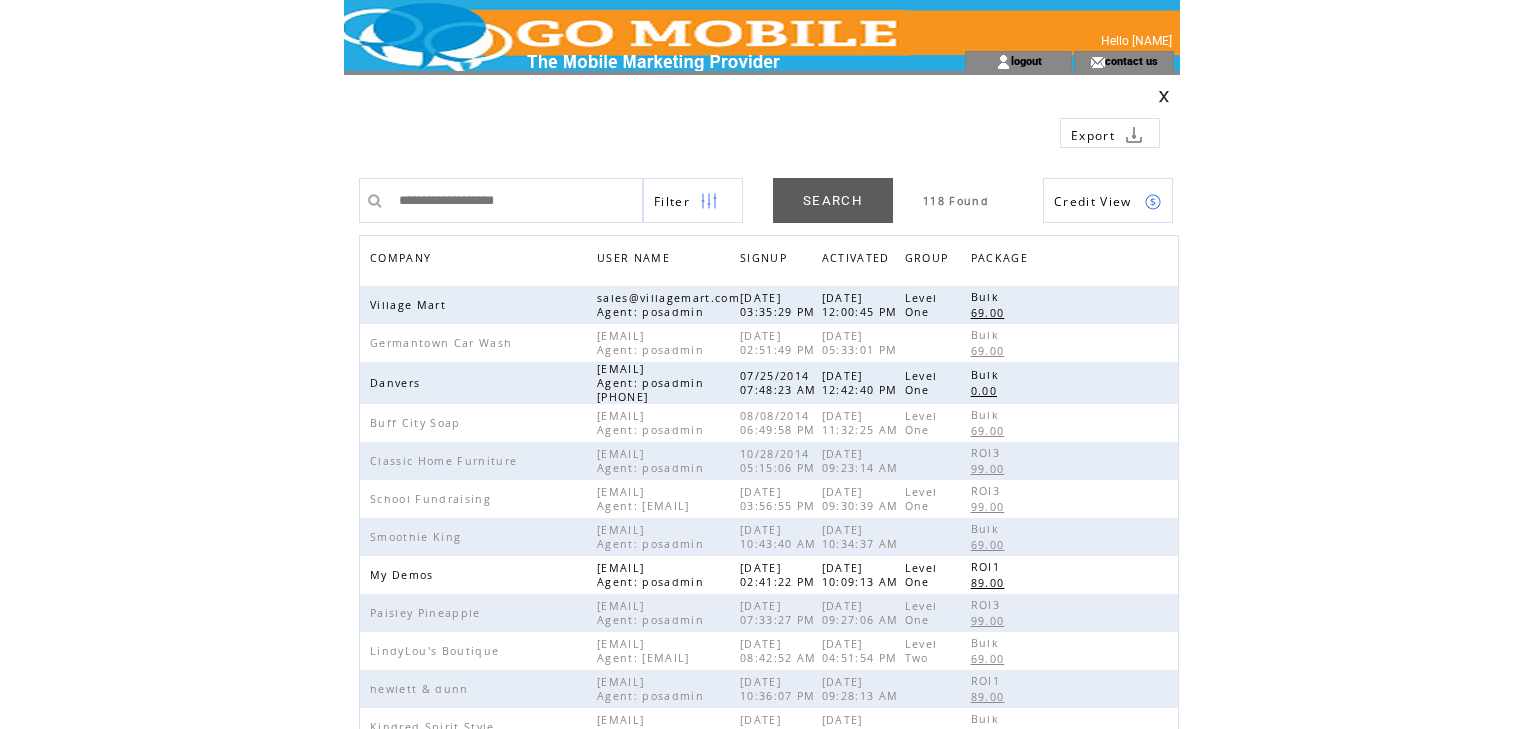 scroll, scrollTop: 0, scrollLeft: 0, axis: both 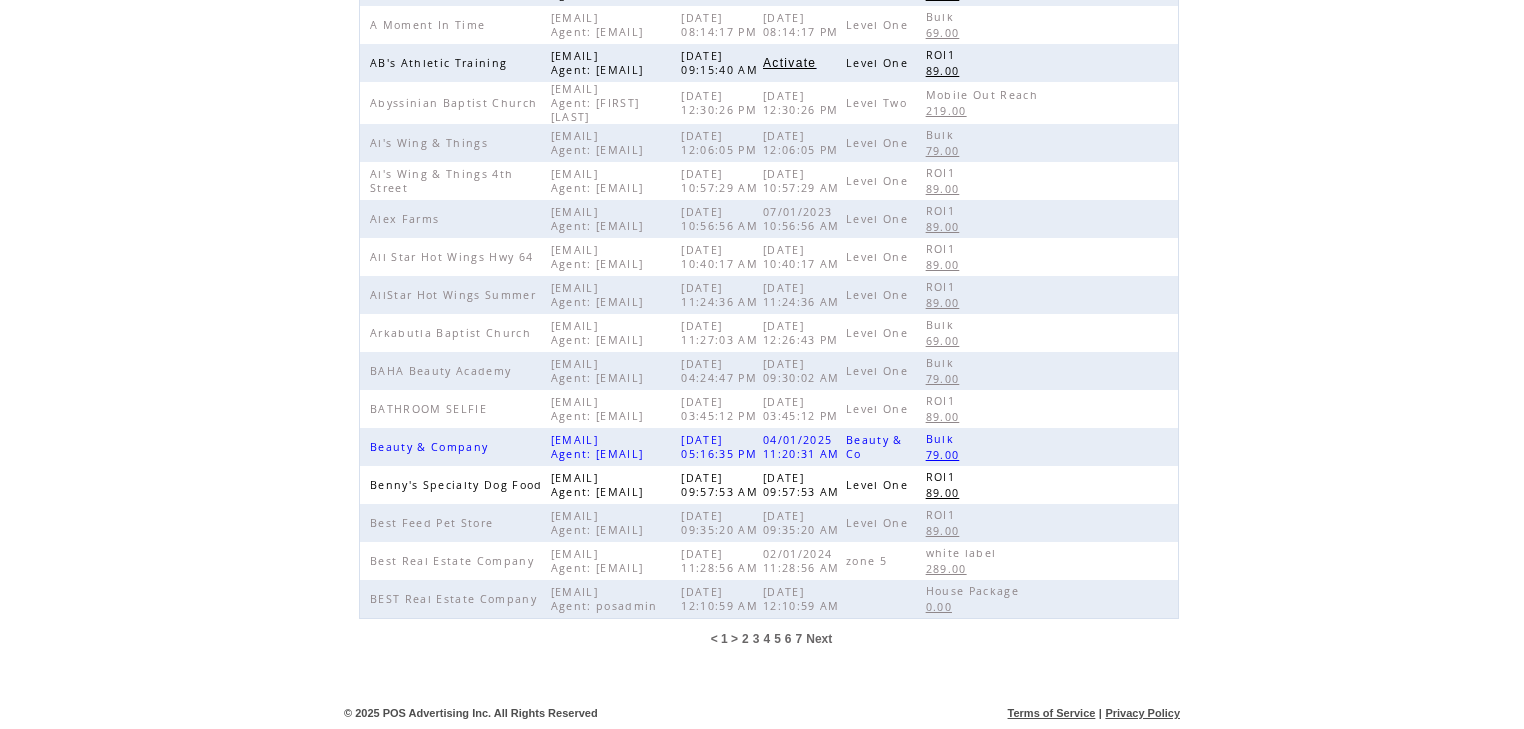 click on "4" at bounding box center (766, 639) 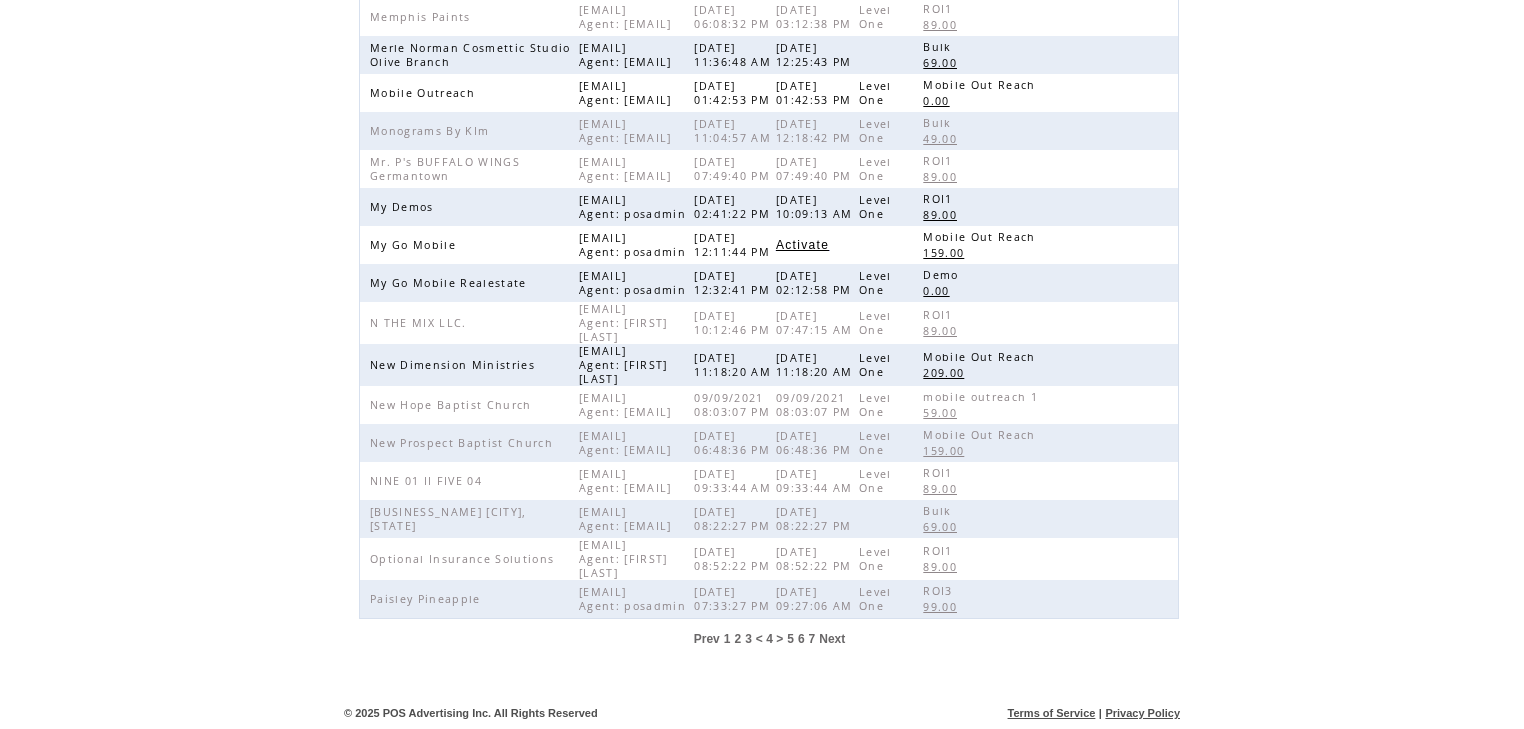 click on "5" at bounding box center [790, 639] 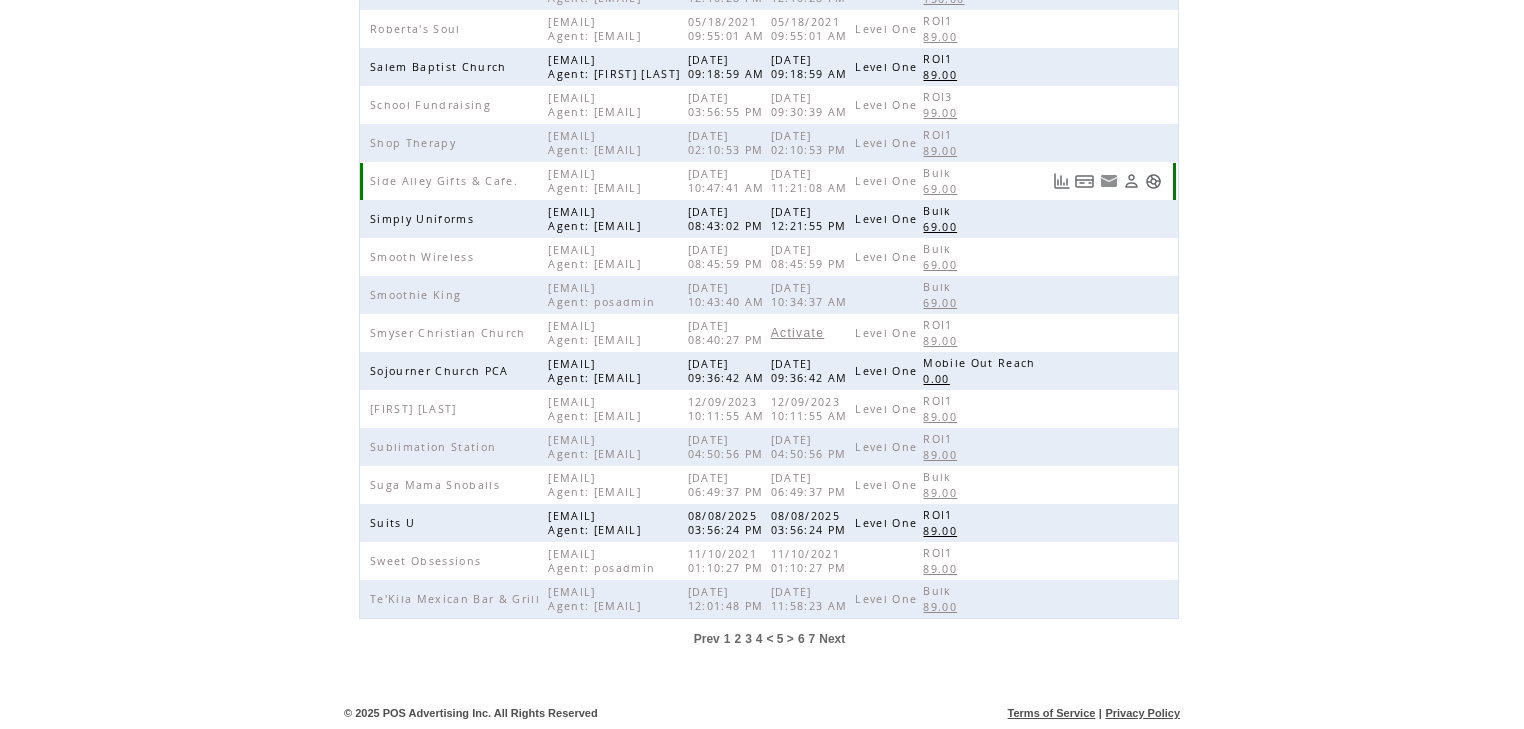scroll, scrollTop: 462, scrollLeft: 0, axis: vertical 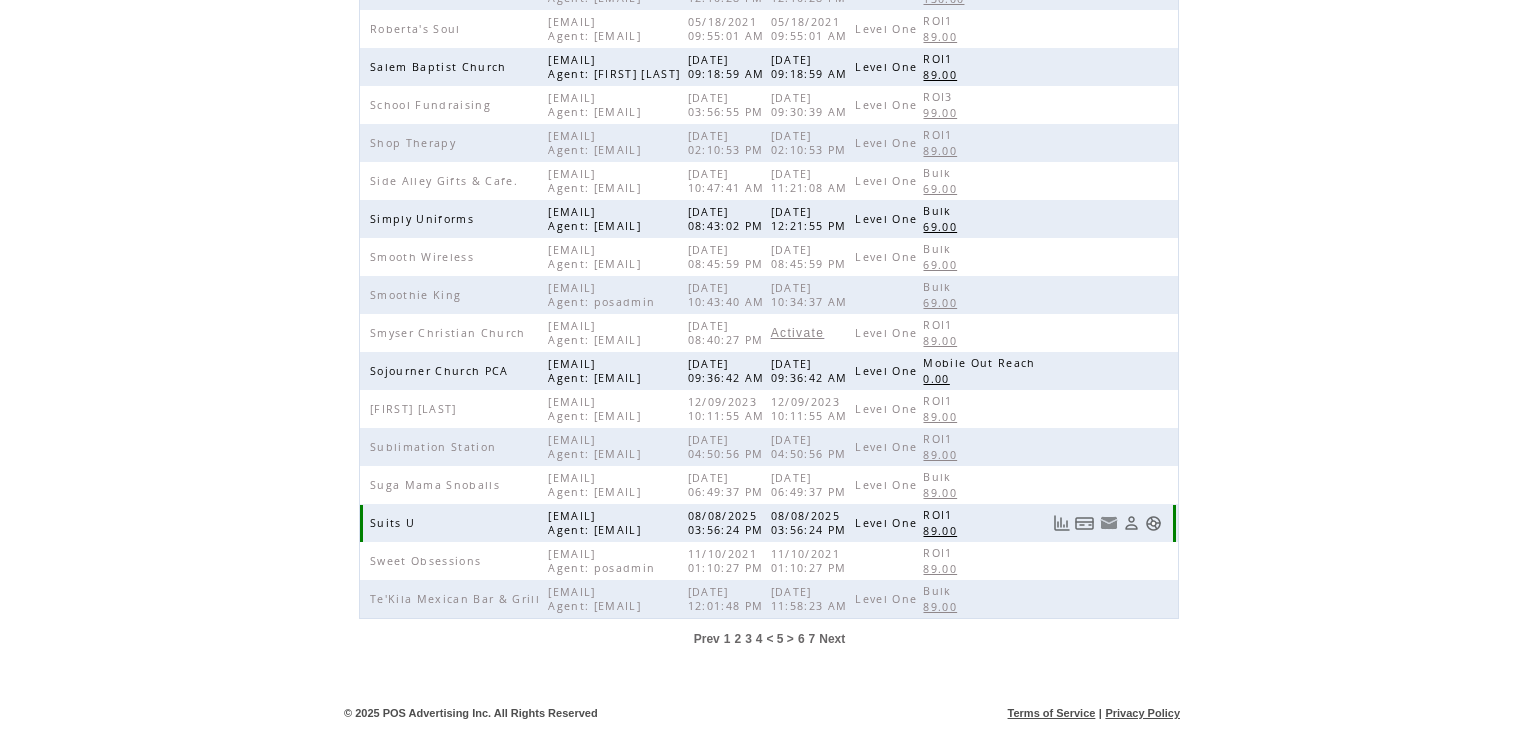 click at bounding box center [1153, 523] 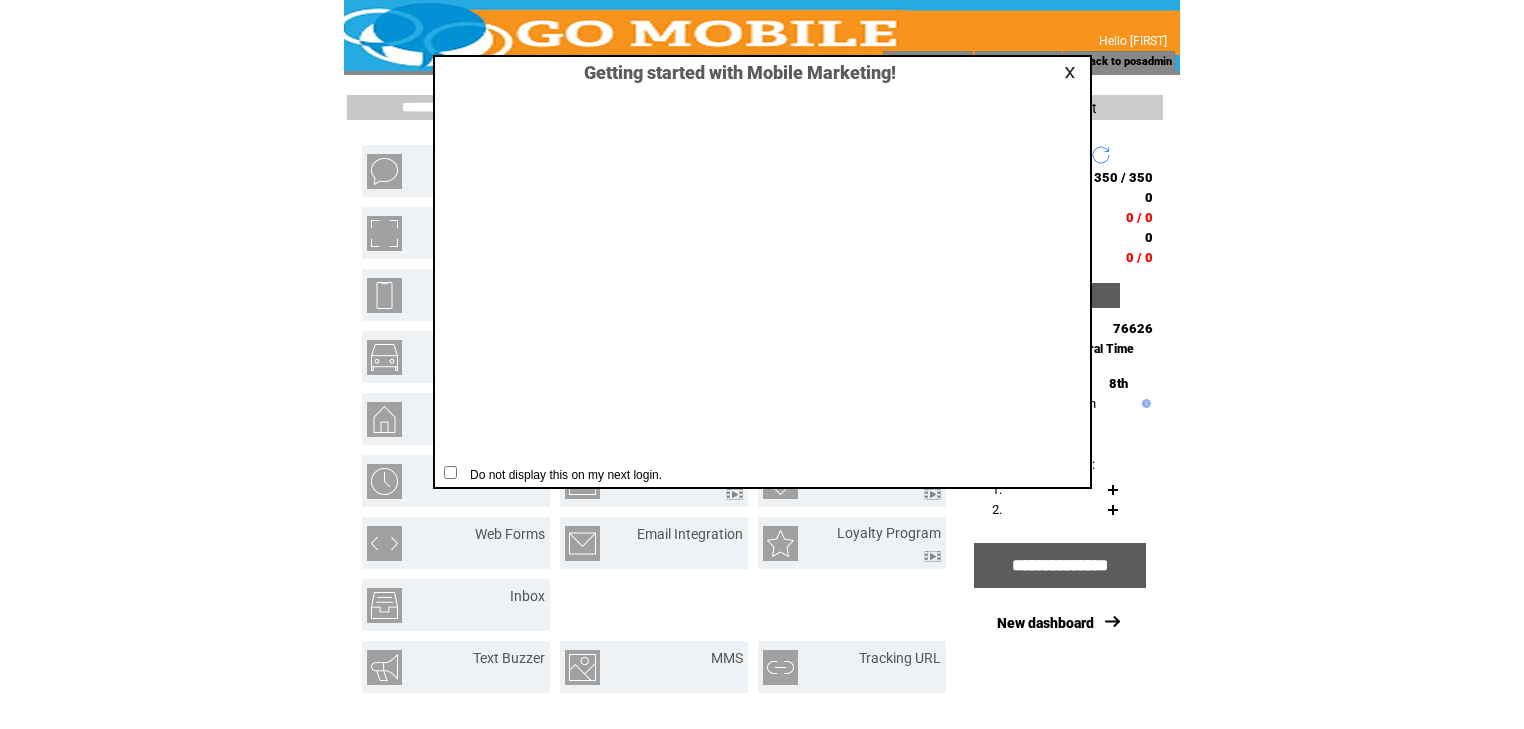 scroll, scrollTop: 0, scrollLeft: 0, axis: both 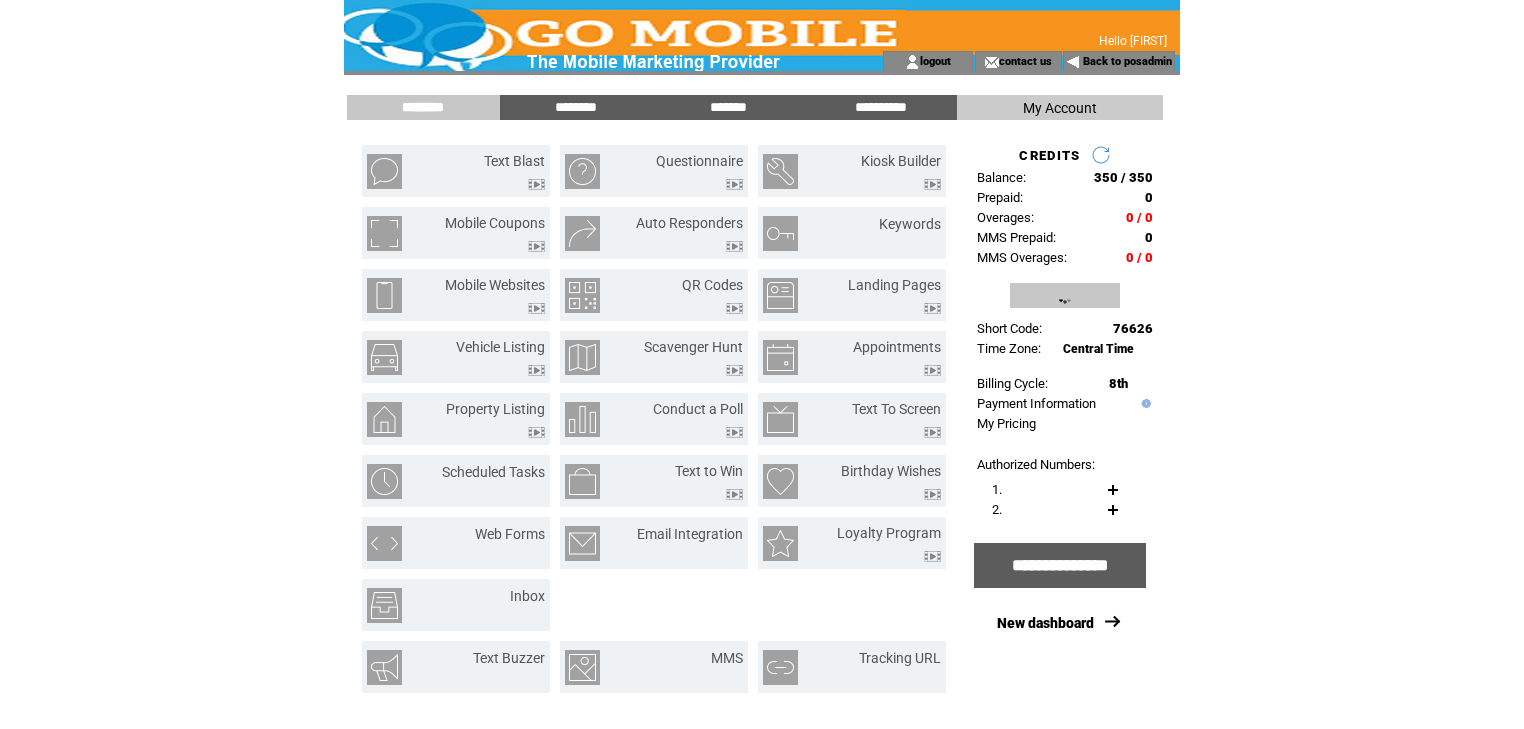 click on "**********" at bounding box center [1065, 295] 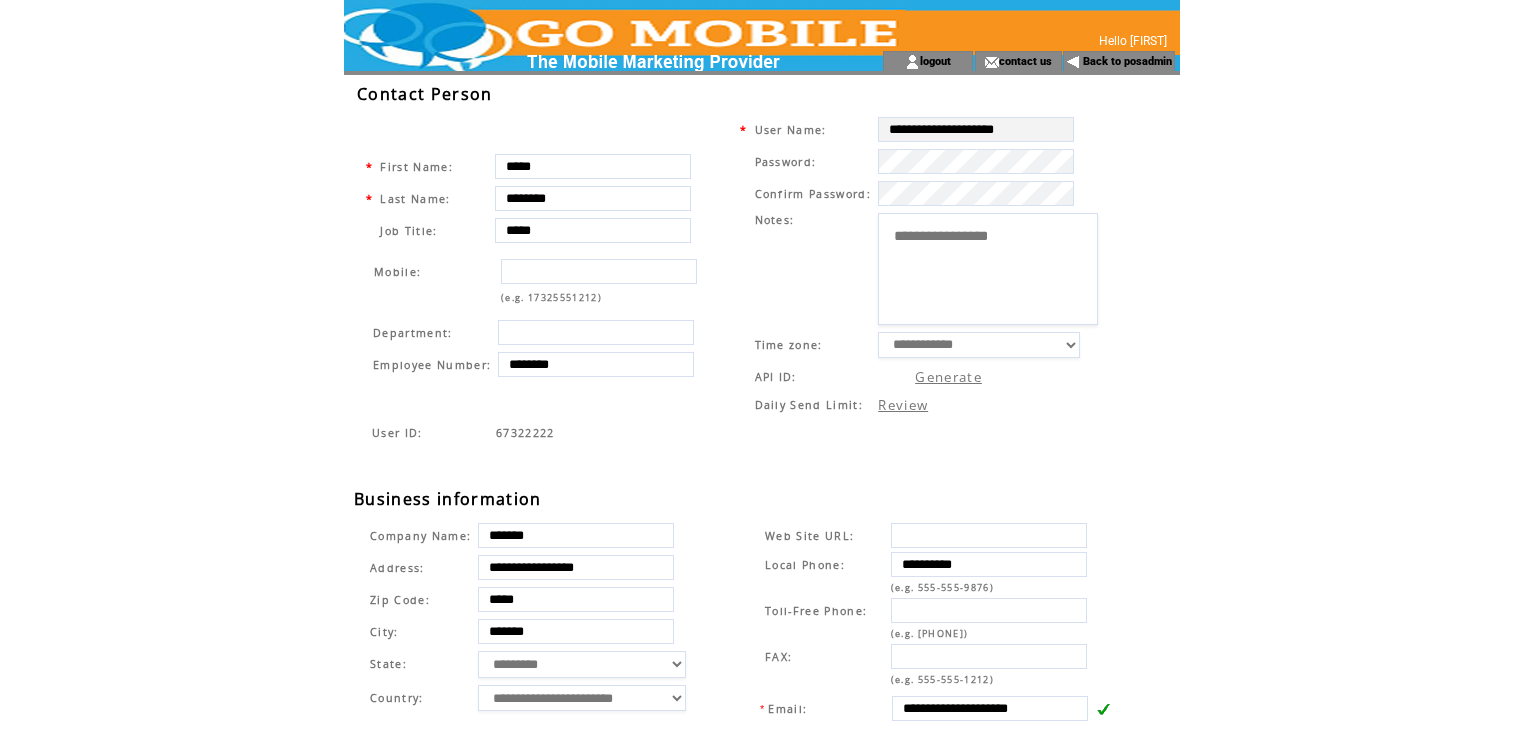 scroll, scrollTop: 0, scrollLeft: 0, axis: both 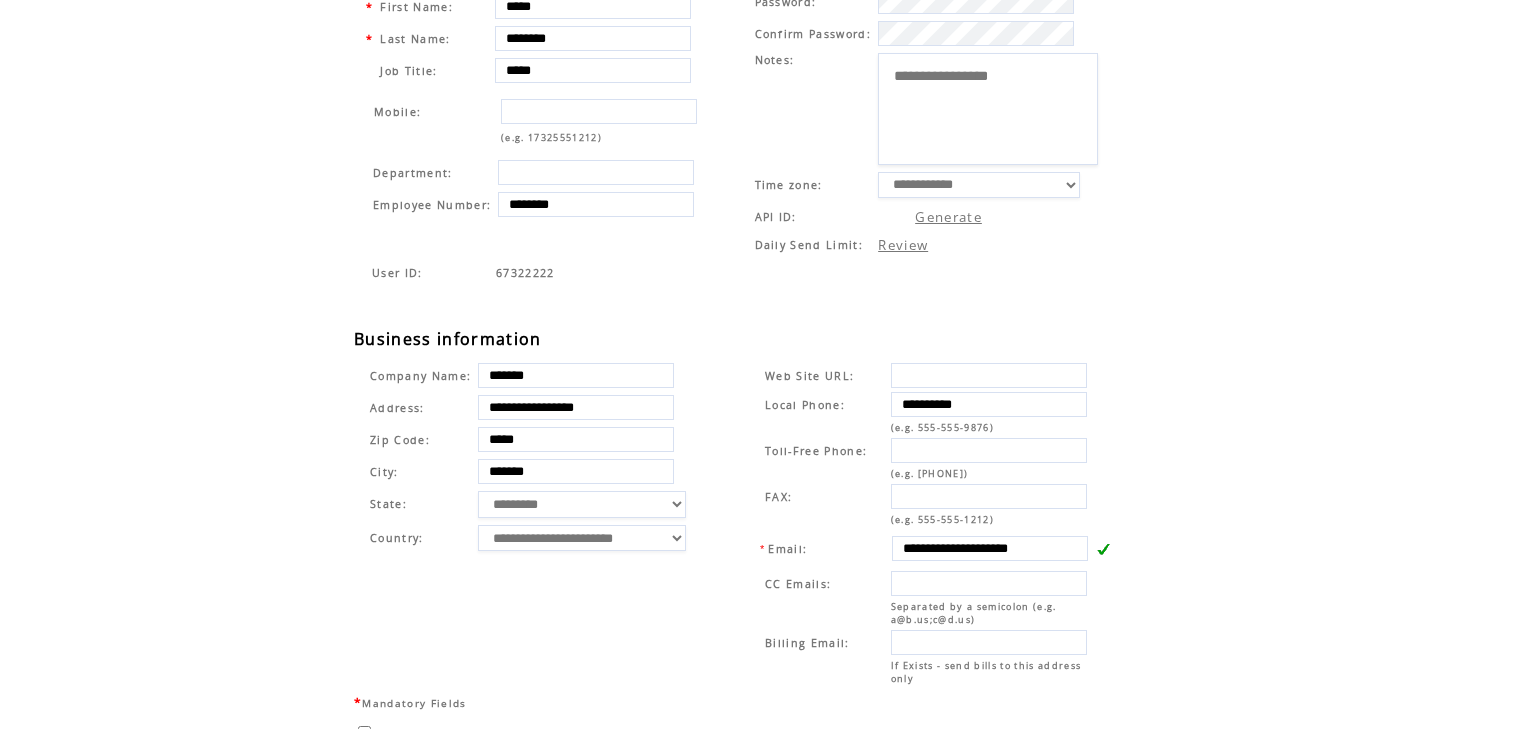 click on "**********" at bounding box center [990, 548] 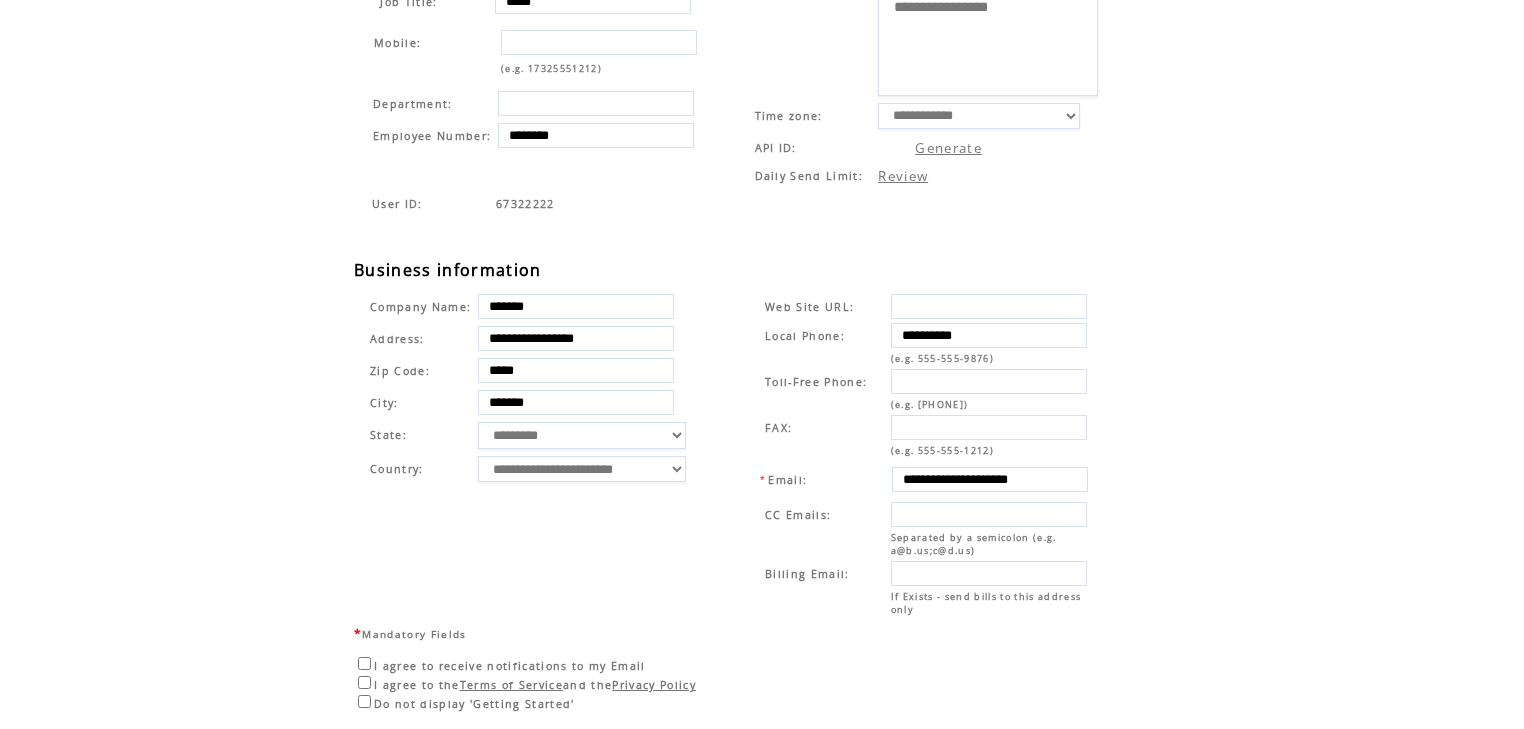 scroll, scrollTop: 240, scrollLeft: 0, axis: vertical 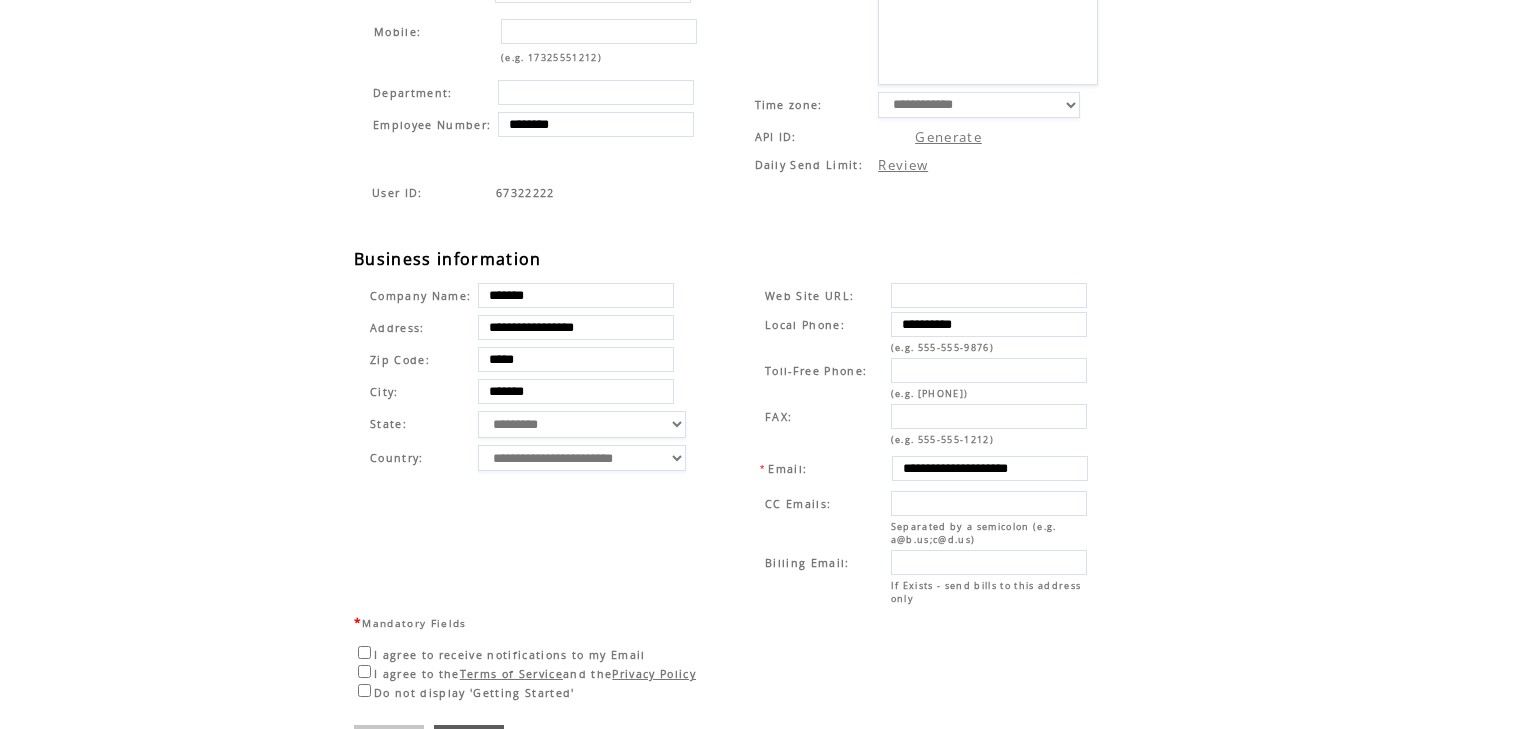 type on "**********" 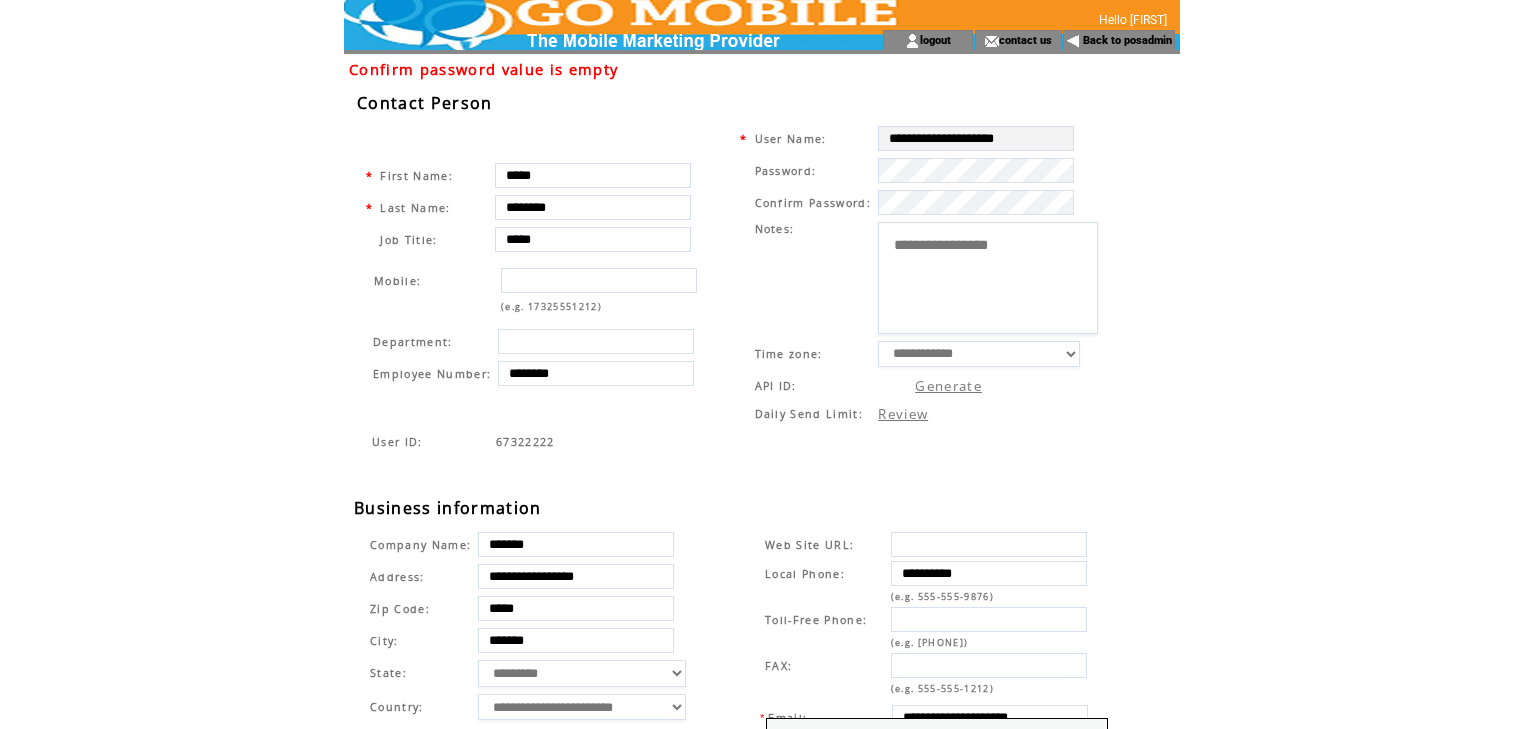 scroll, scrollTop: 0, scrollLeft: 0, axis: both 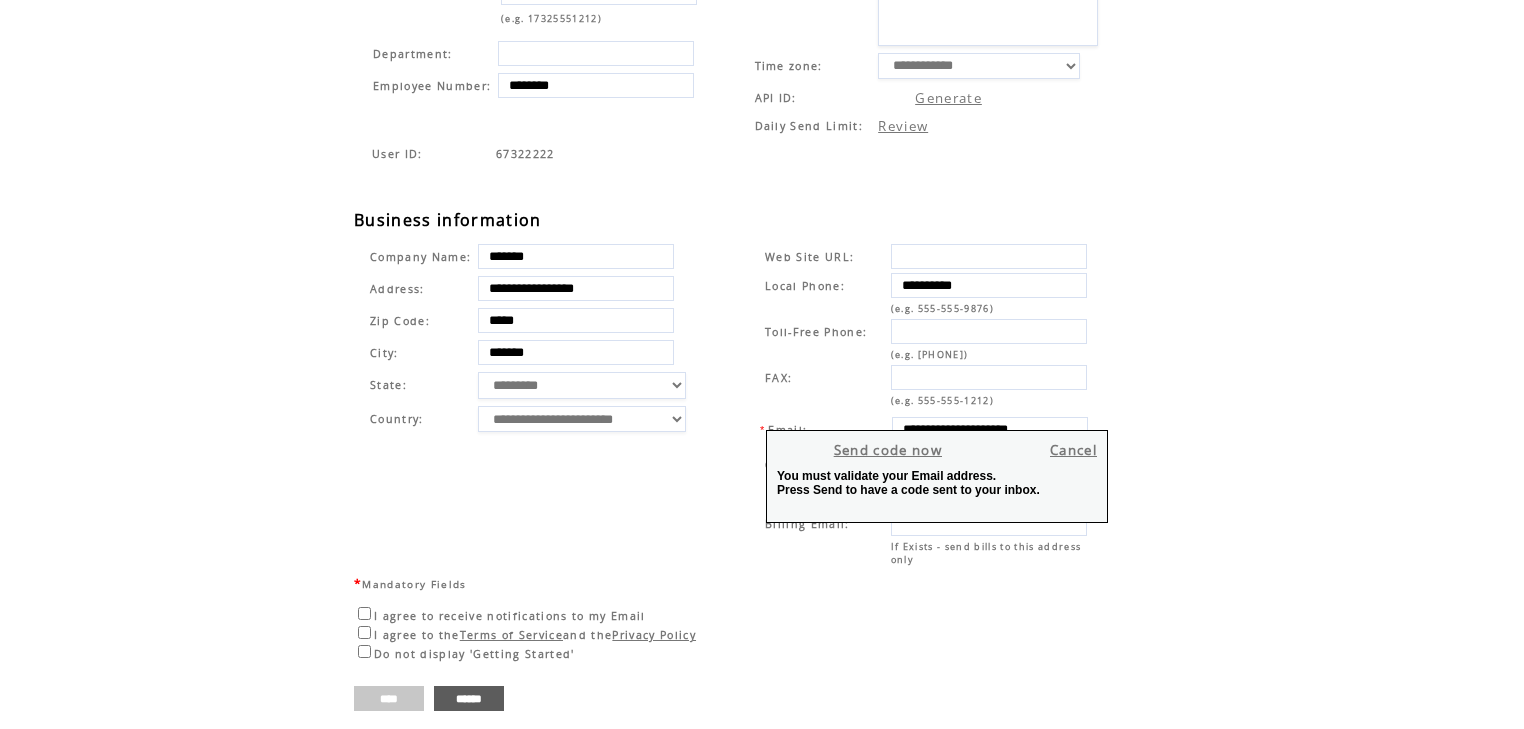 click on "****" at bounding box center [389, 698] 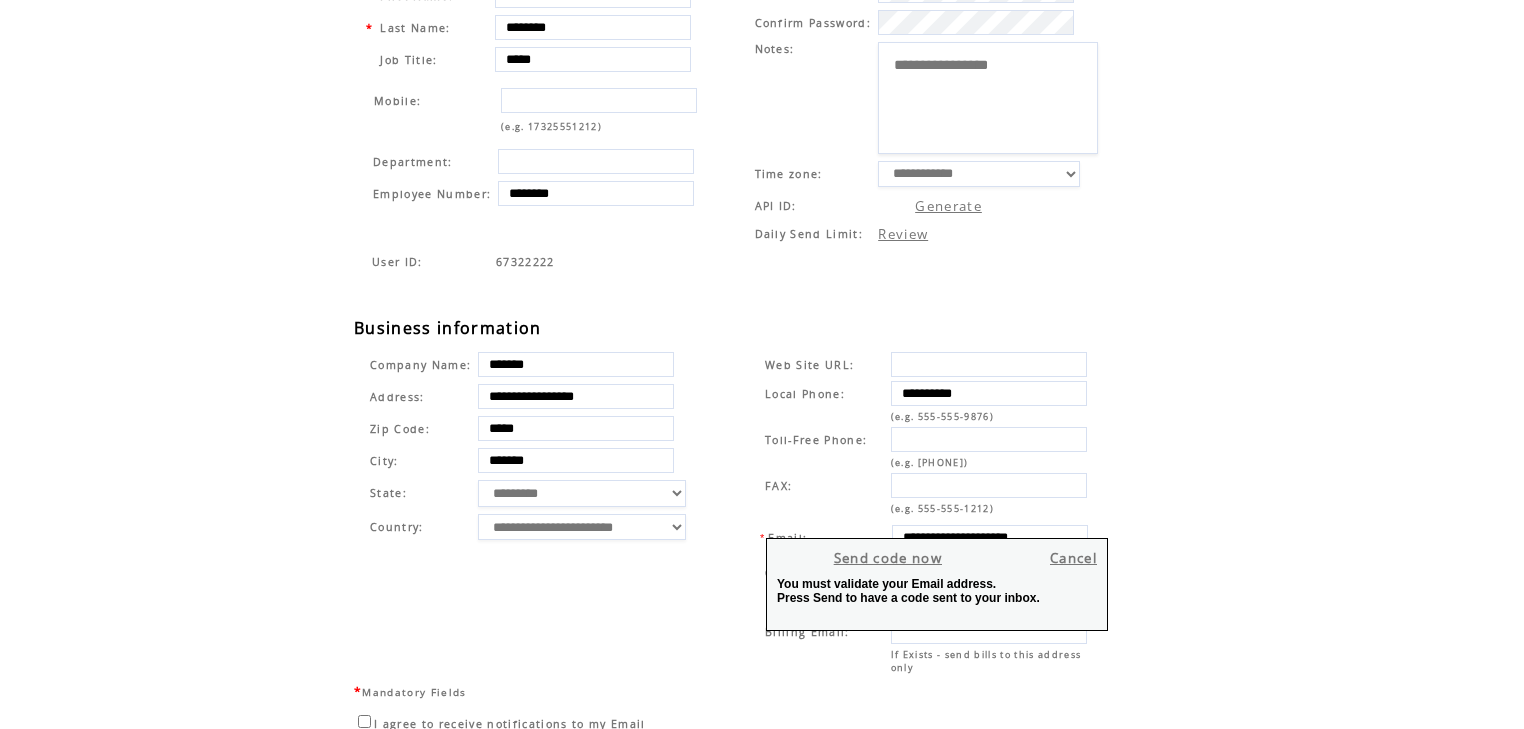 scroll, scrollTop: 240, scrollLeft: 0, axis: vertical 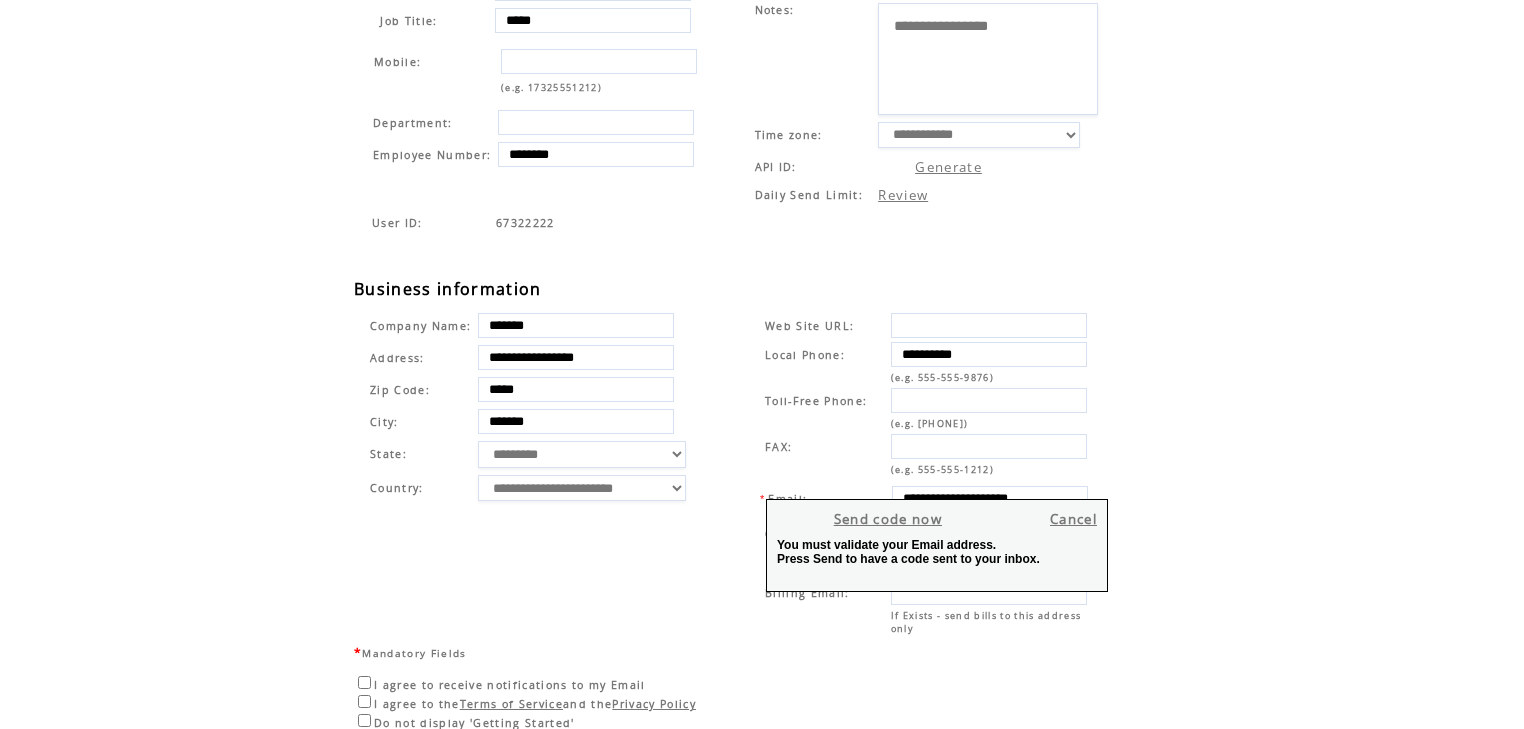 click on "**********" at bounding box center (990, 498) 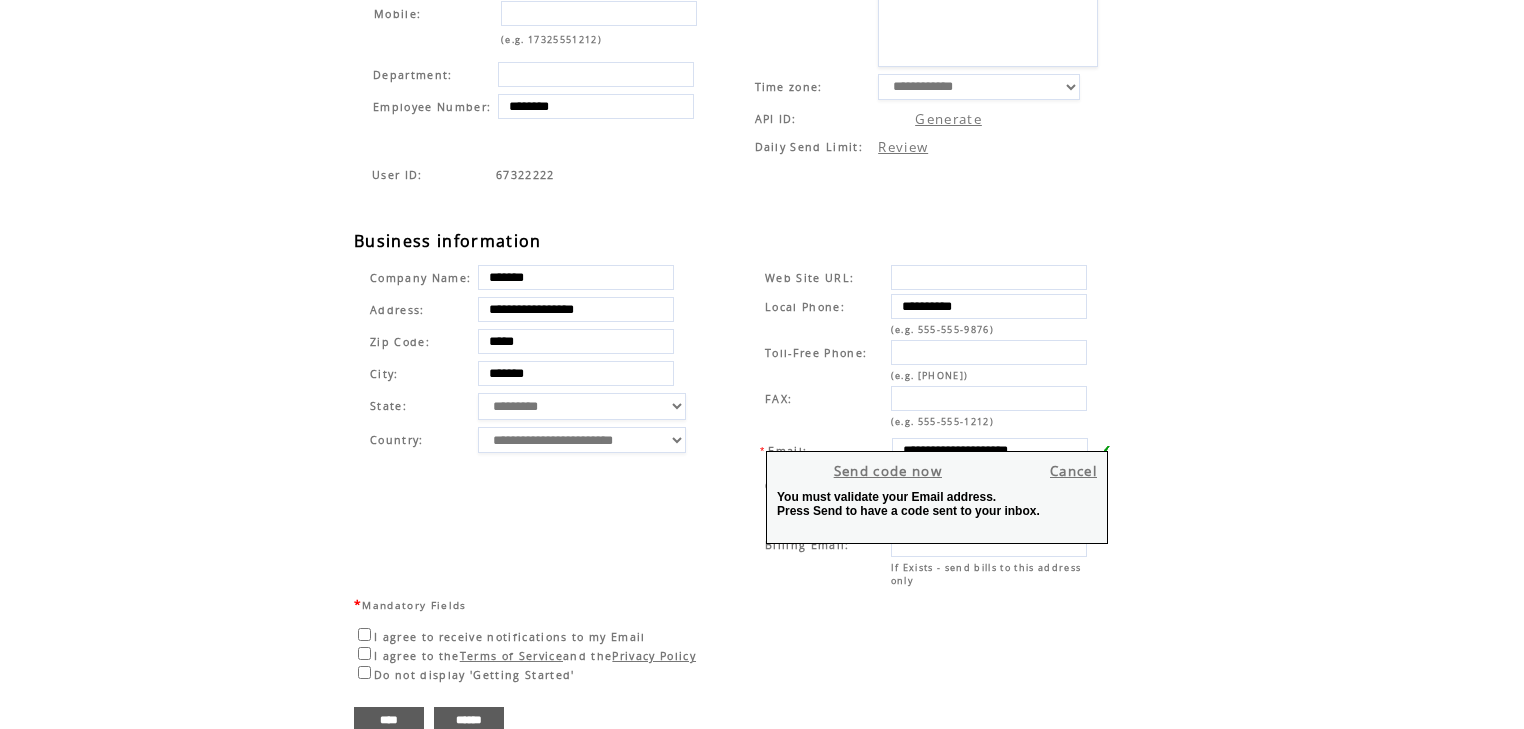 scroll, scrollTop: 309, scrollLeft: 0, axis: vertical 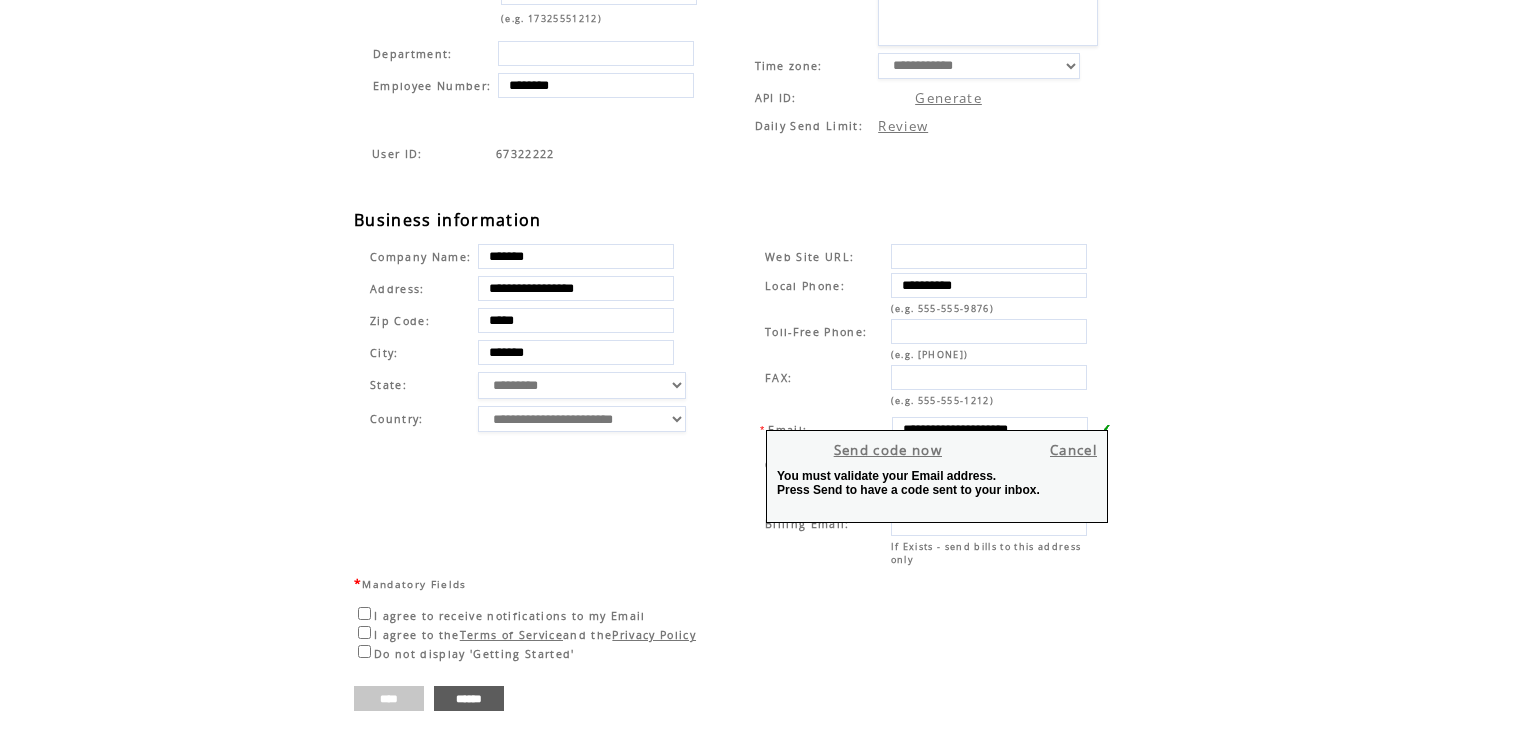 type on "**********" 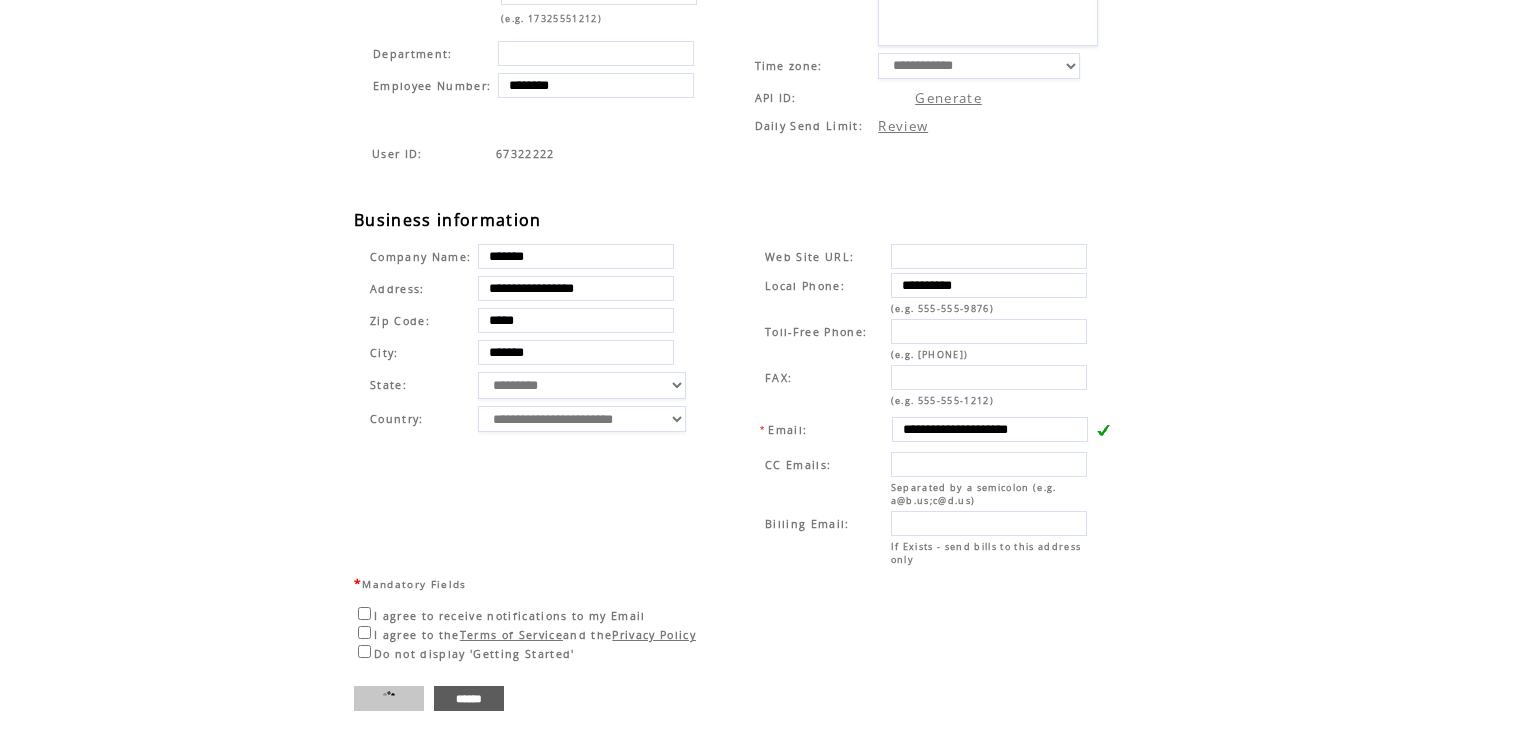 click on "****" at bounding box center (389, 698) 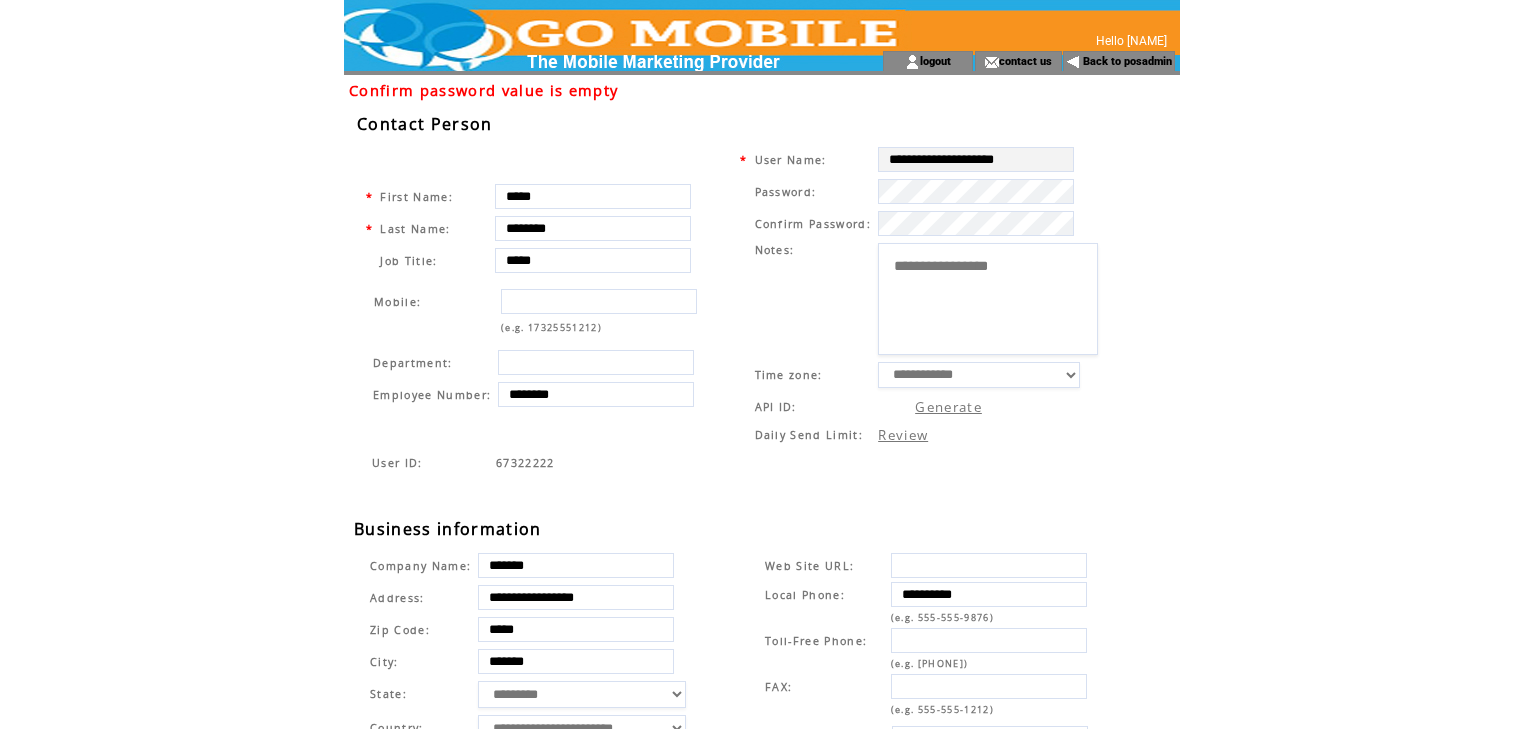 scroll, scrollTop: 0, scrollLeft: 0, axis: both 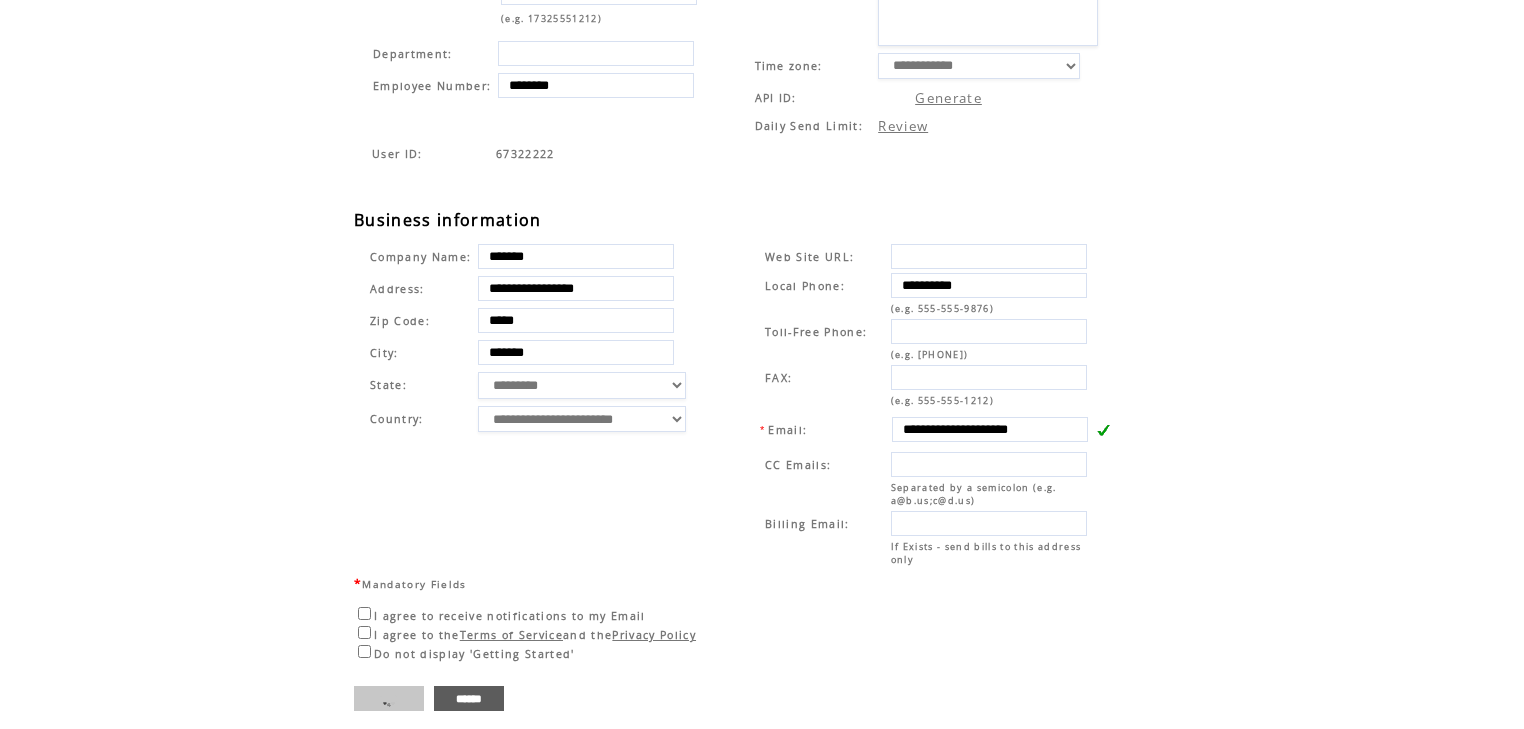 click on "****" at bounding box center (389, 698) 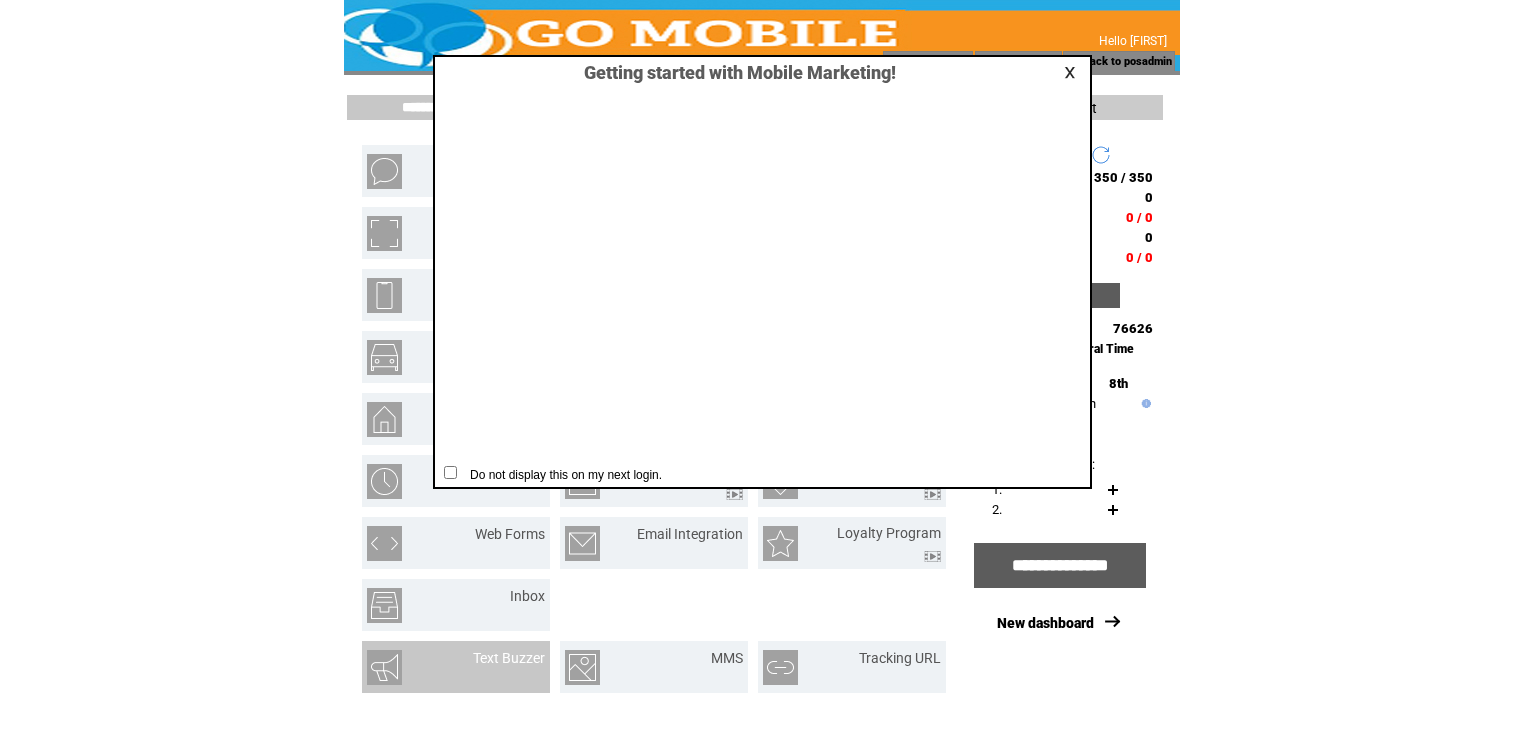 scroll, scrollTop: 0, scrollLeft: 0, axis: both 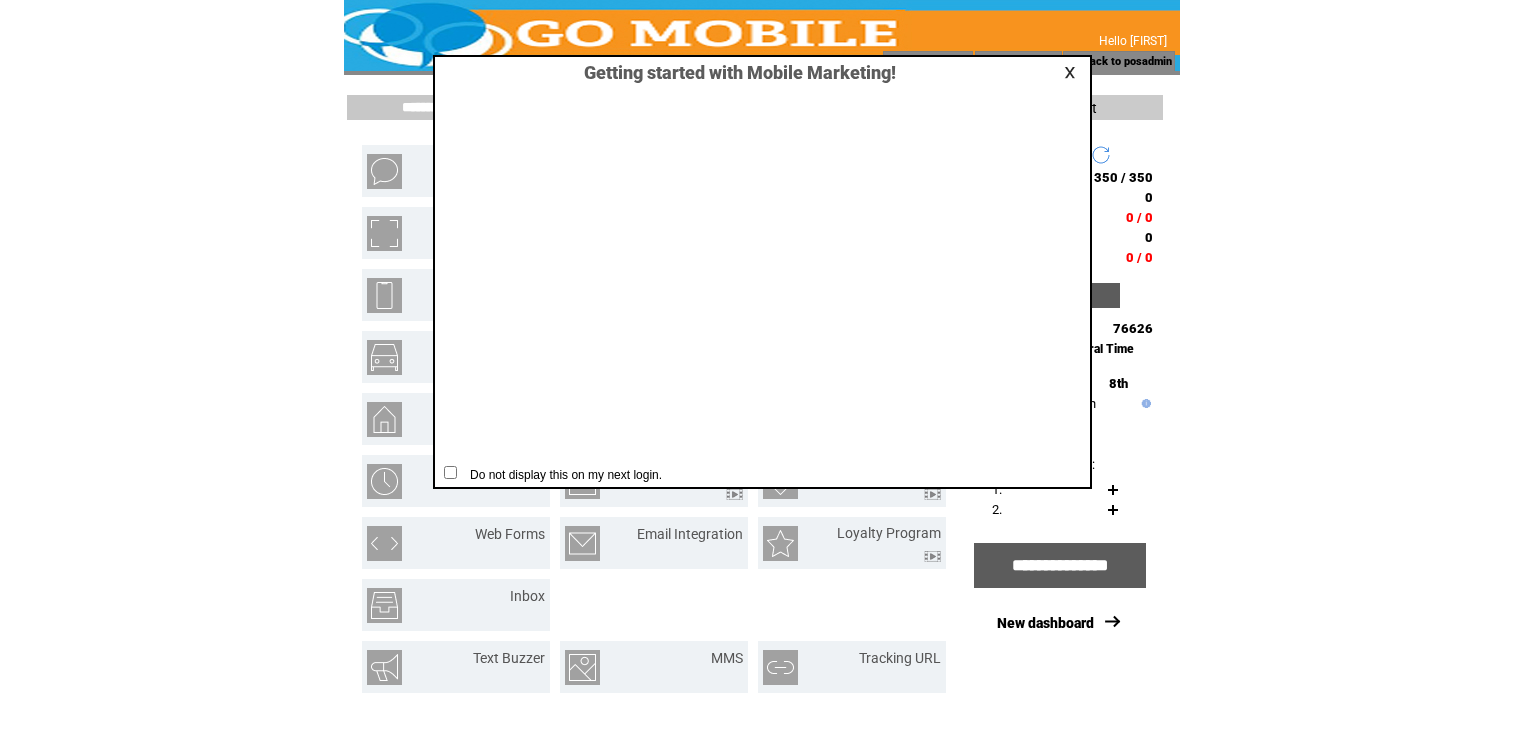 click at bounding box center (1073, 72) 